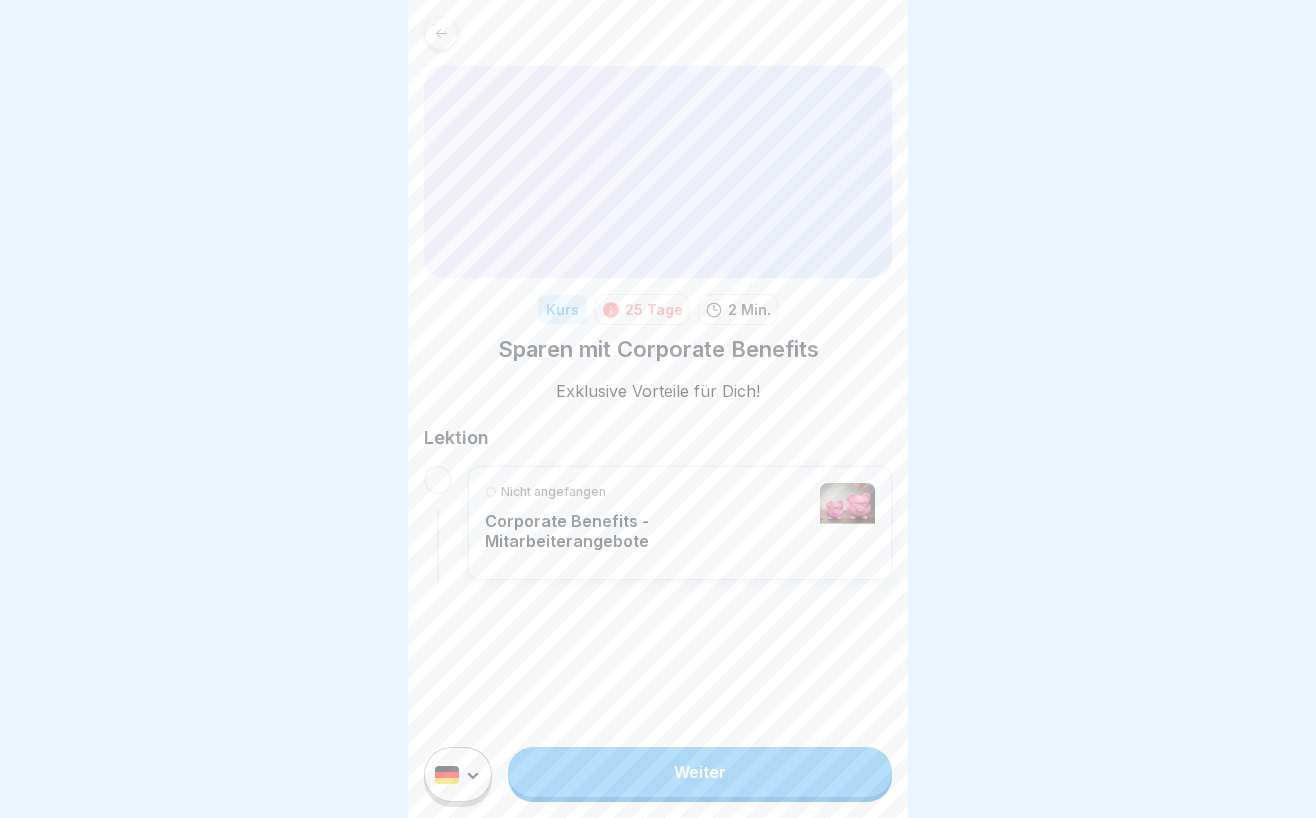scroll, scrollTop: 0, scrollLeft: 0, axis: both 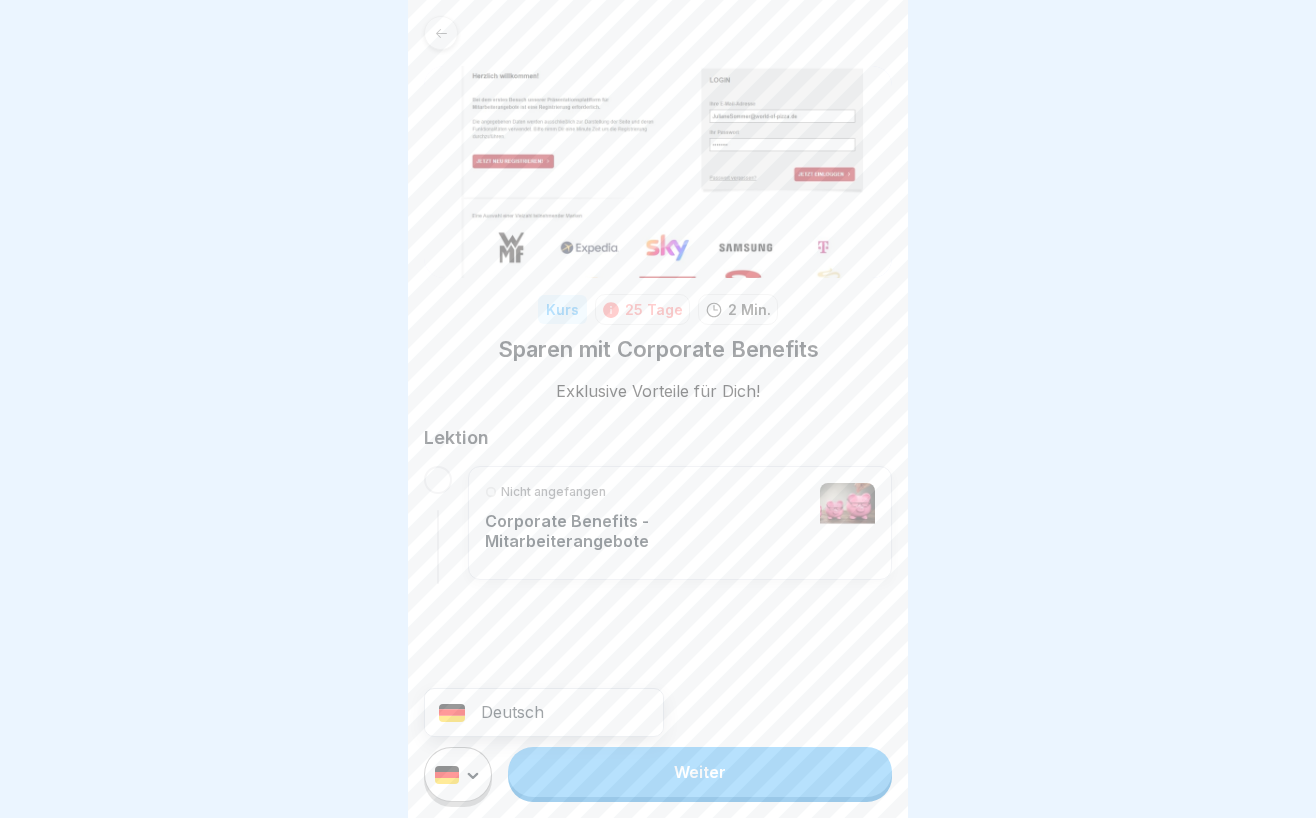 click on "Kurs 25 Tage 2 Min. Sparen mit Corporate Benefits  Exklusive Vorteile für Dich! Lektion Nicht angefangen Corporate Benefits - Mitarbeiterangebote Deutsch Weiter" at bounding box center [658, 409] 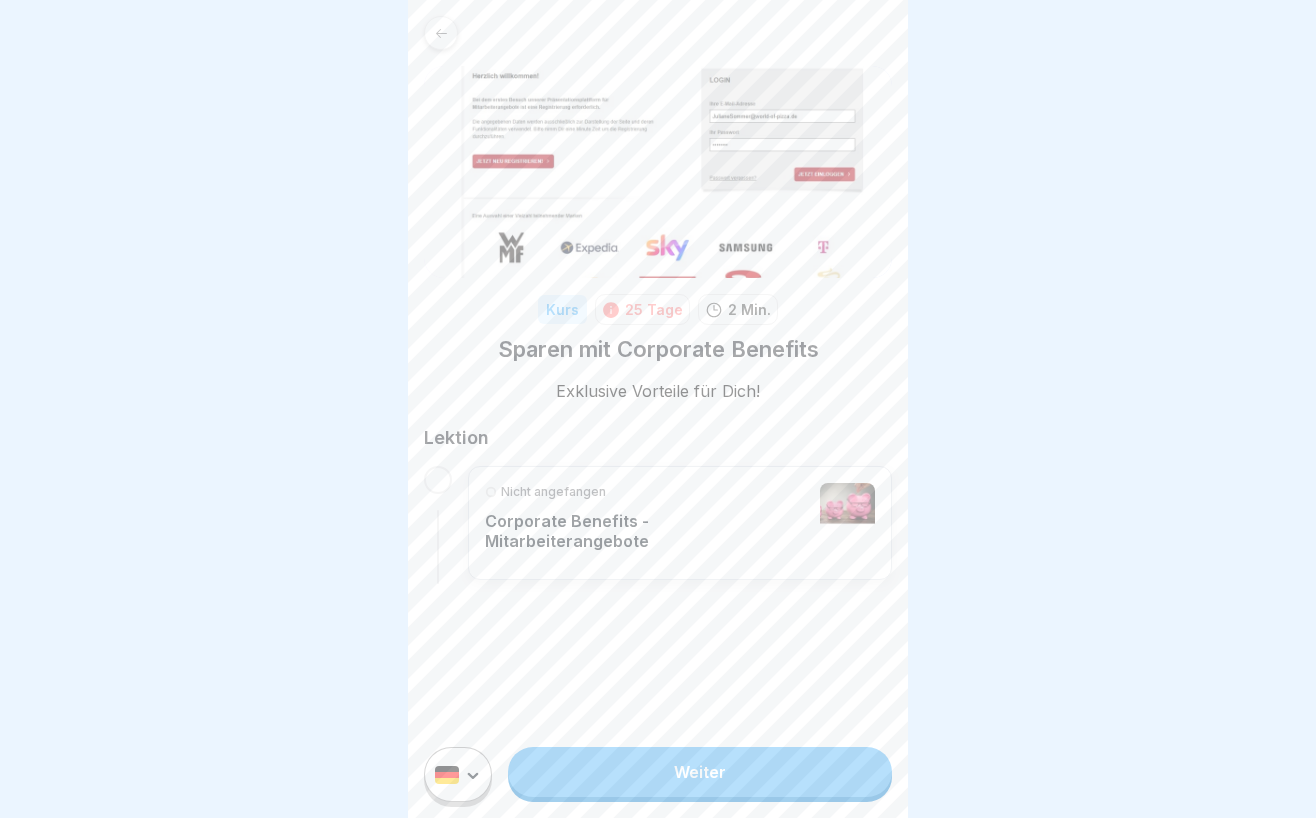 click on "Kurs 25 Tage 2 Min. Sparen mit Corporate Benefits  Exklusive Vorteile für Dich! Lektion Nicht angefangen Corporate Benefits - Mitarbeiterangebote Weiter" at bounding box center (658, 409) 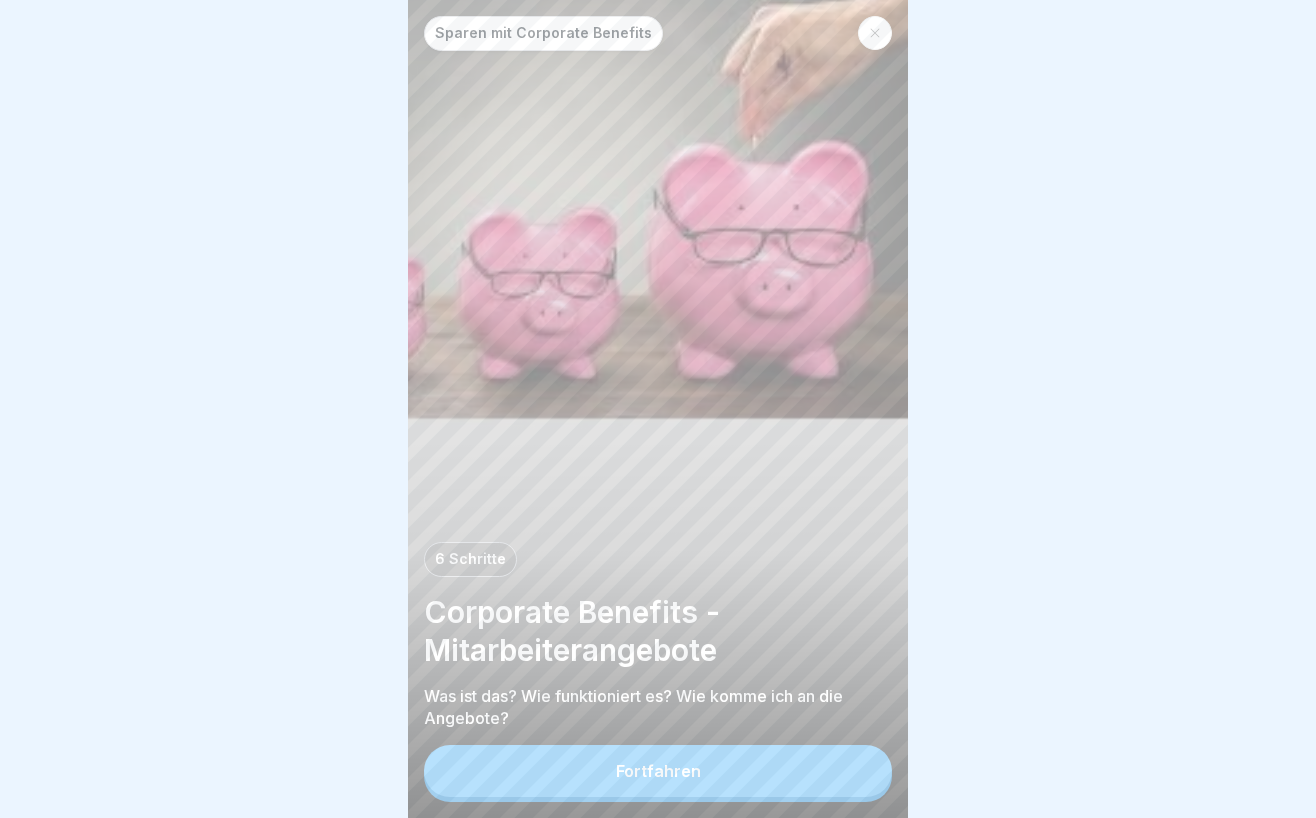 click on "Fortfahren" at bounding box center (658, 771) 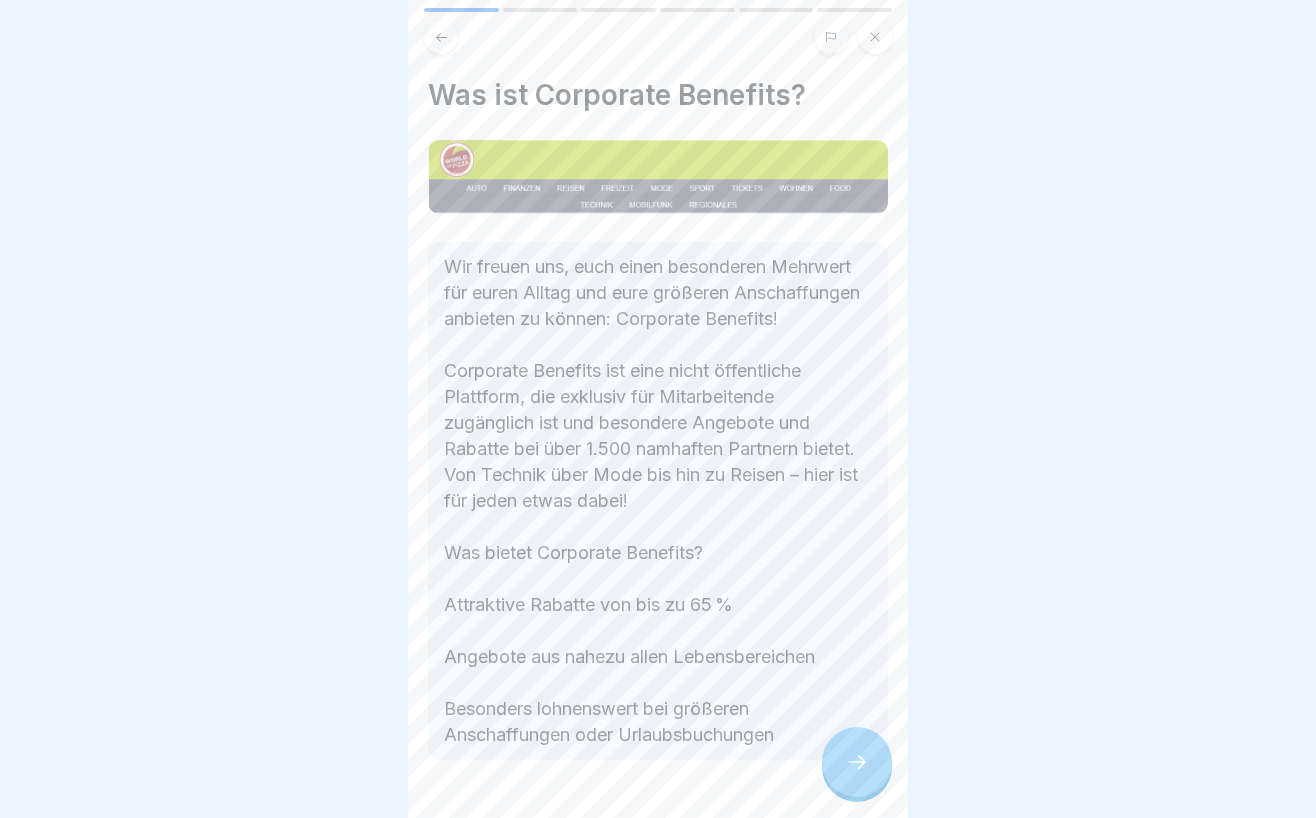 click at bounding box center (857, 762) 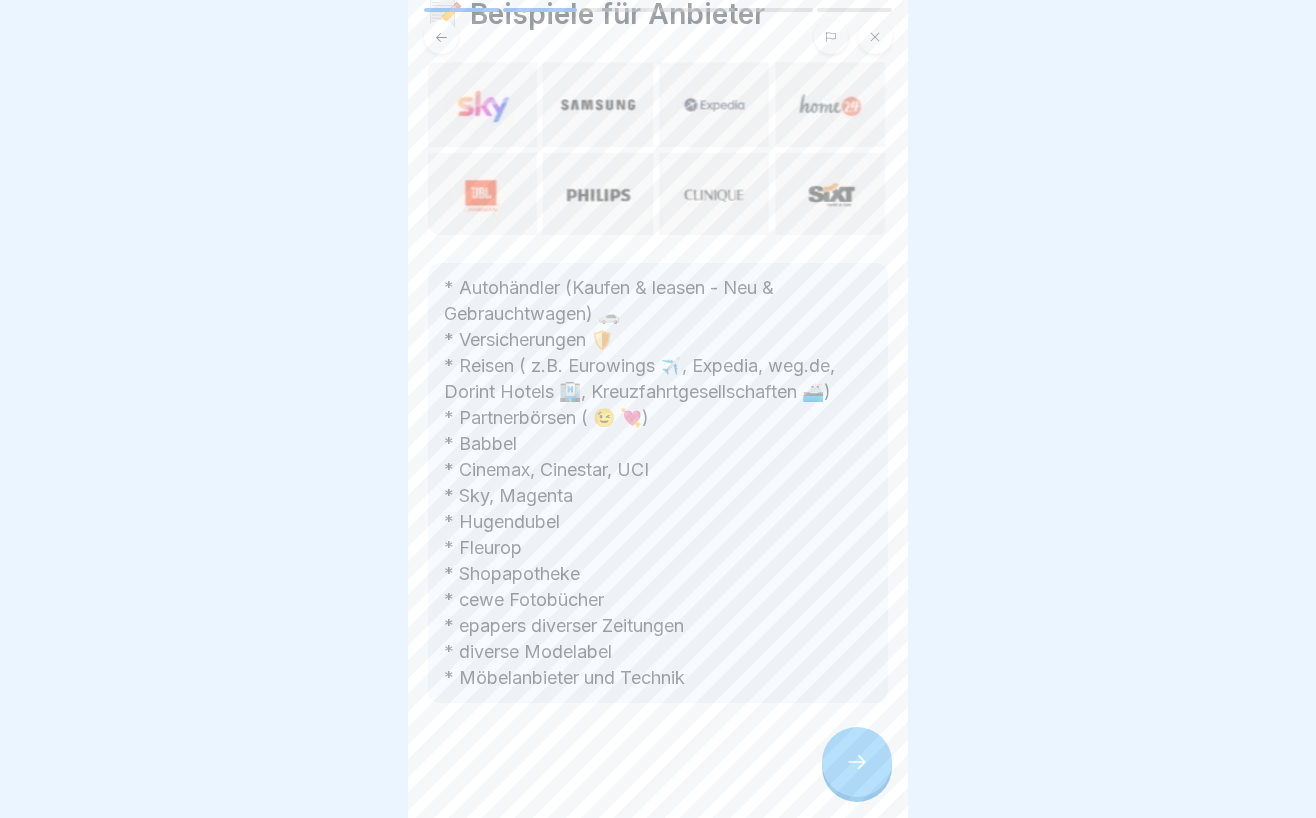scroll, scrollTop: 111, scrollLeft: 0, axis: vertical 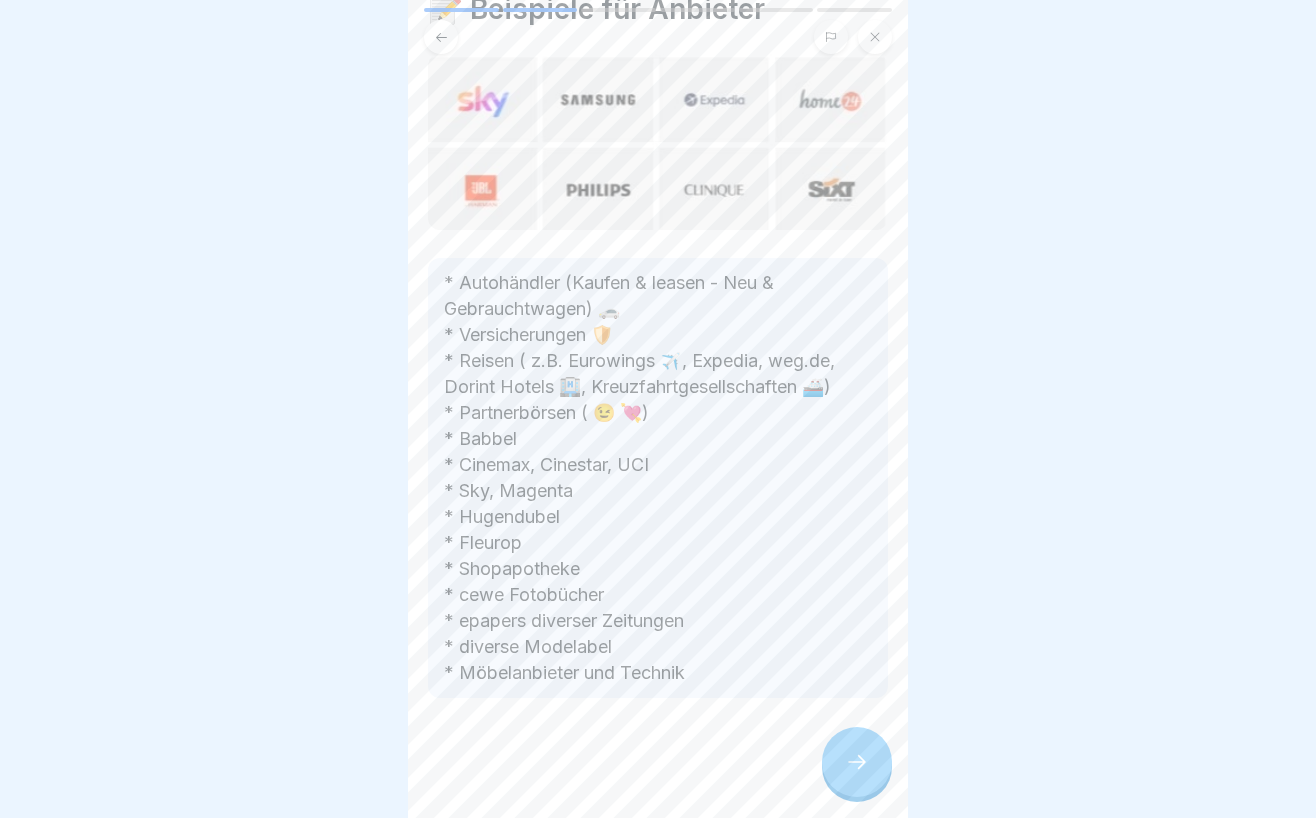click 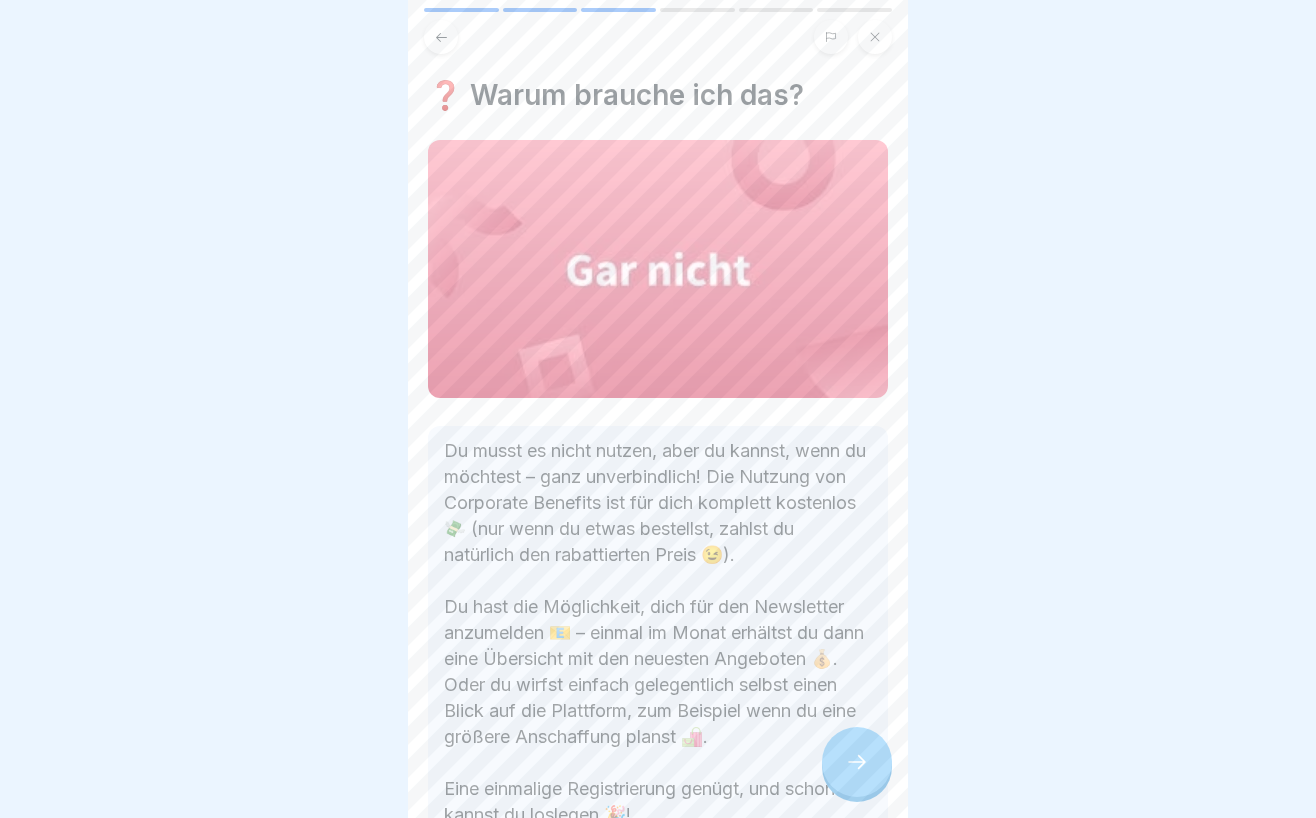 click at bounding box center (857, 762) 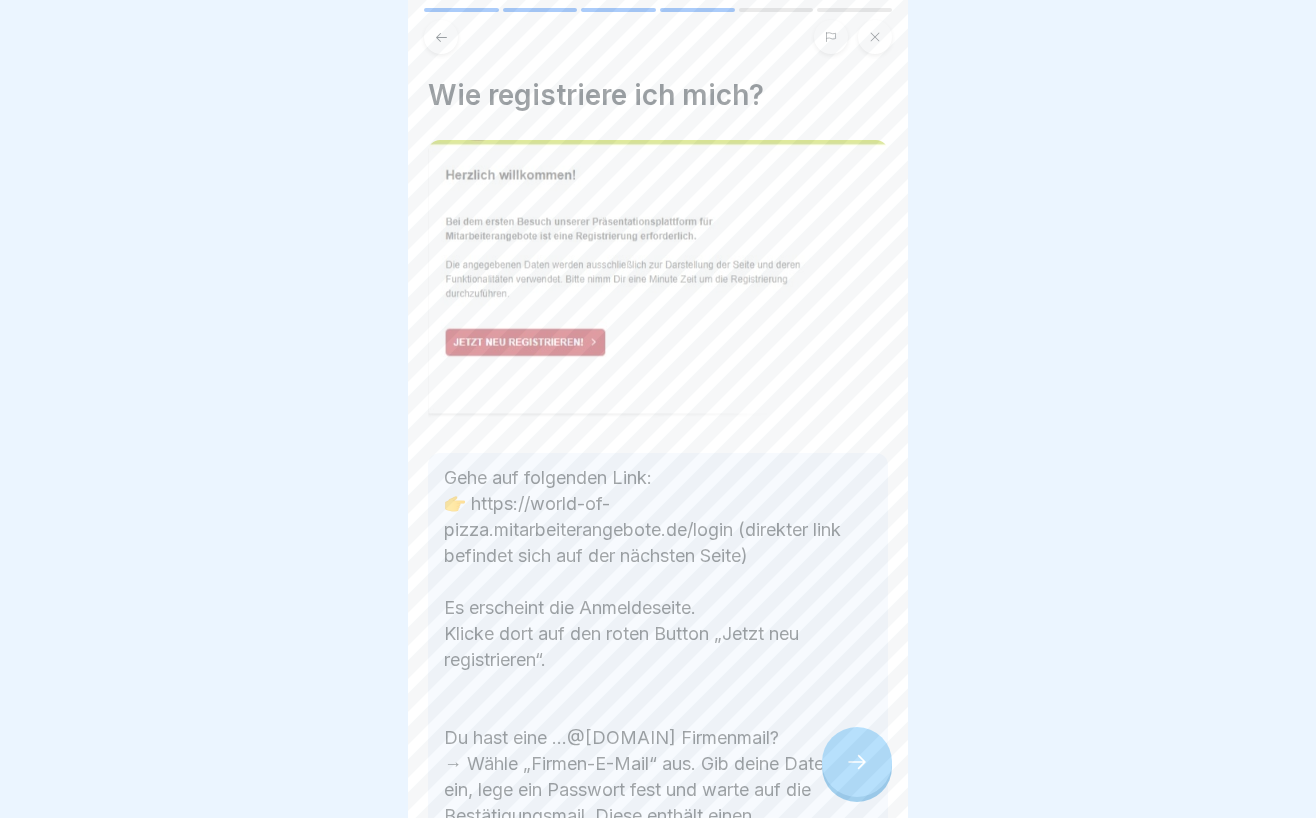 click at bounding box center (857, 762) 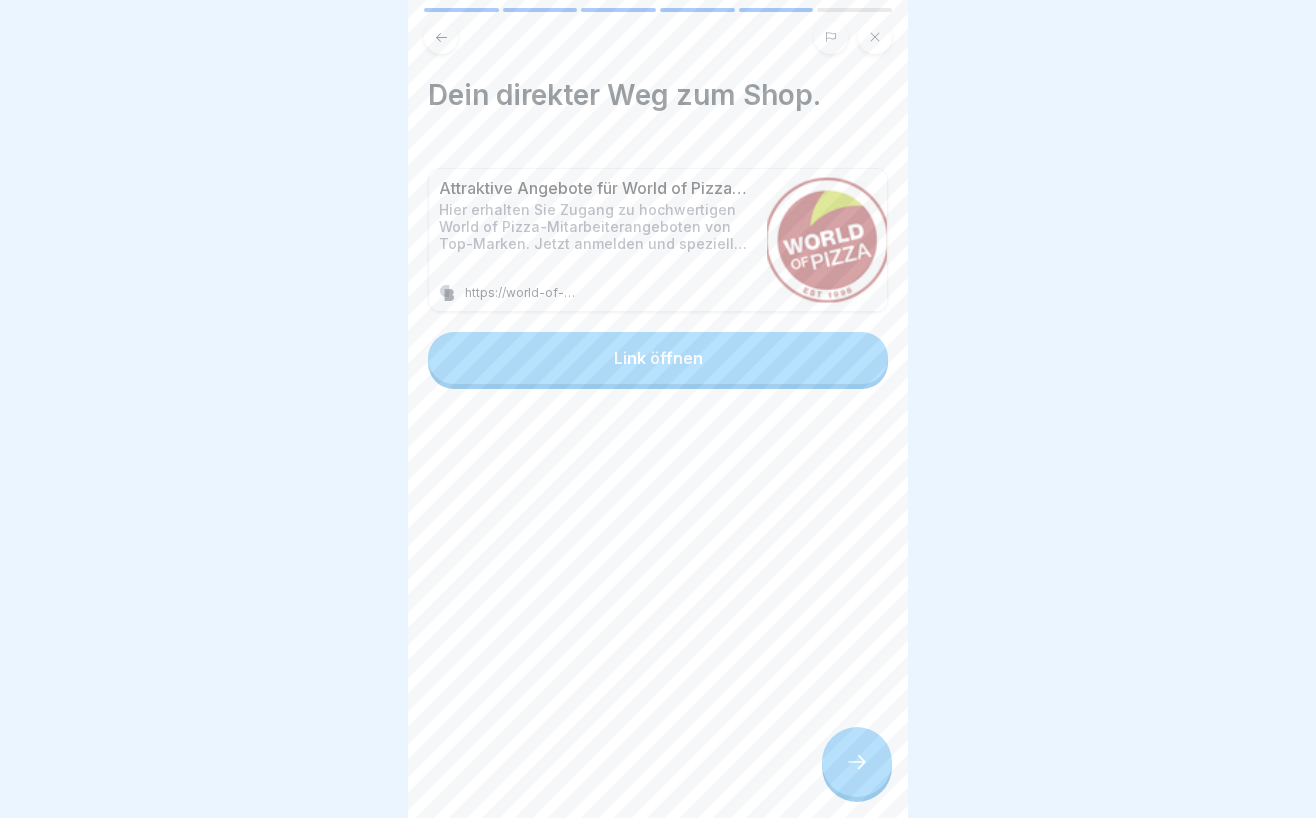 click on "Link öffnen" at bounding box center (658, 358) 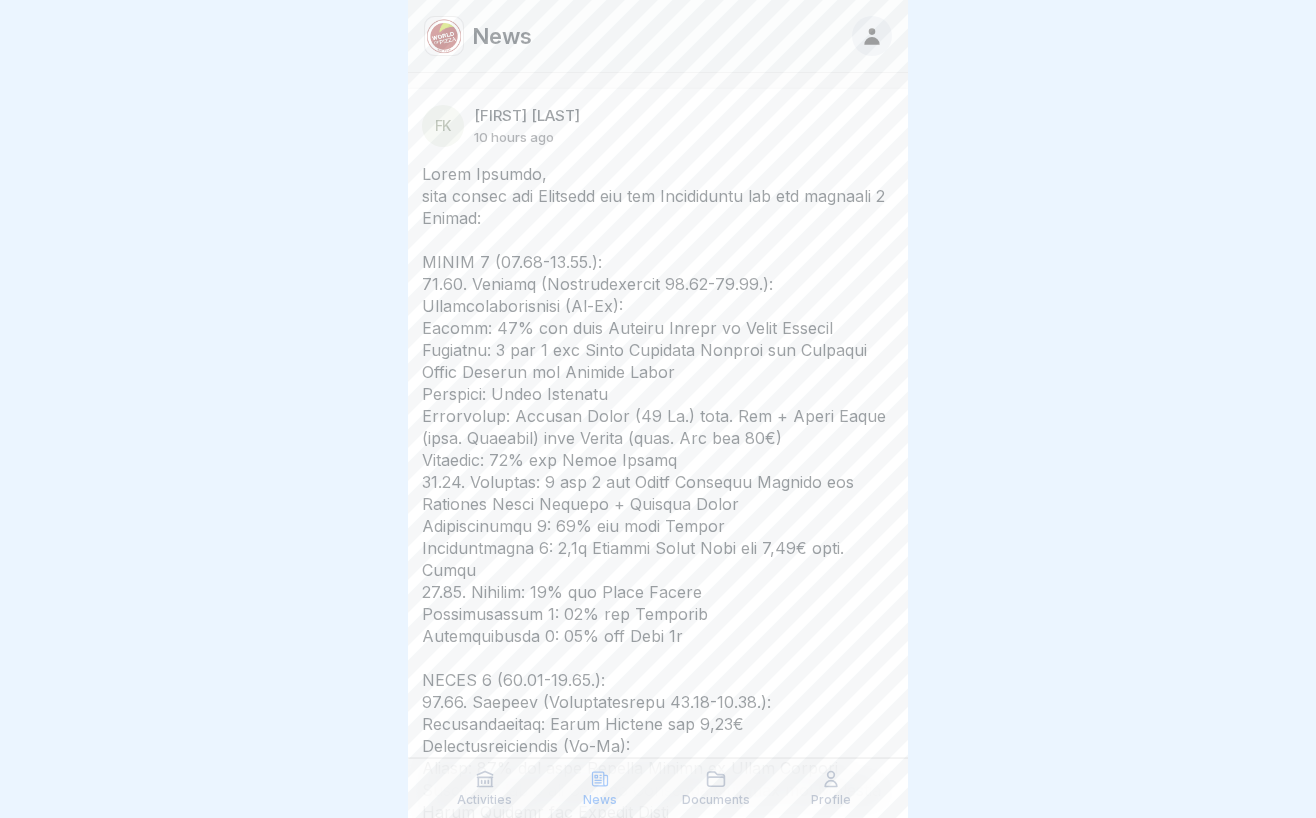 scroll, scrollTop: 0, scrollLeft: 0, axis: both 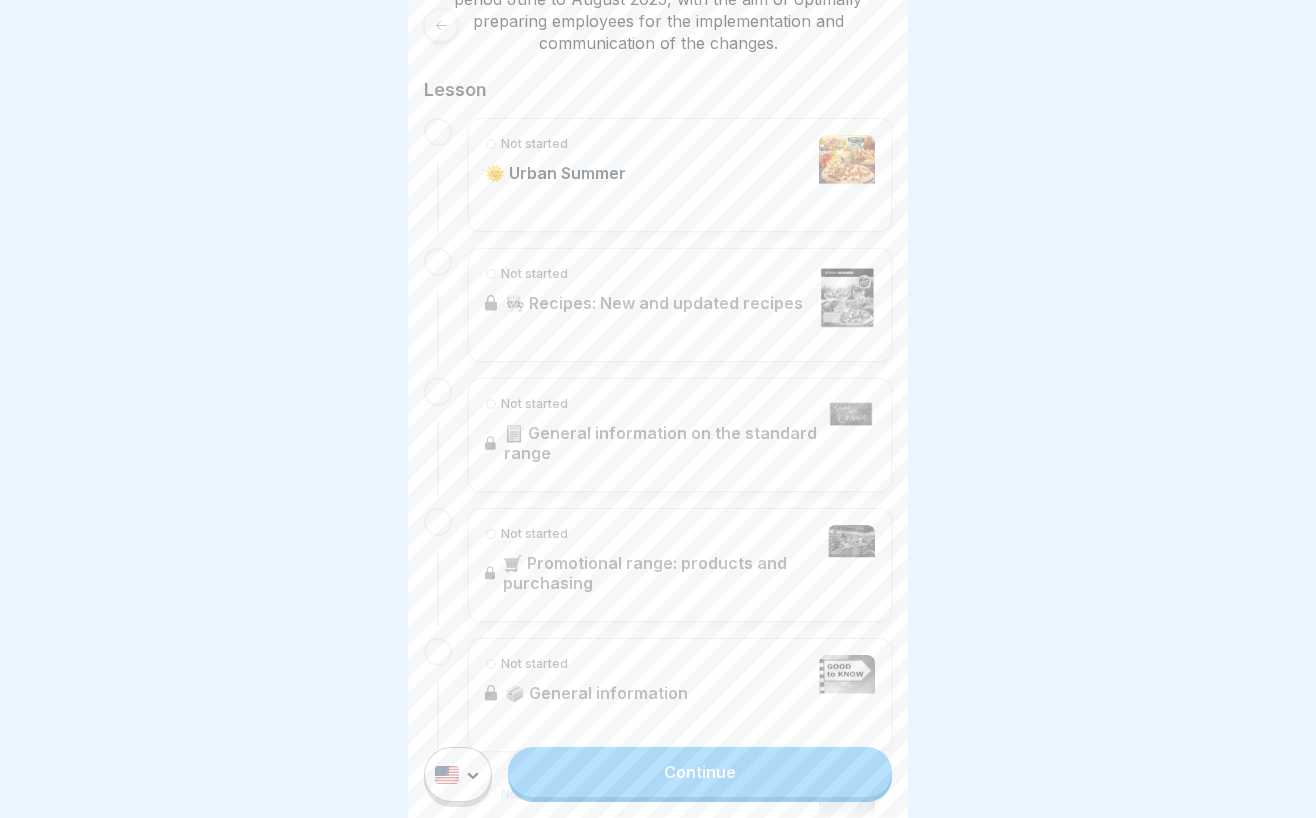 click on "Continue" at bounding box center [700, 772] 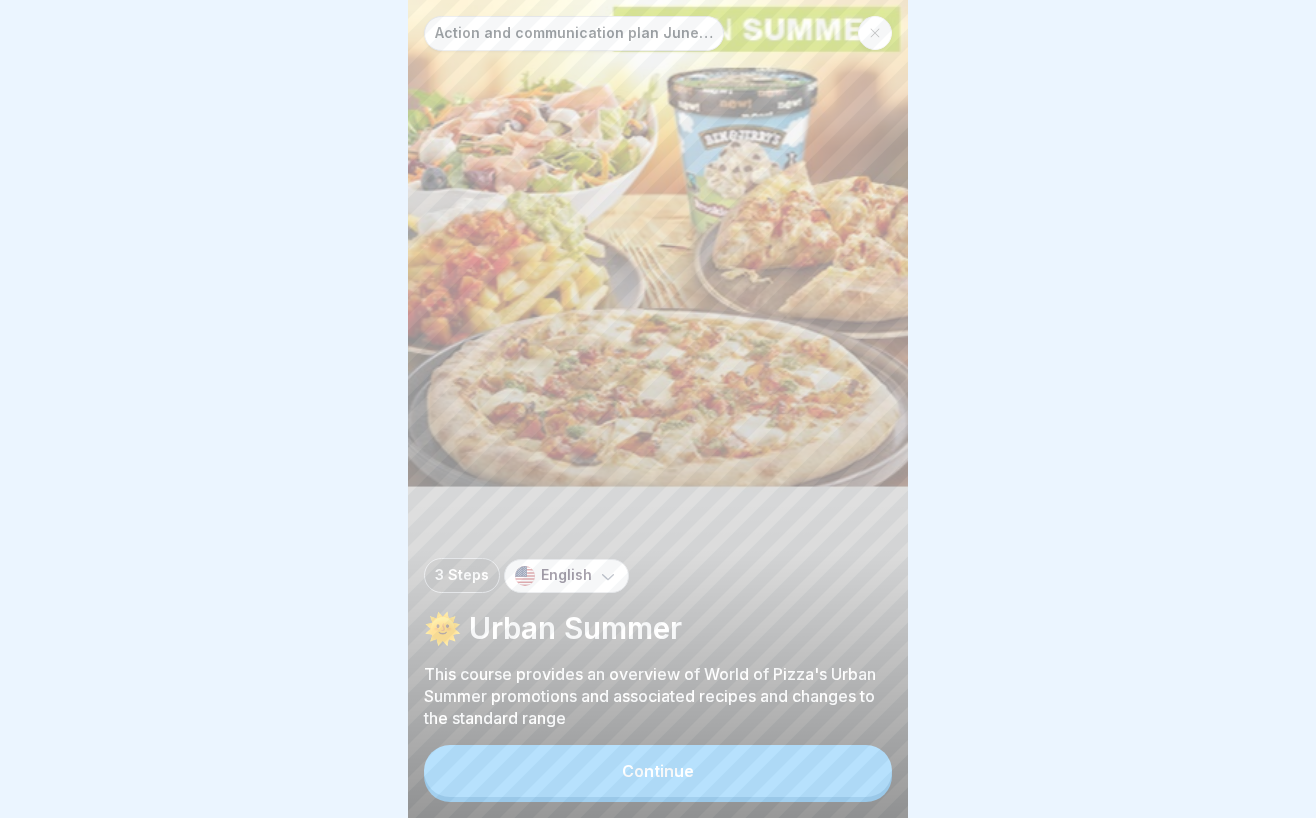 scroll, scrollTop: 0, scrollLeft: 0, axis: both 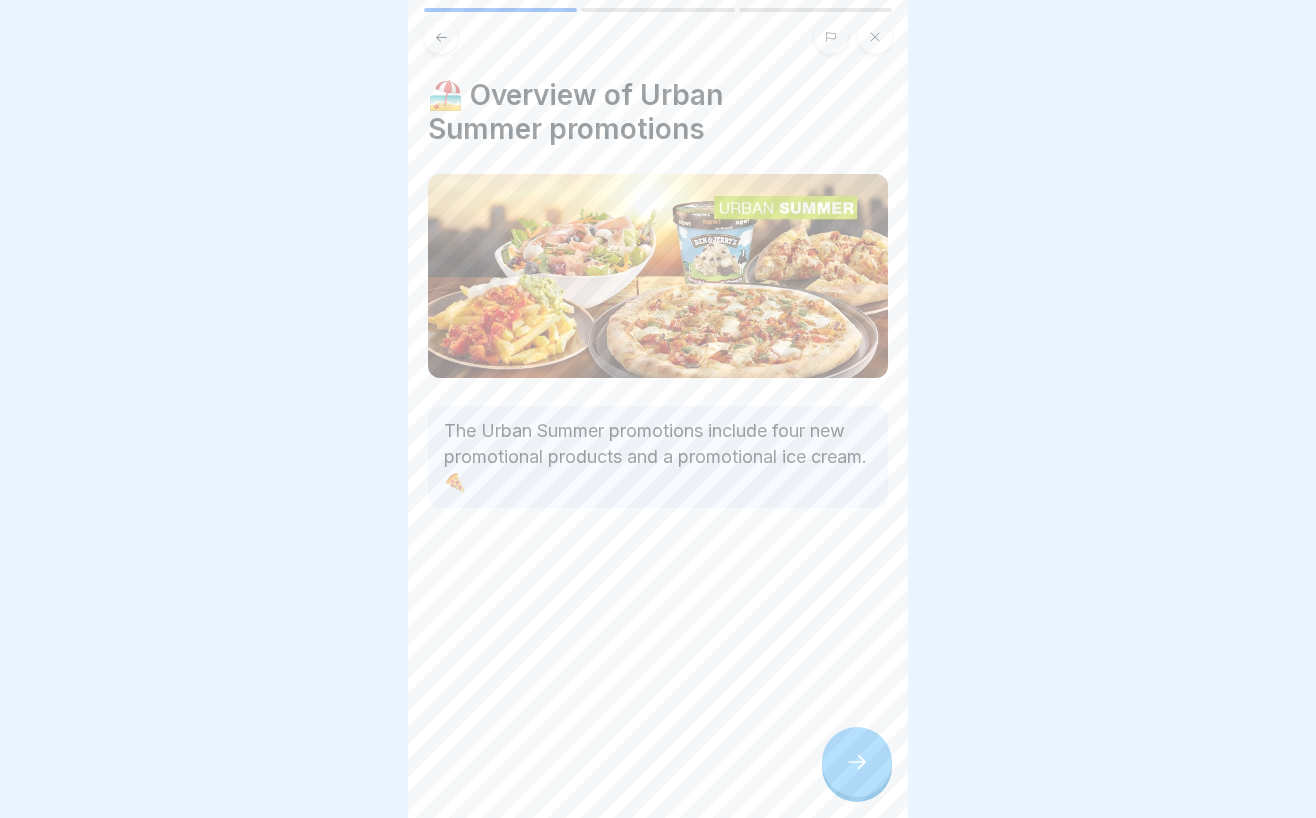 click on "🏖️ Overview of Urban Summer promotions The Urban Summer promotions include four new promotional products and a promotional ice cream. 🍕" at bounding box center [658, 409] 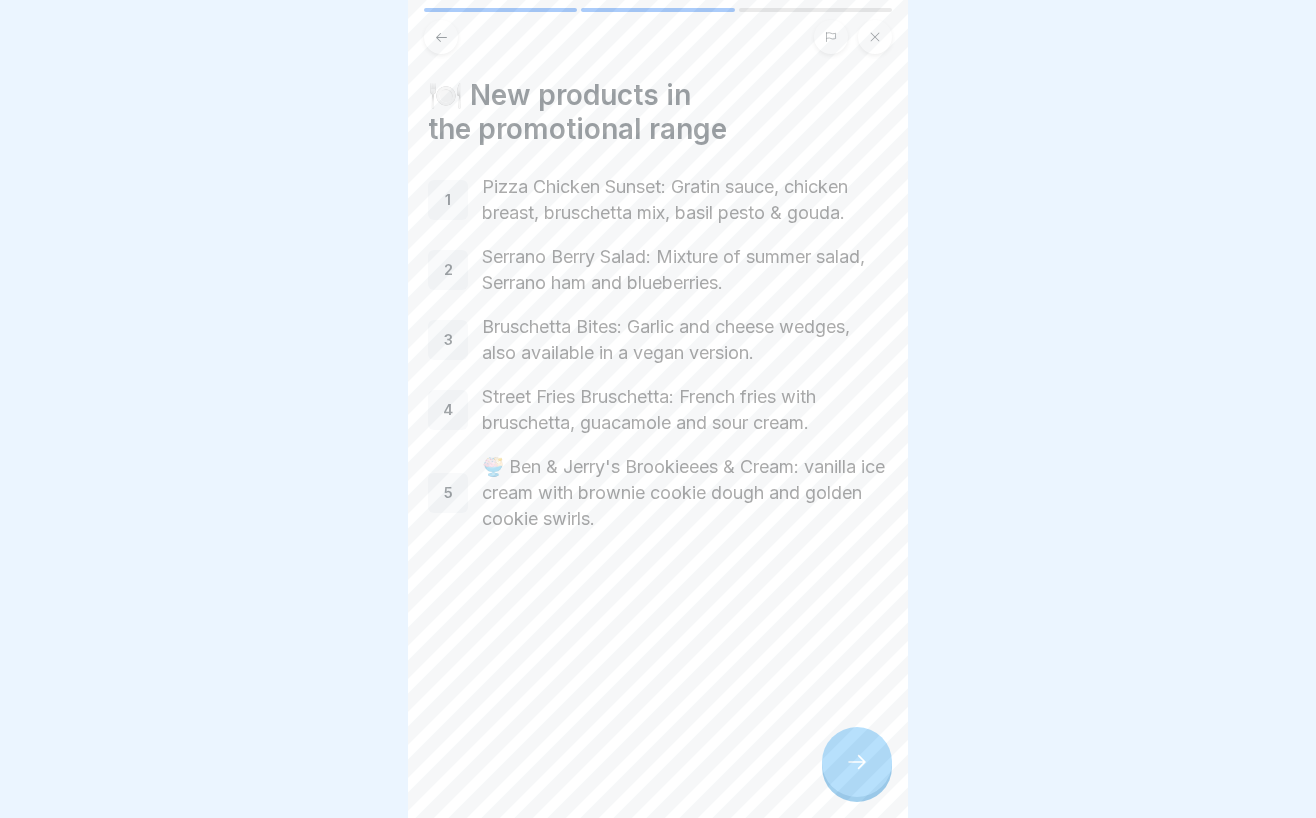 click 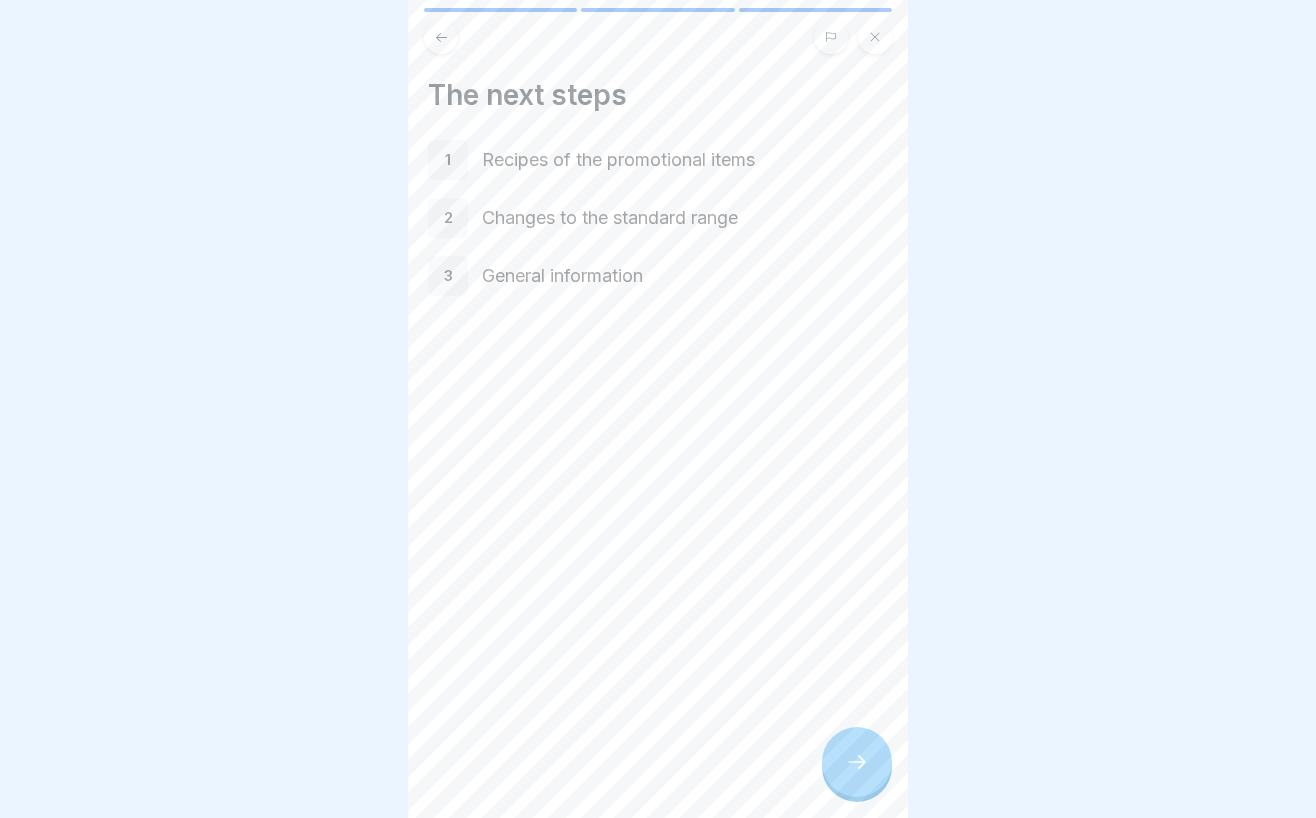 click 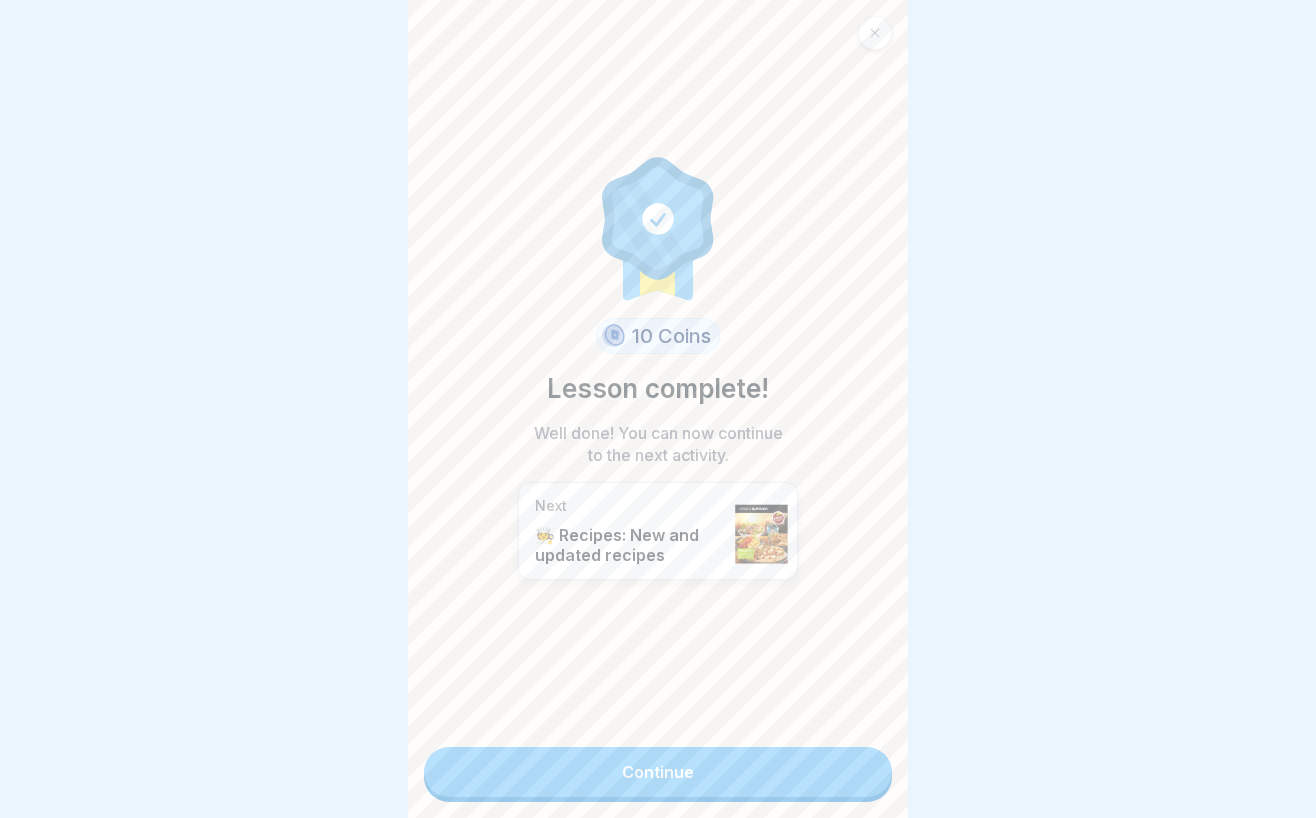 click on "Continue" at bounding box center (658, 772) 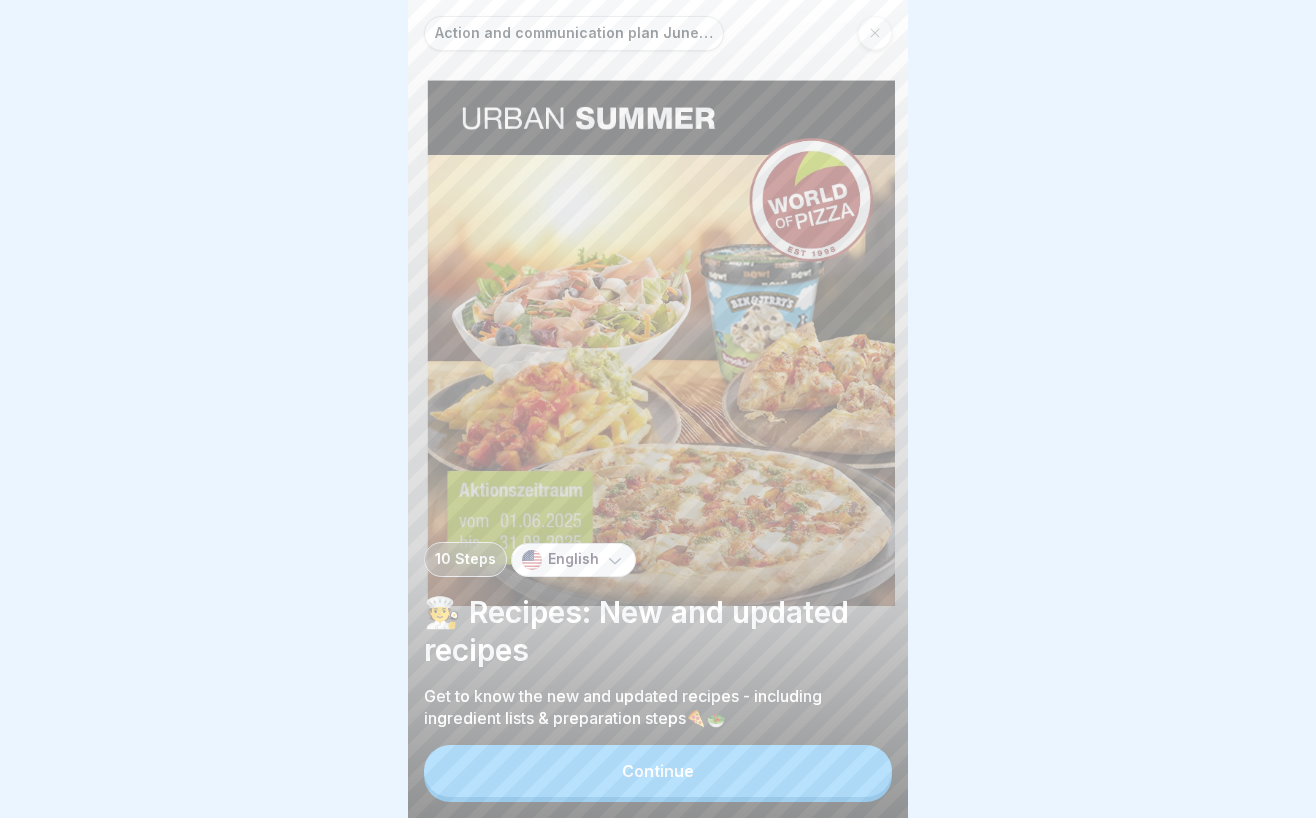 click on "Continue" at bounding box center [658, 771] 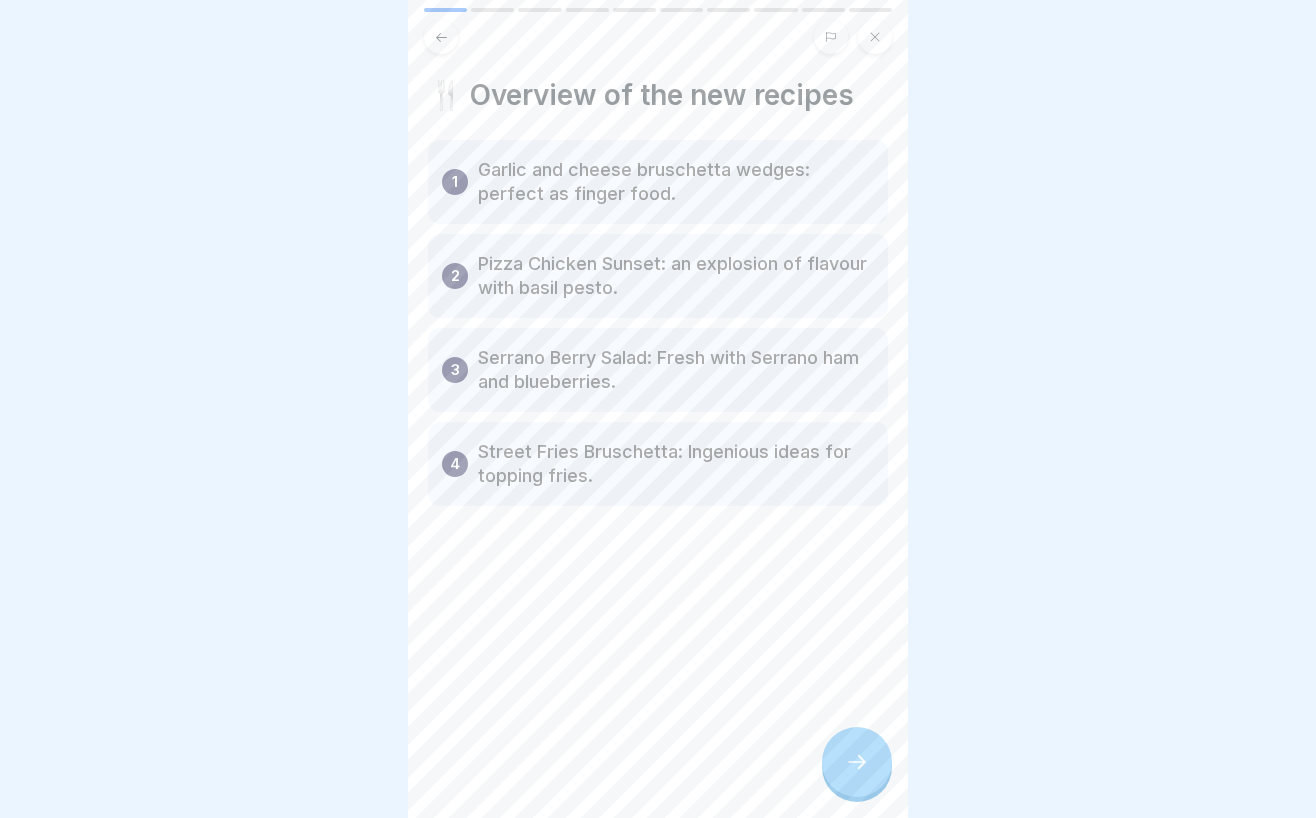 click on "🍴 Overview of the new recipes 1 Garlic and cheese bruschetta wedges: perfect as finger food. 2 Pizza Chicken Sunset: an explosion of flavour with basil pesto. 3 Serrano Berry Salad: Fresh with Serrano ham and blueberries. 4 Street Fries Bruschetta: Ingenious ideas for topping fries." at bounding box center (658, 409) 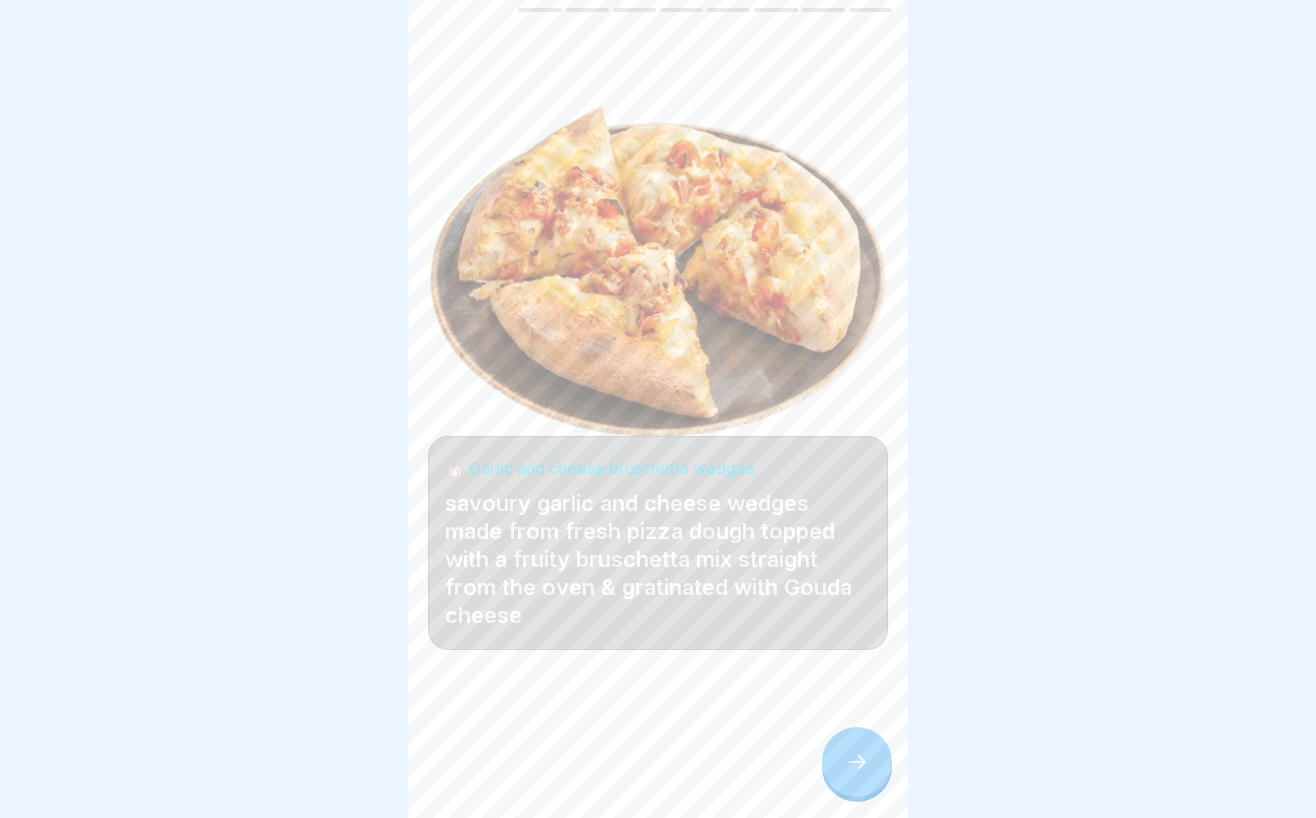 click 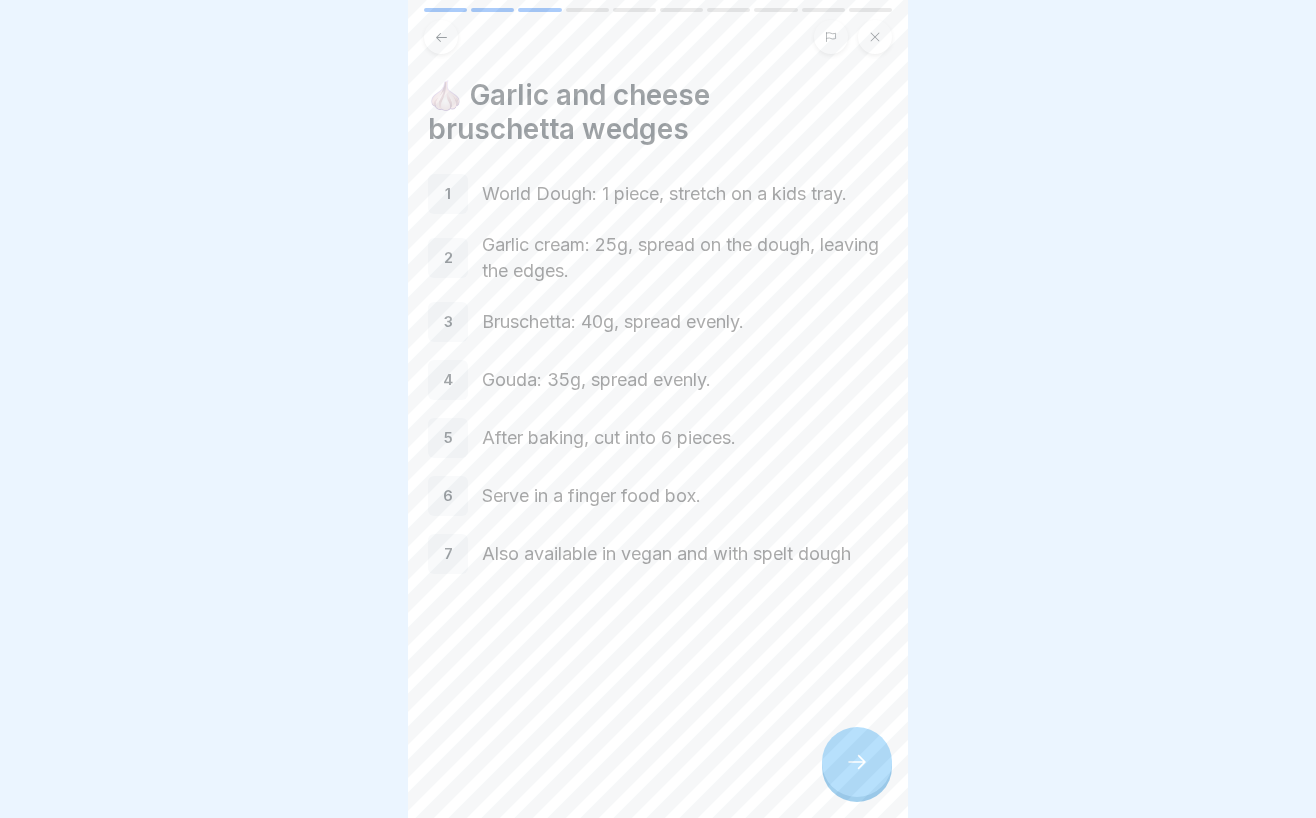 click 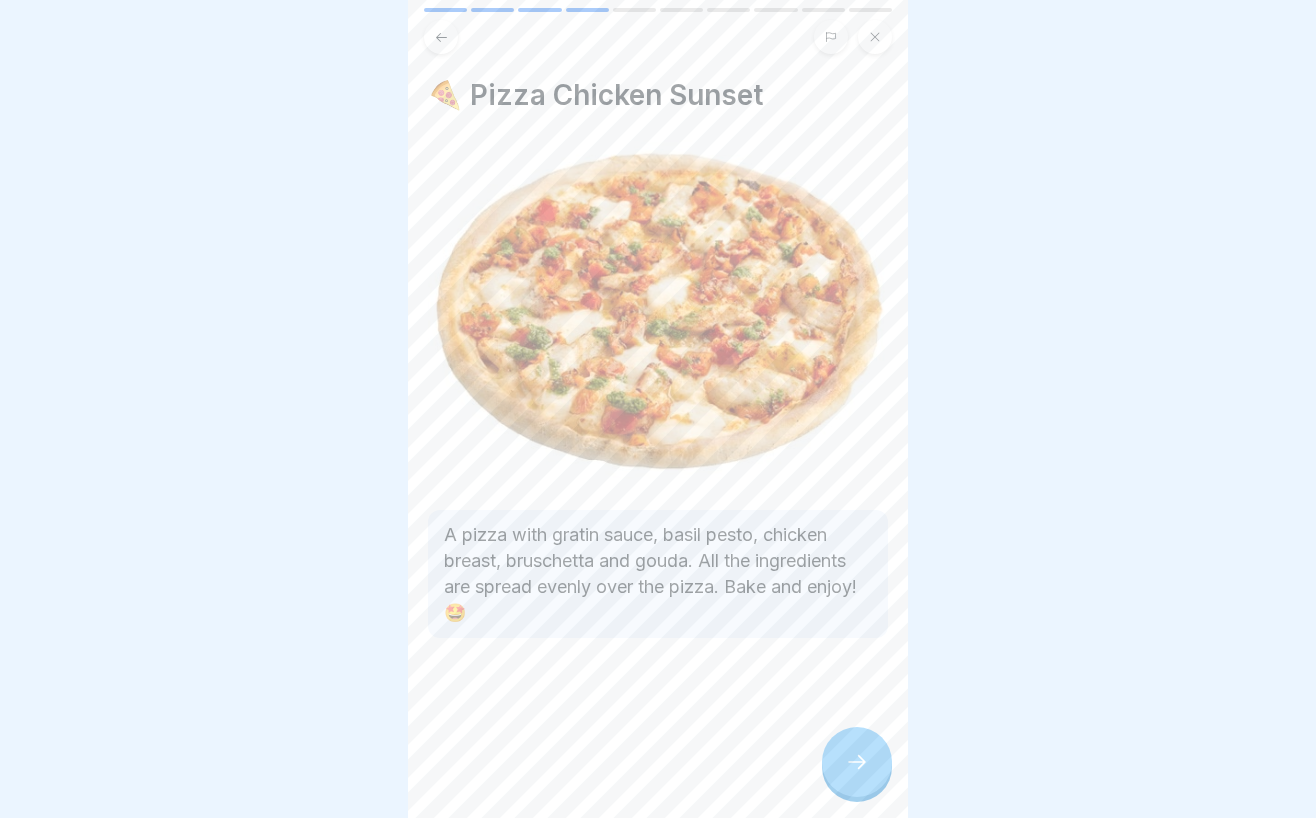 click 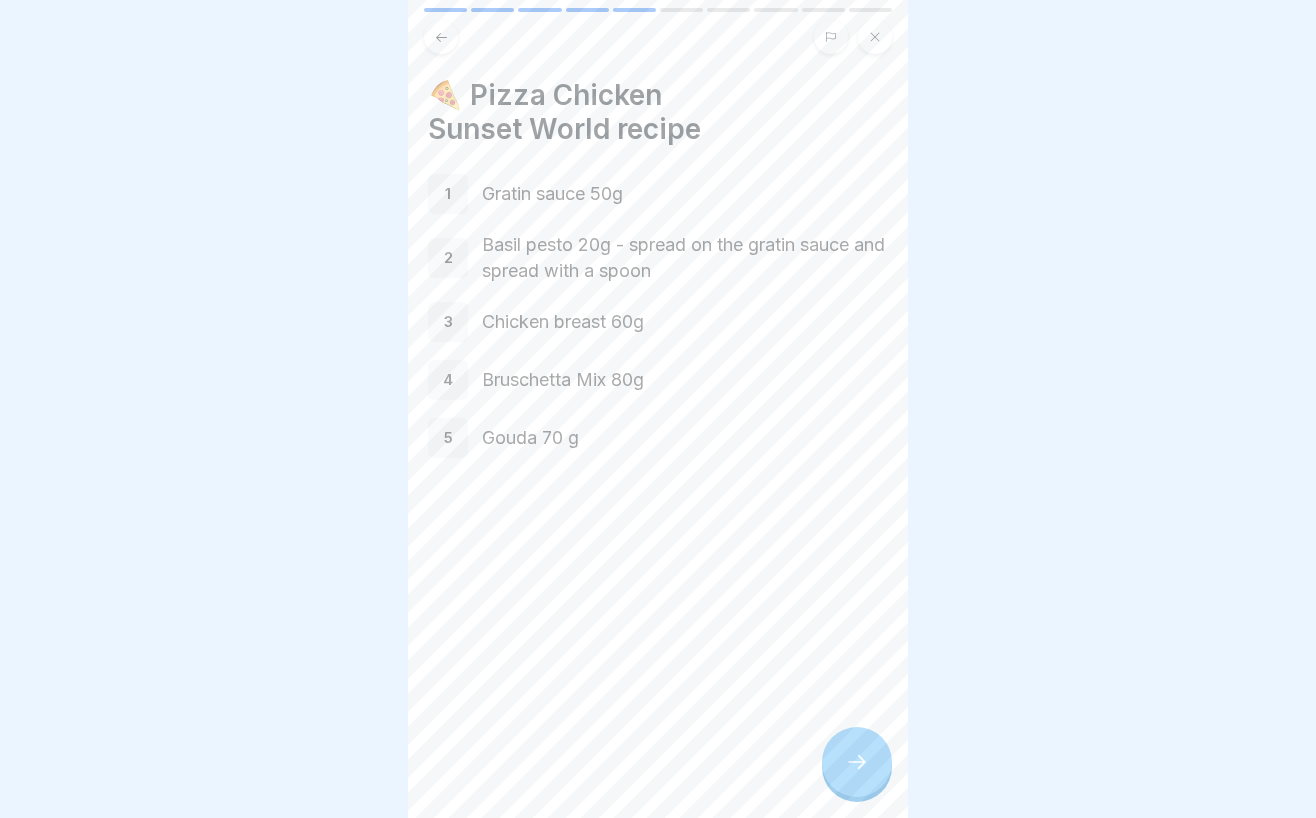 click 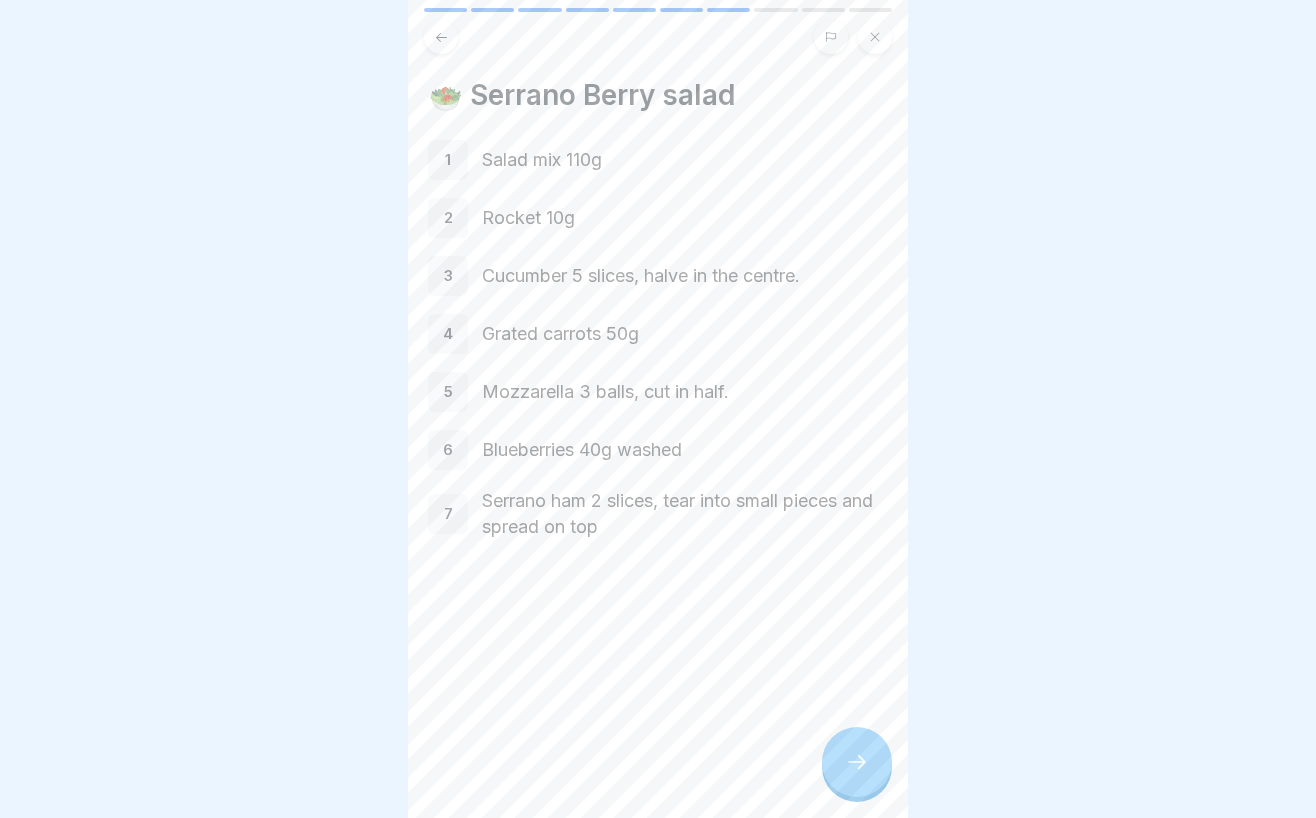 click 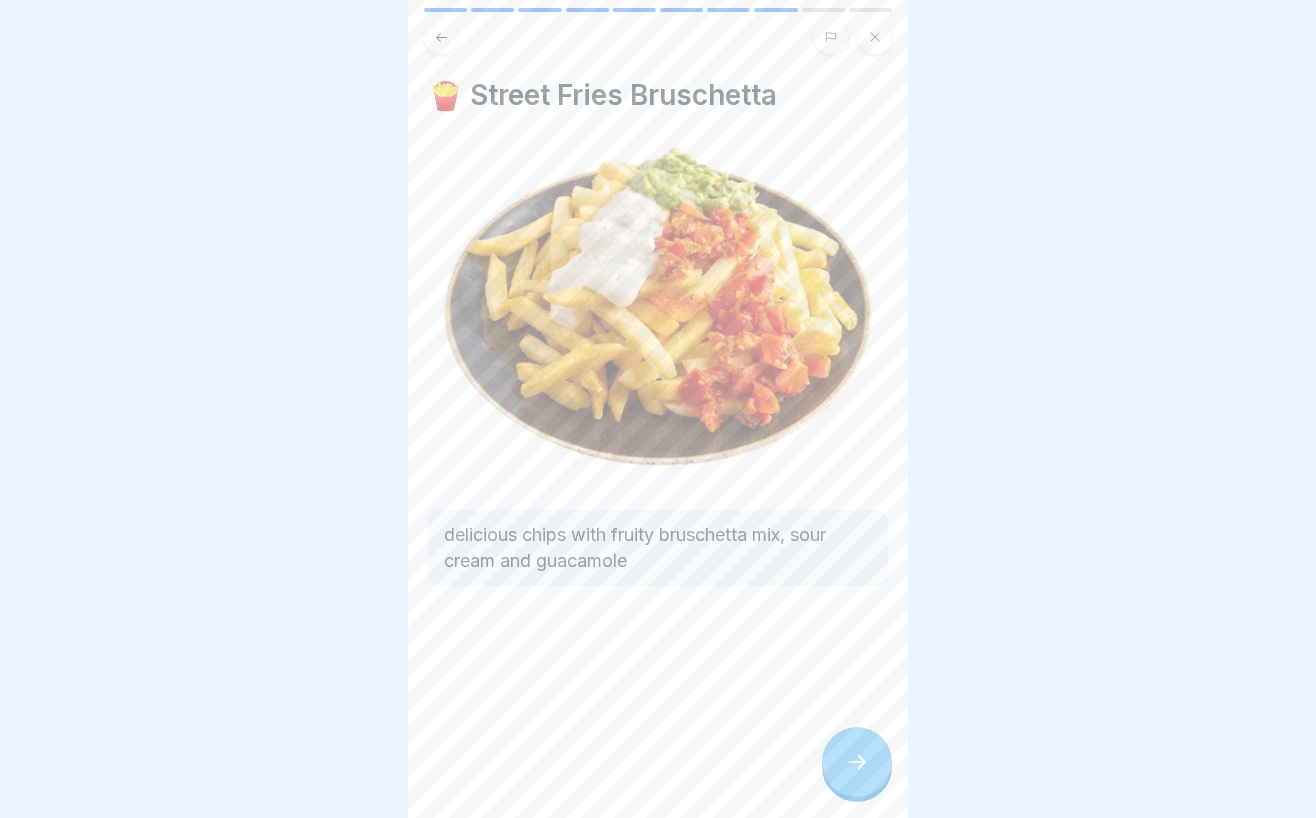 click 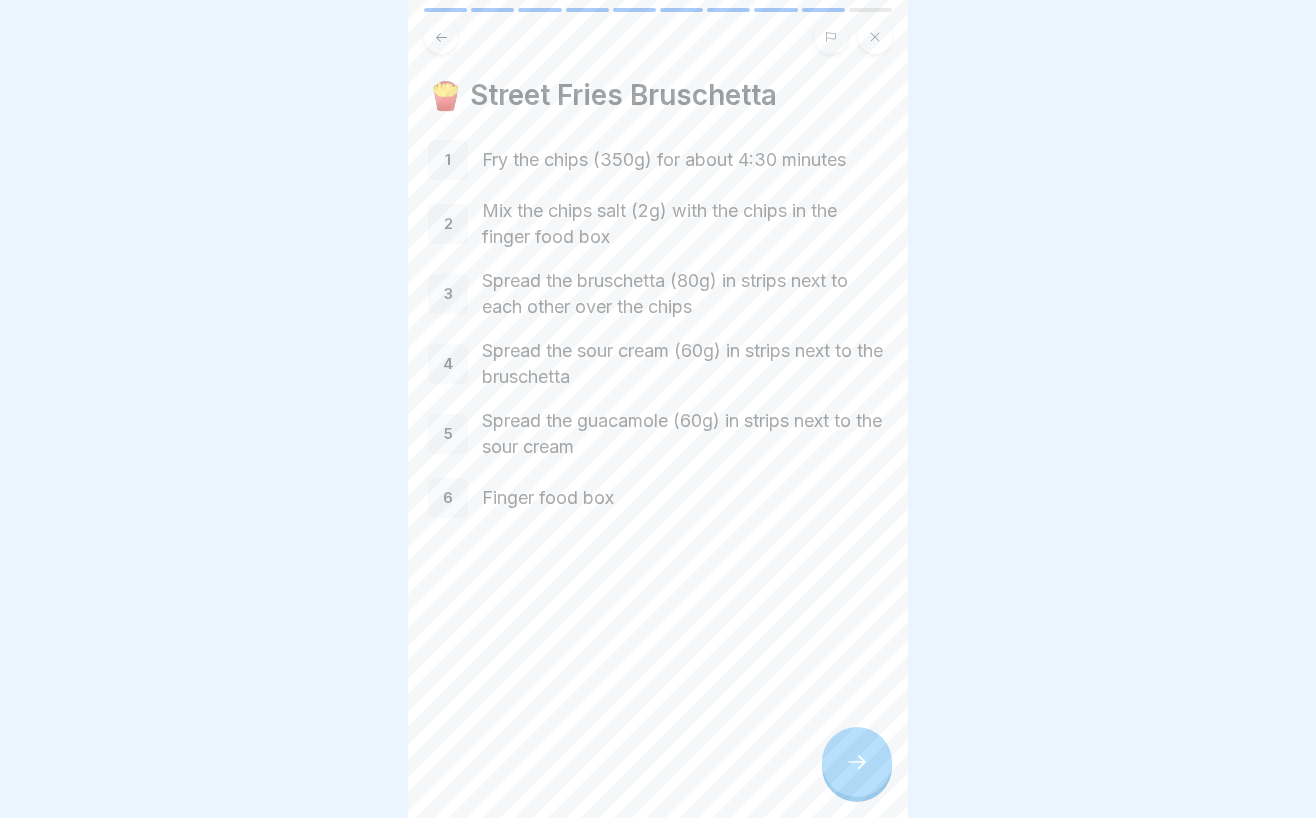 click 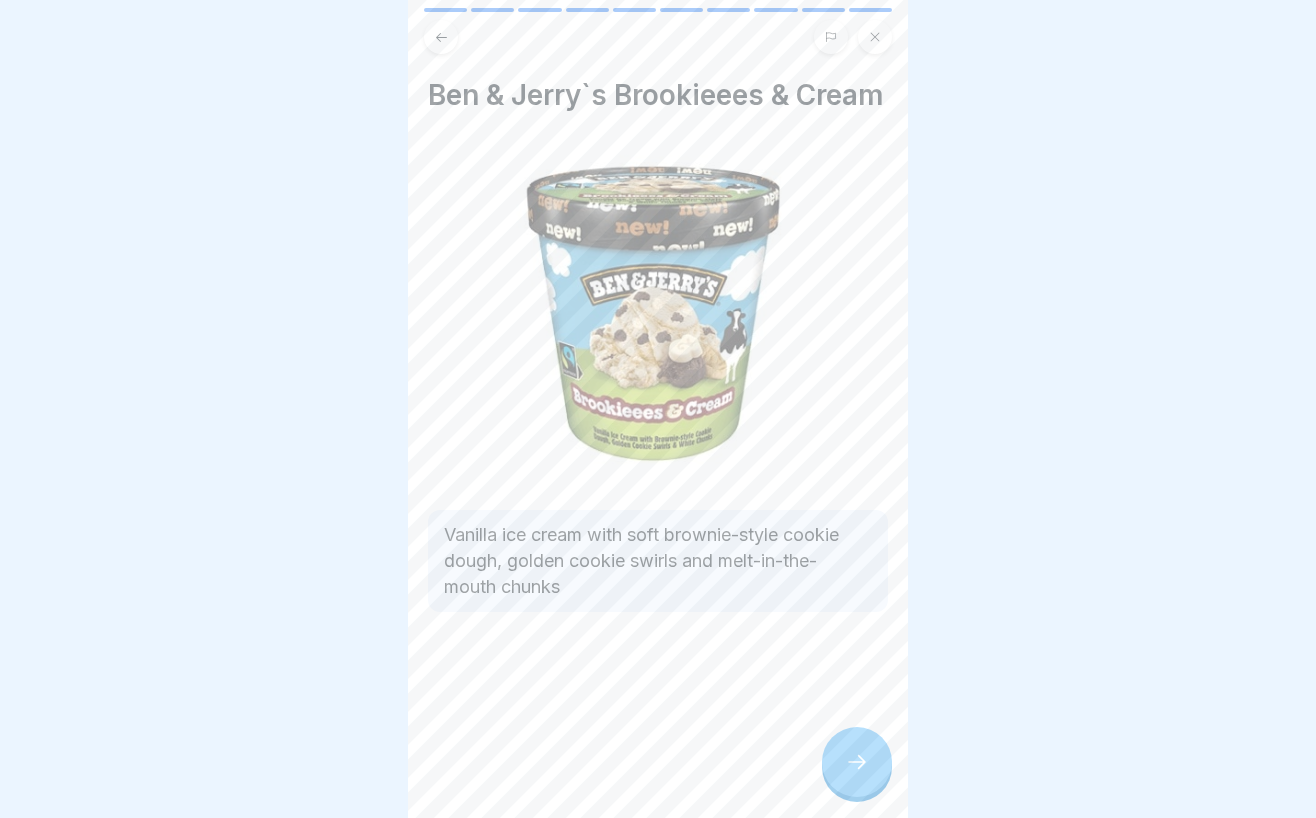 click 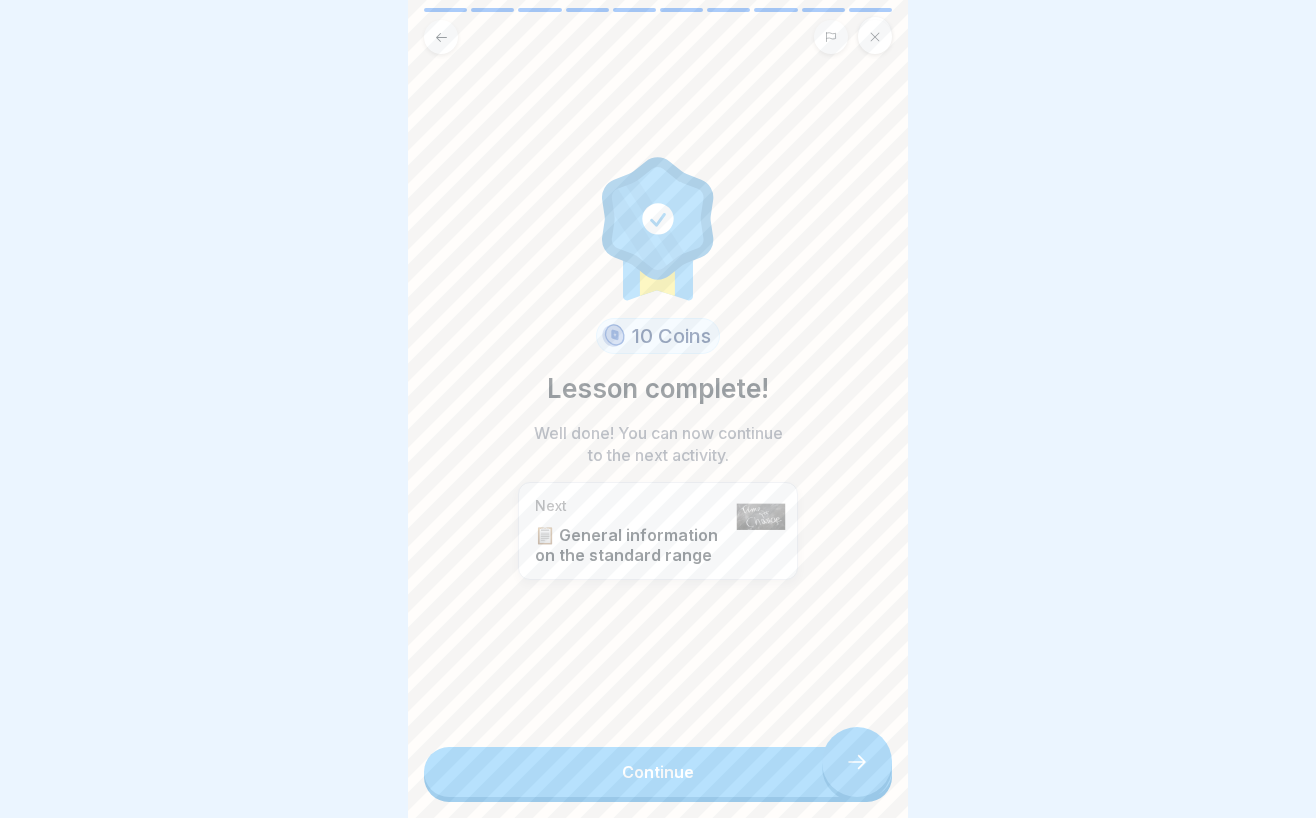 click on "Continue" at bounding box center [658, 772] 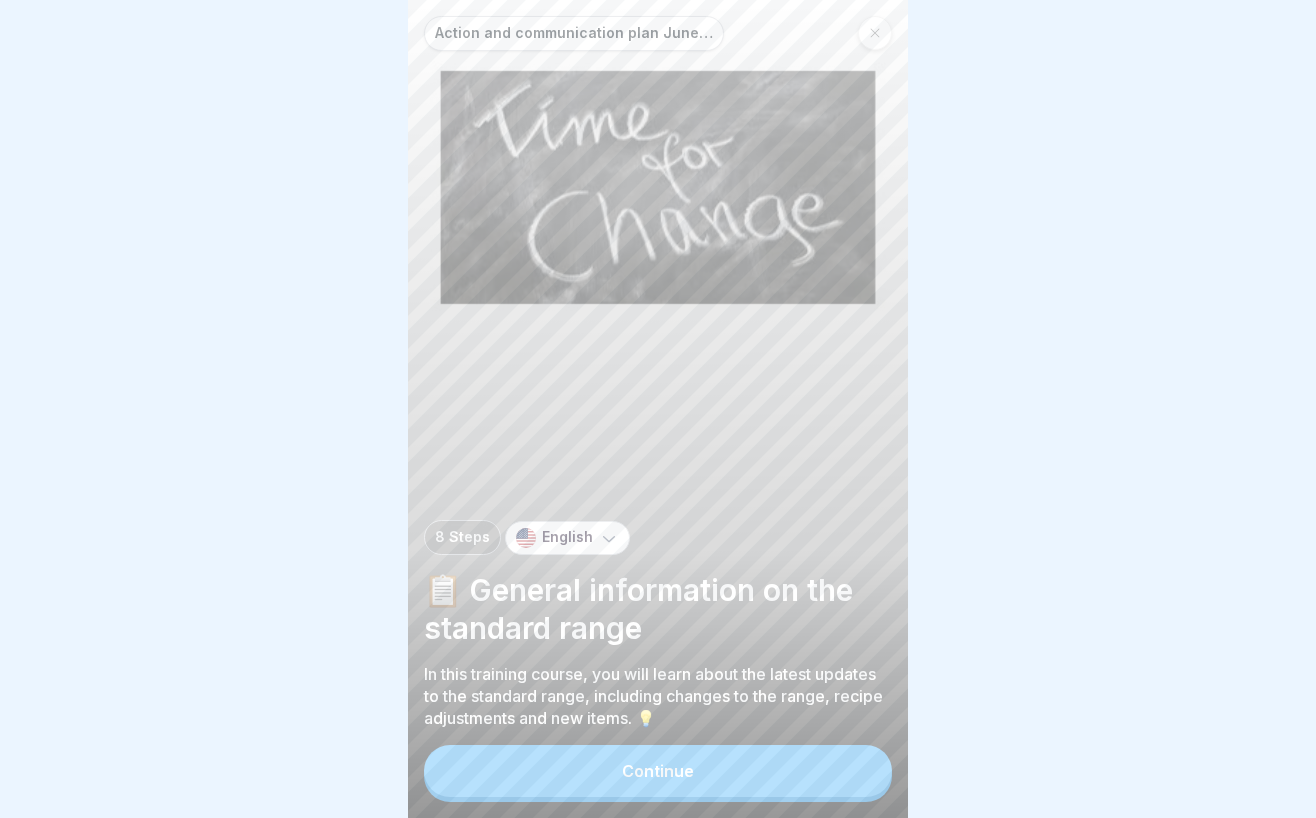 click on "Continue" at bounding box center (658, 771) 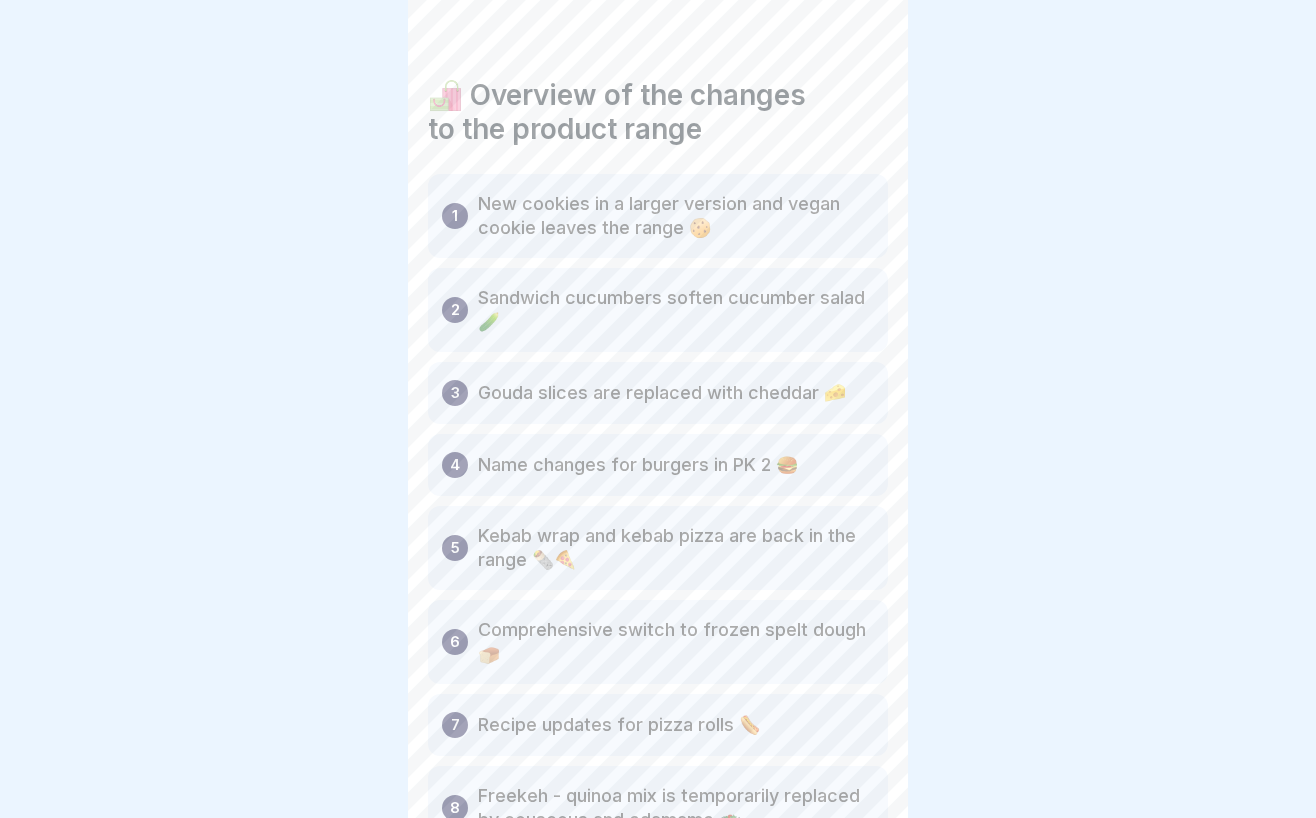 click on "Action and communication plan June to August 8 Steps English 📋 General information on the standard range In this training course, you will learn about the latest updates to the standard range, including changes to the range, recipe adjustments and new items. 💡 Continue 🛍️ Overview of the changes to the product range 1 New cookies in a larger version and vegan cookie leaves the range 🍪 2 Sandwich cucumbers soften cucumber salad 🥒 3 Gouda slices are replaced with cheddar 🧀 4 Name changes for burgers in PK 2 🍔 5 Kebab wrap and kebab pizza are back in the range 🌯🍕 6 Comprehensive switch to frozen spelt dough 🍞 7 Recipe updates for pizza rolls 🌭 8 Freekeh - quinoa mix is temporarily replaced by couscous and edamame 🥗 9 Monster Mango Loco as a new drink in the range 🥭 10 Garlic wedges now also available in spelt 🌾 11 Salamistyle slips into the best price range 📉 🍪 Double & Triple Chocolate Cookie 🍔 Changes to the burgers 1 2 3 ☑️ Notes on spelt dough 10 Coins" at bounding box center [658, 409] 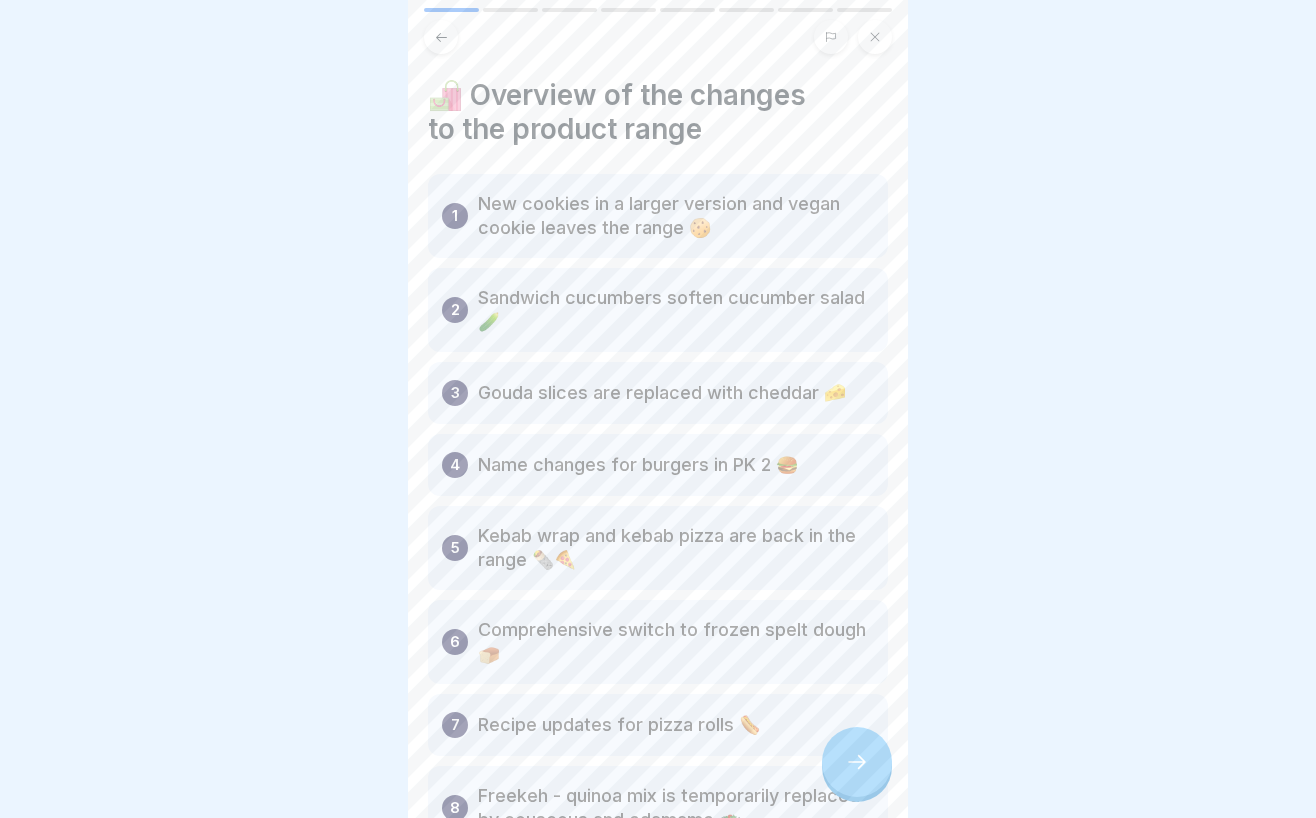 click at bounding box center (857, 762) 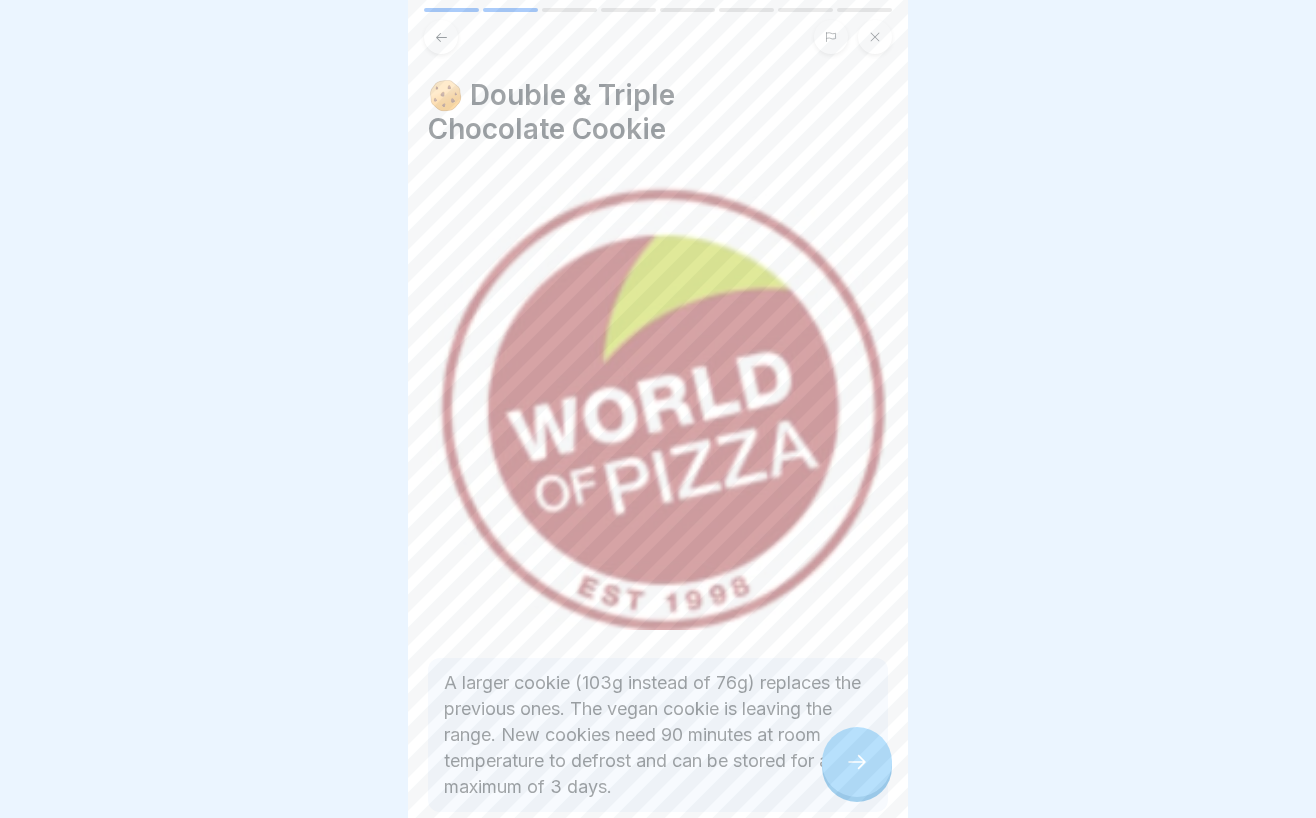 click at bounding box center [857, 762] 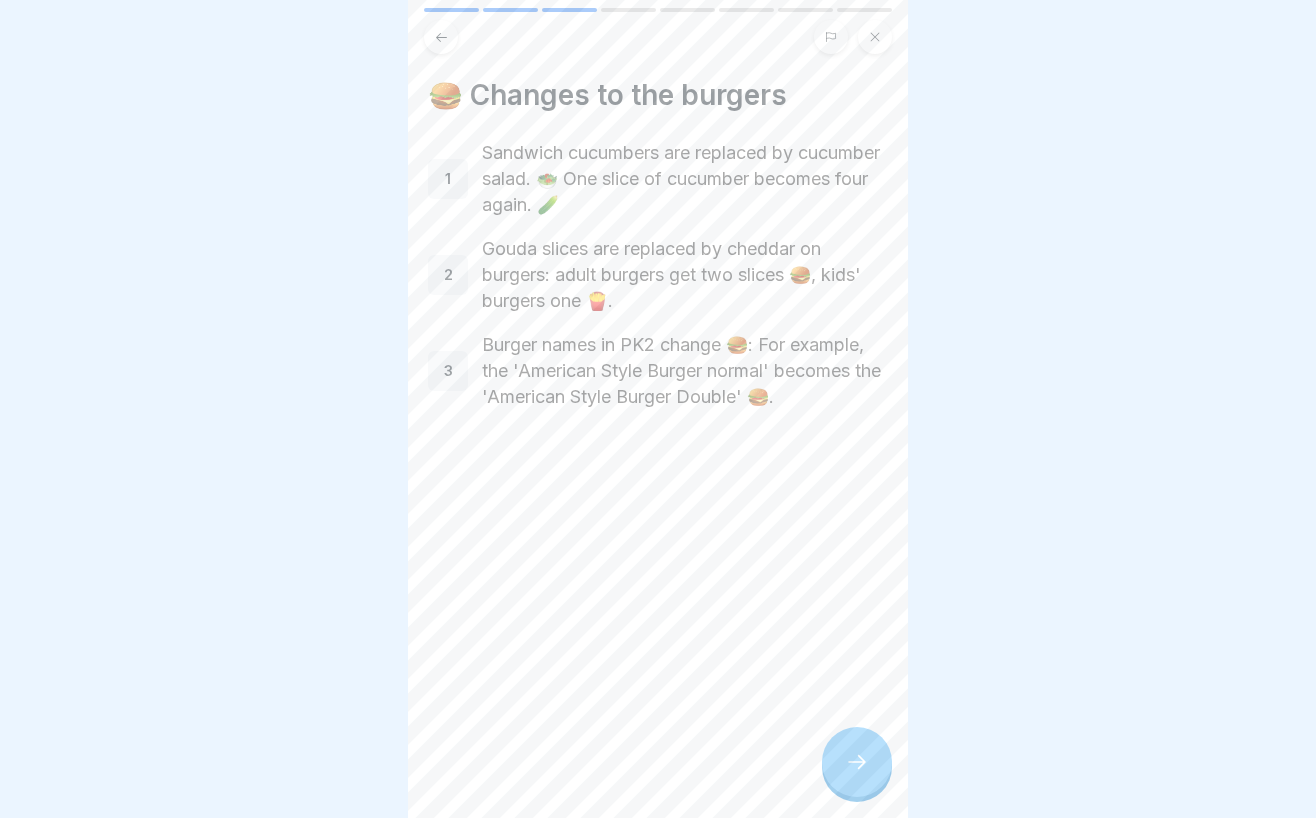 click at bounding box center (857, 762) 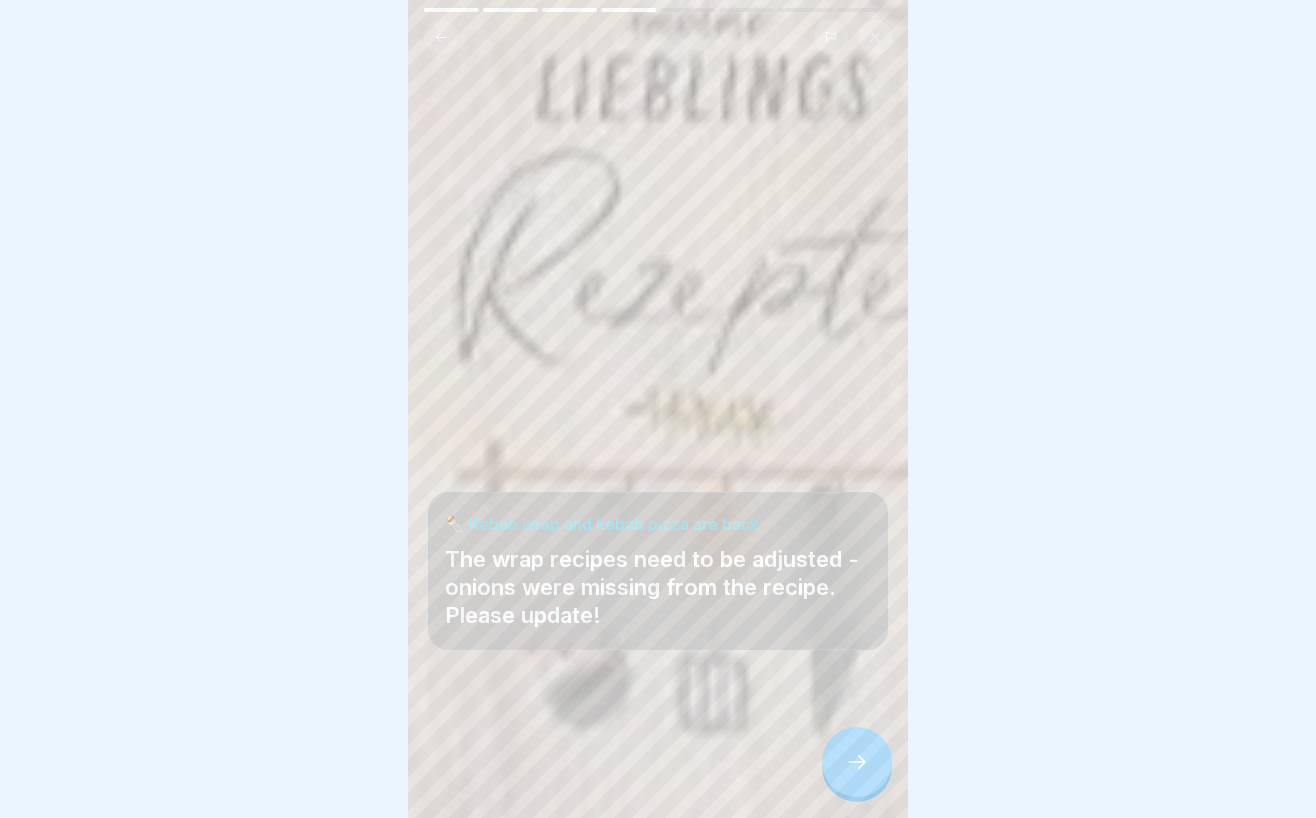 click at bounding box center [857, 762] 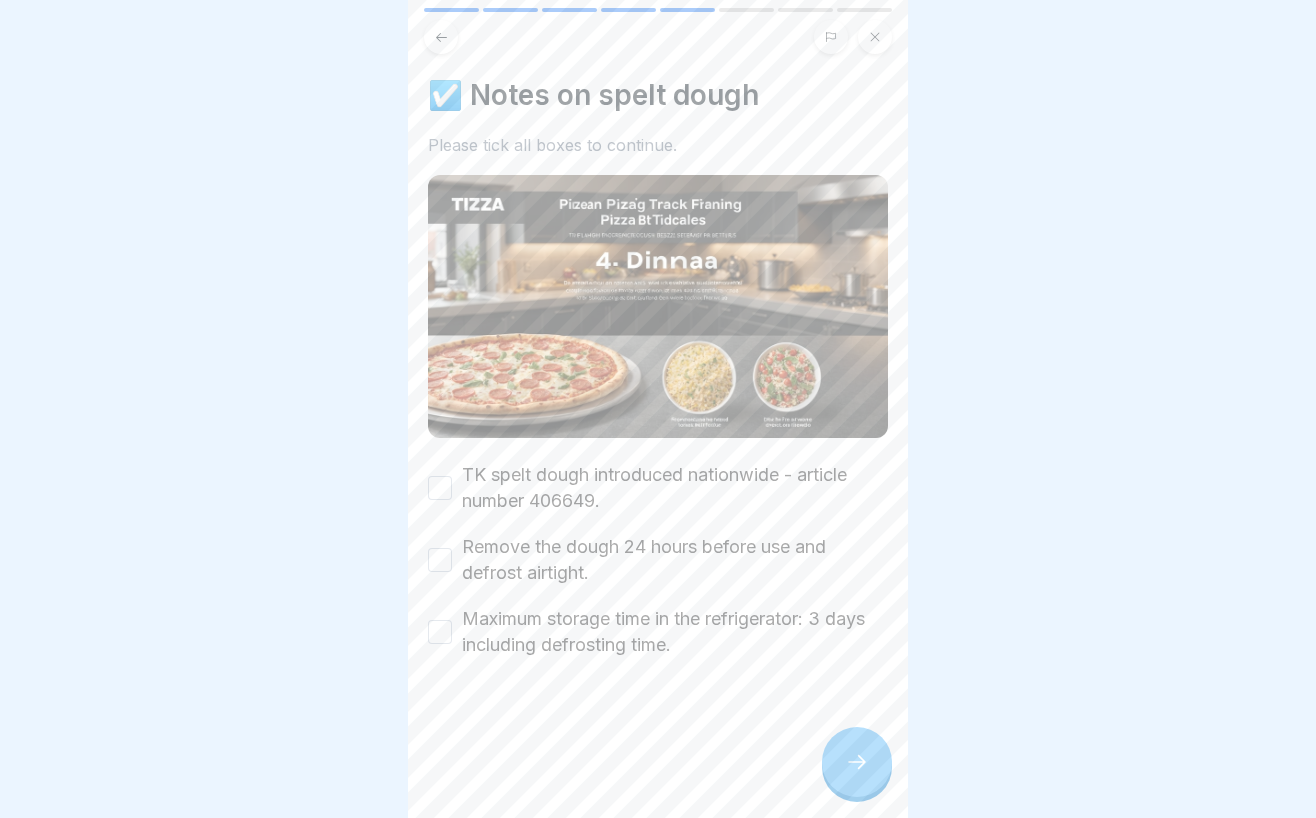 click at bounding box center [857, 762] 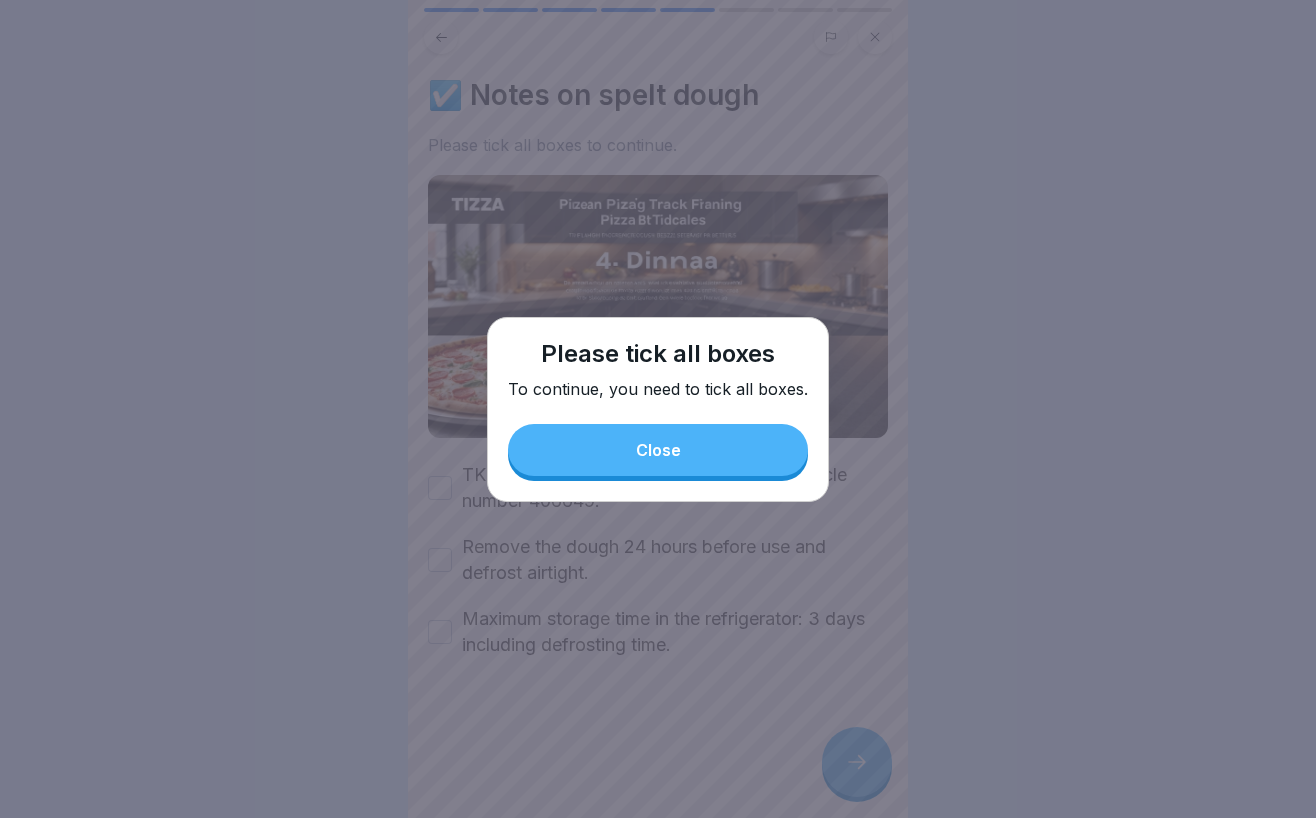 click on "Close" at bounding box center (658, 450) 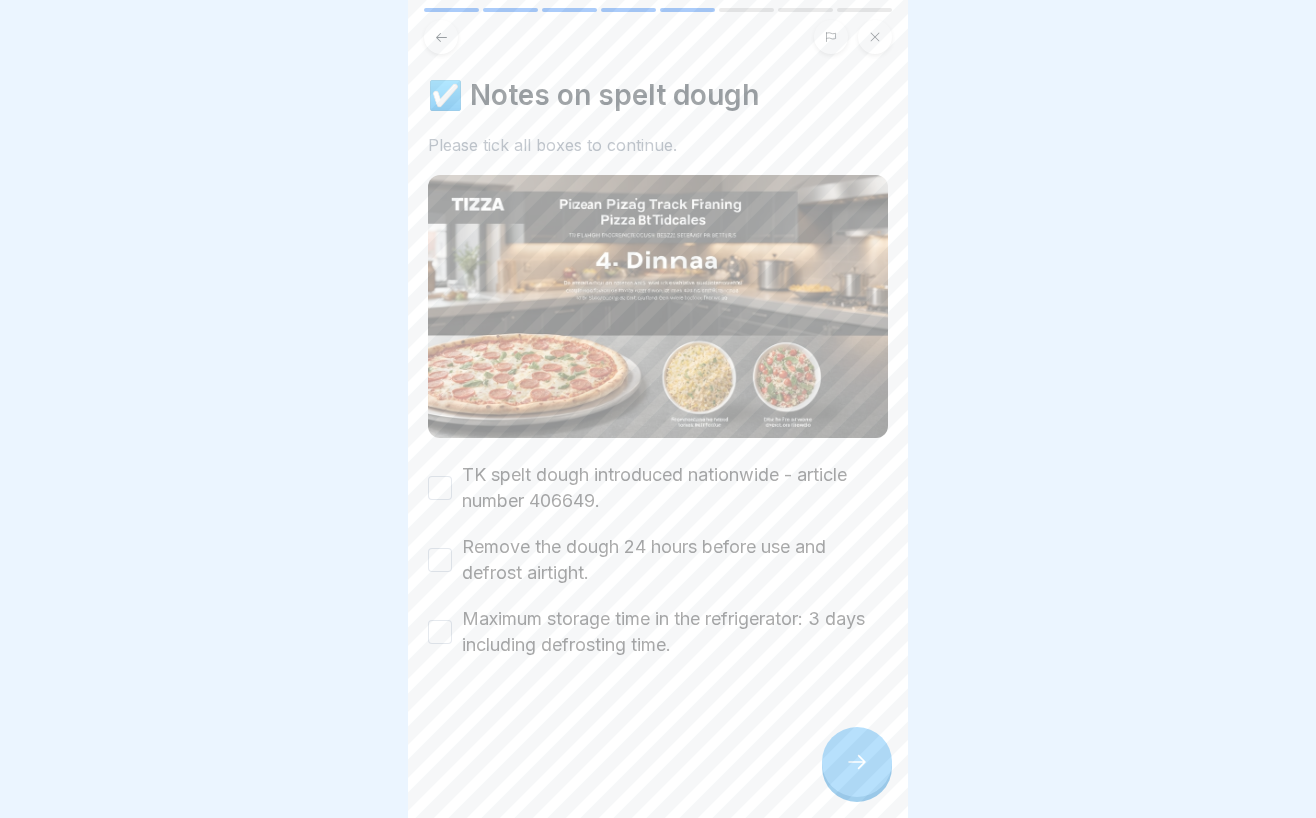 click on "Remove the dough 24 hours before use and defrost airtight." at bounding box center (675, 560) 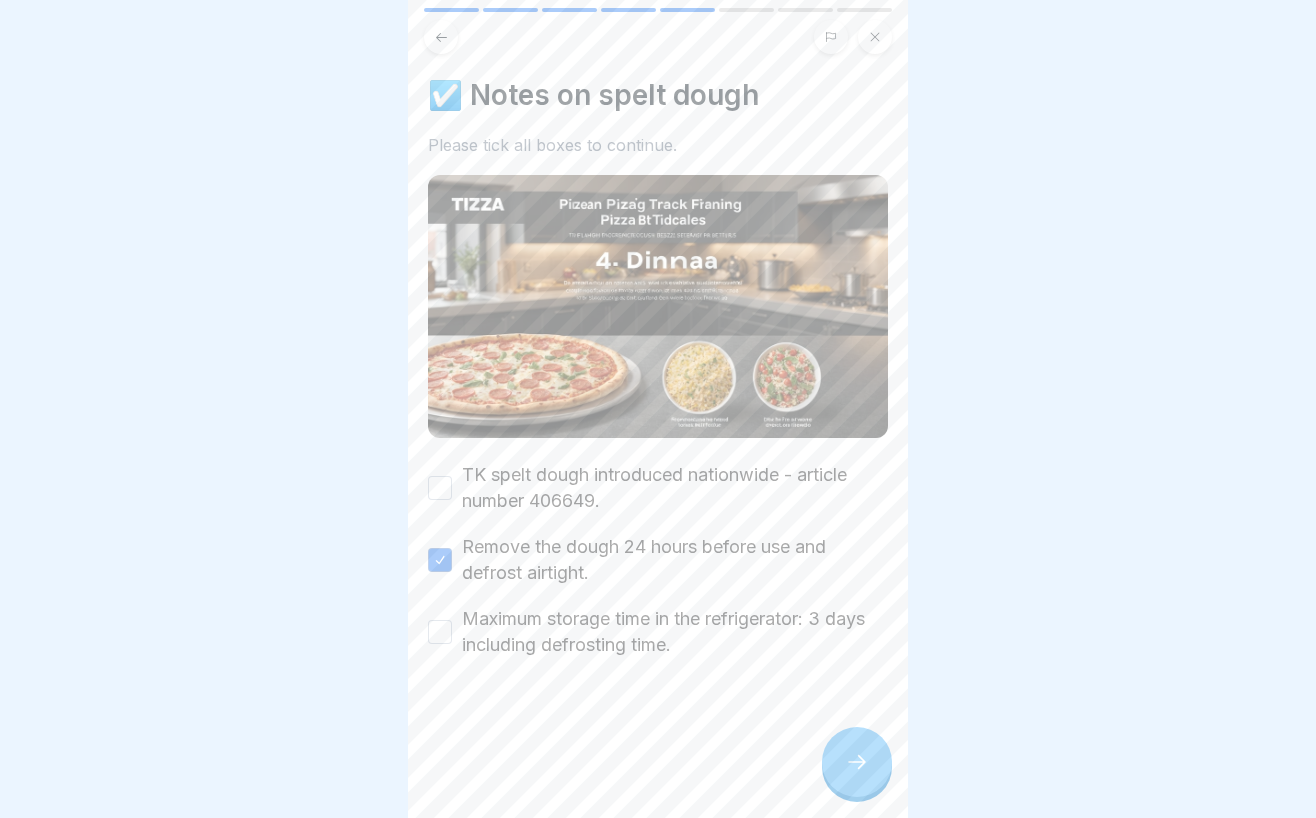 click on "Maximum storage time in the refrigerator: 3 days including defrosting time." at bounding box center (675, 632) 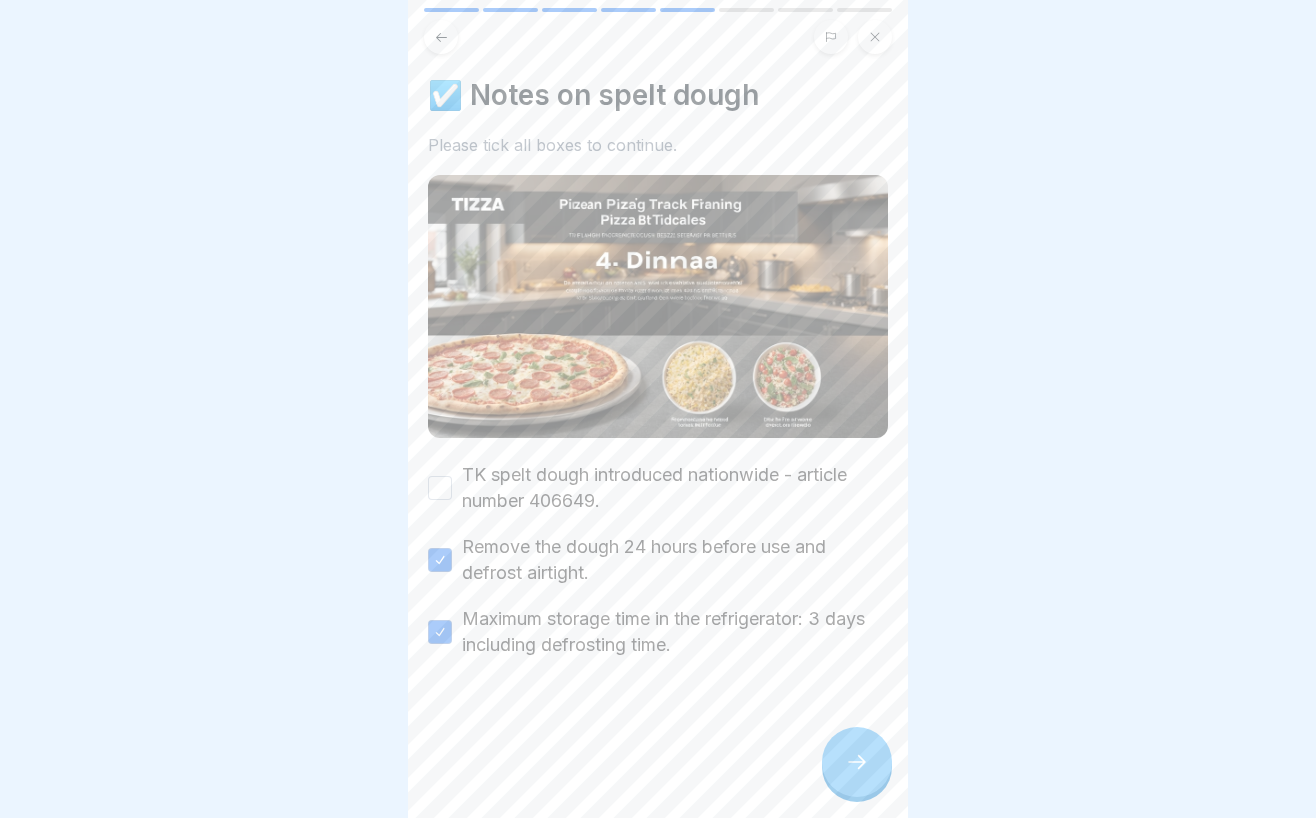 click on "TK spelt dough introduced nationwide - article number 406649." at bounding box center [675, 488] 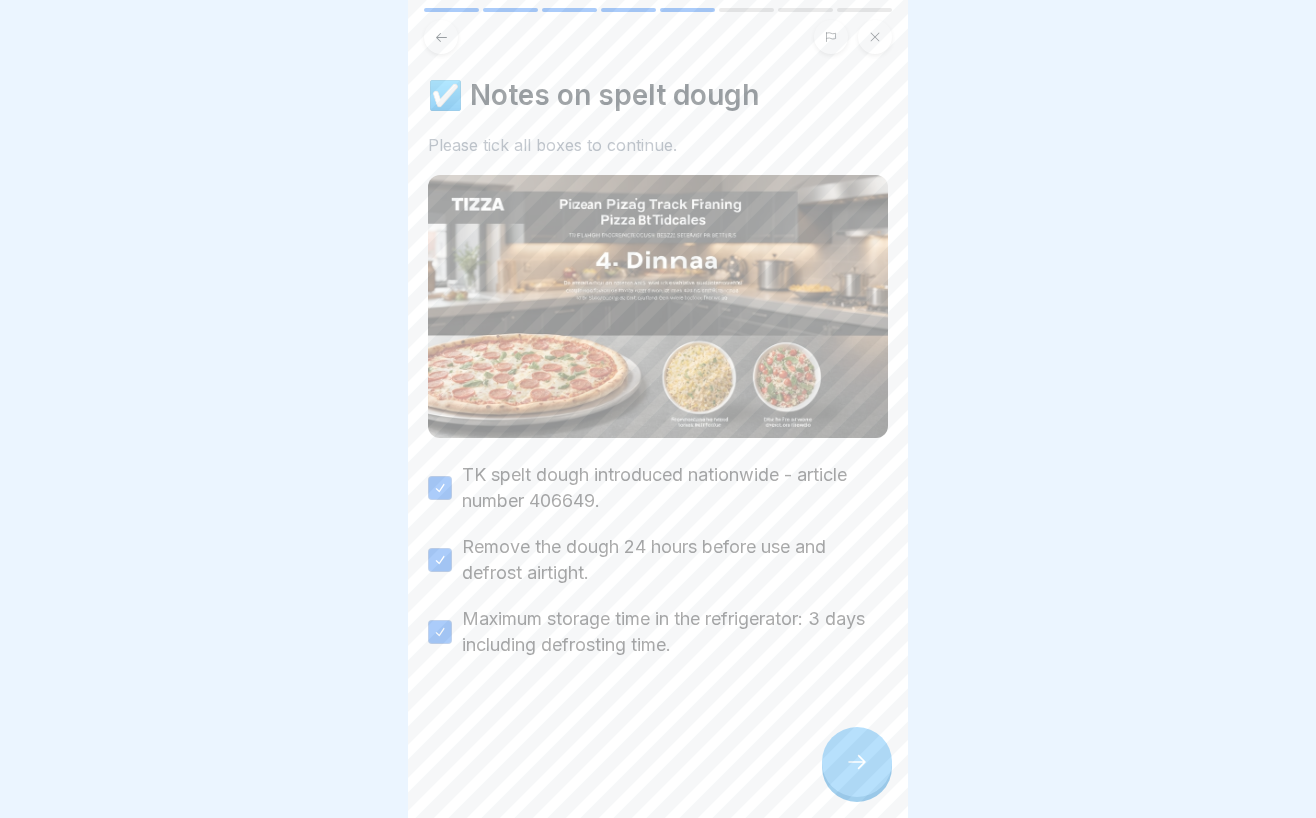 click at bounding box center (857, 762) 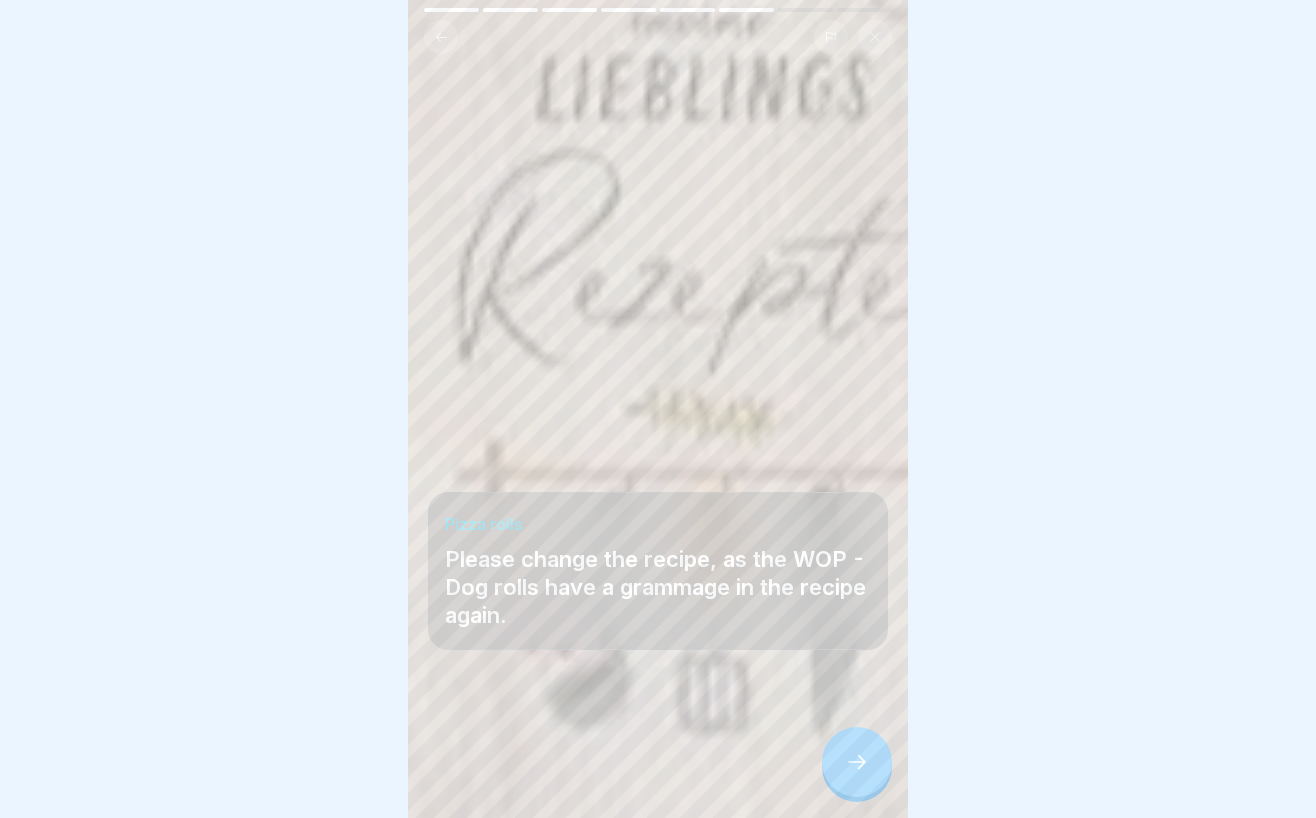 click at bounding box center (857, 762) 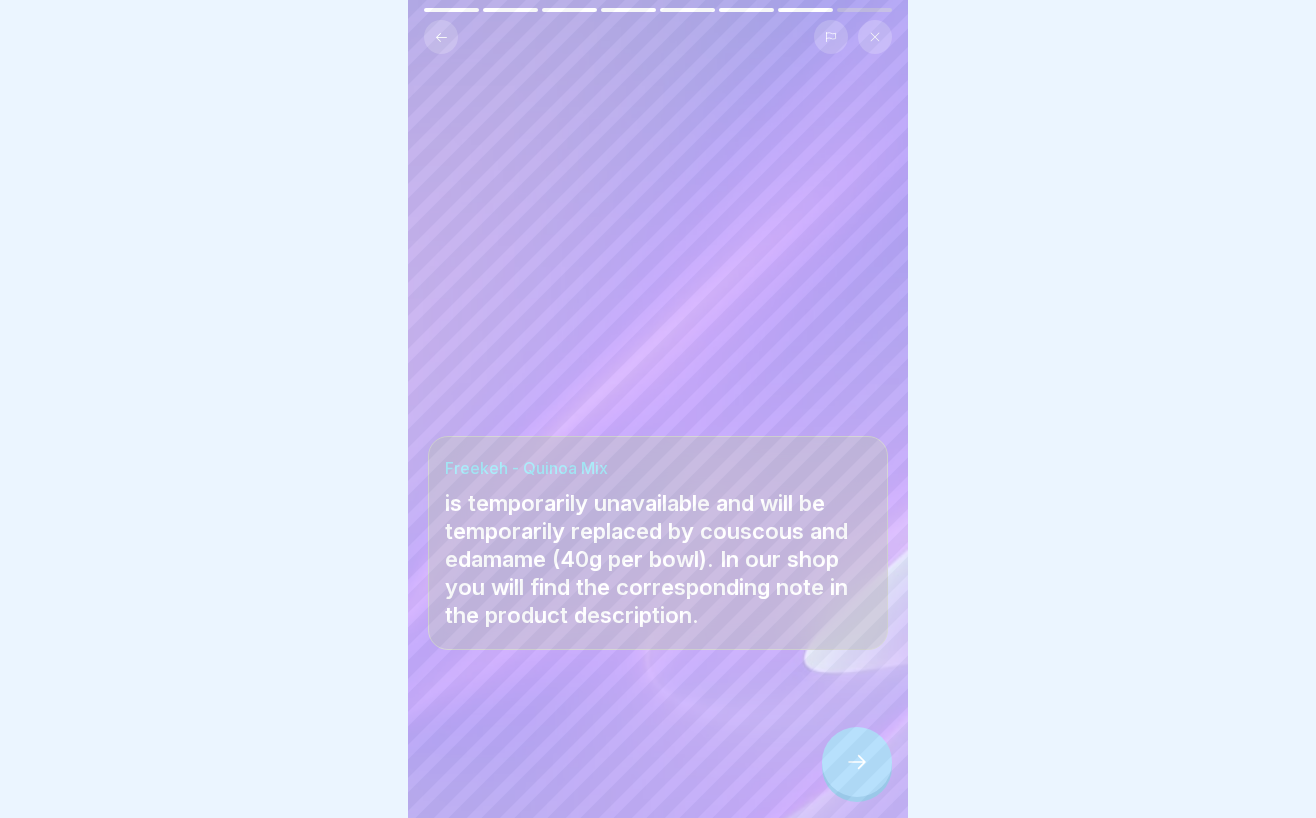click at bounding box center (857, 762) 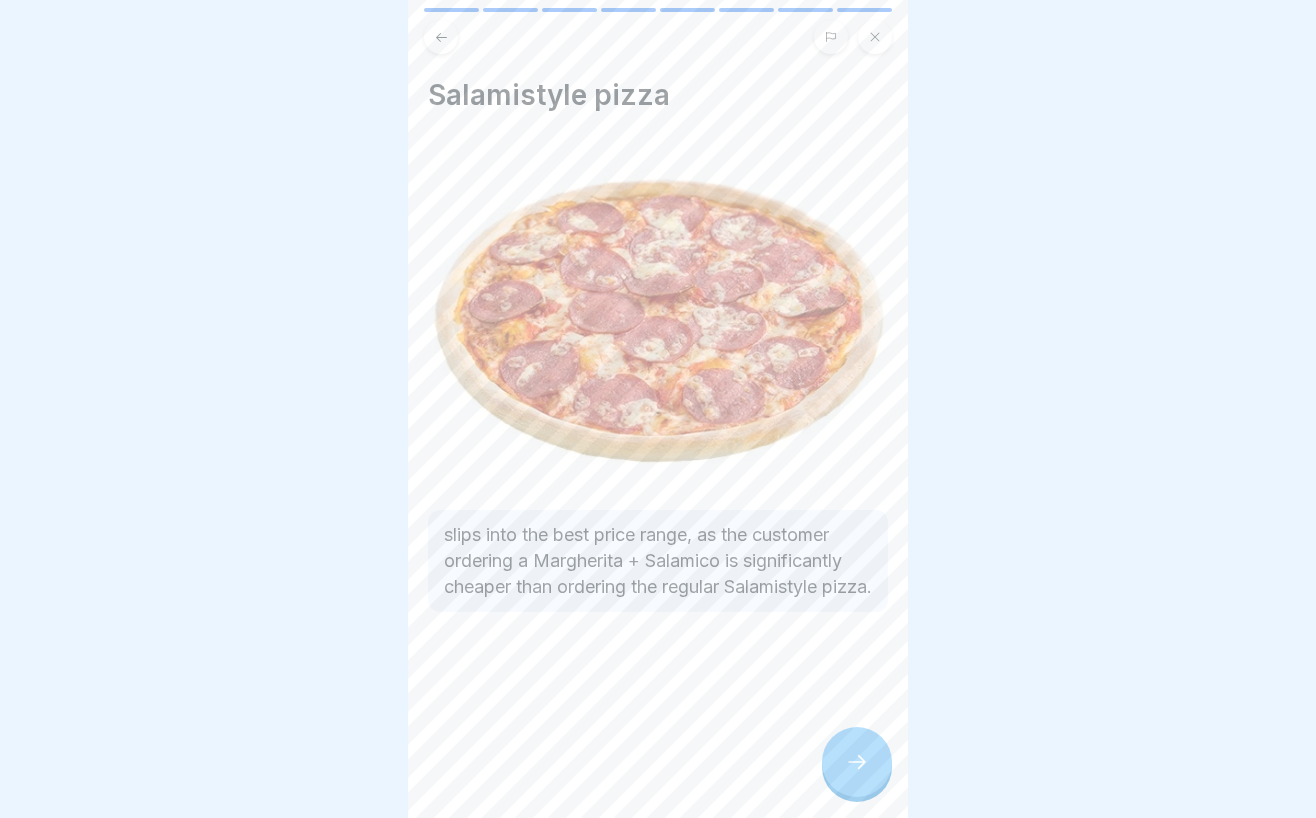 click at bounding box center (857, 762) 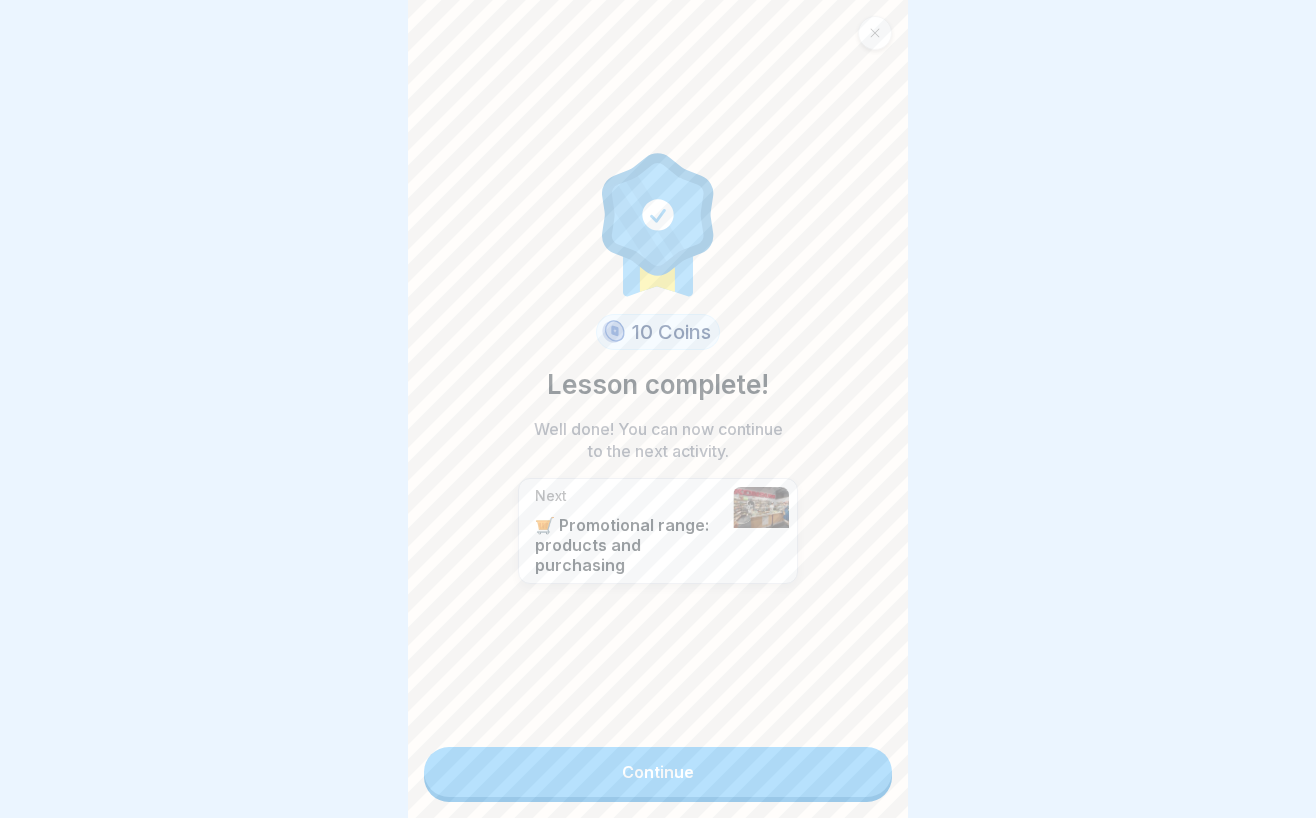 click on "Continue" at bounding box center [658, 772] 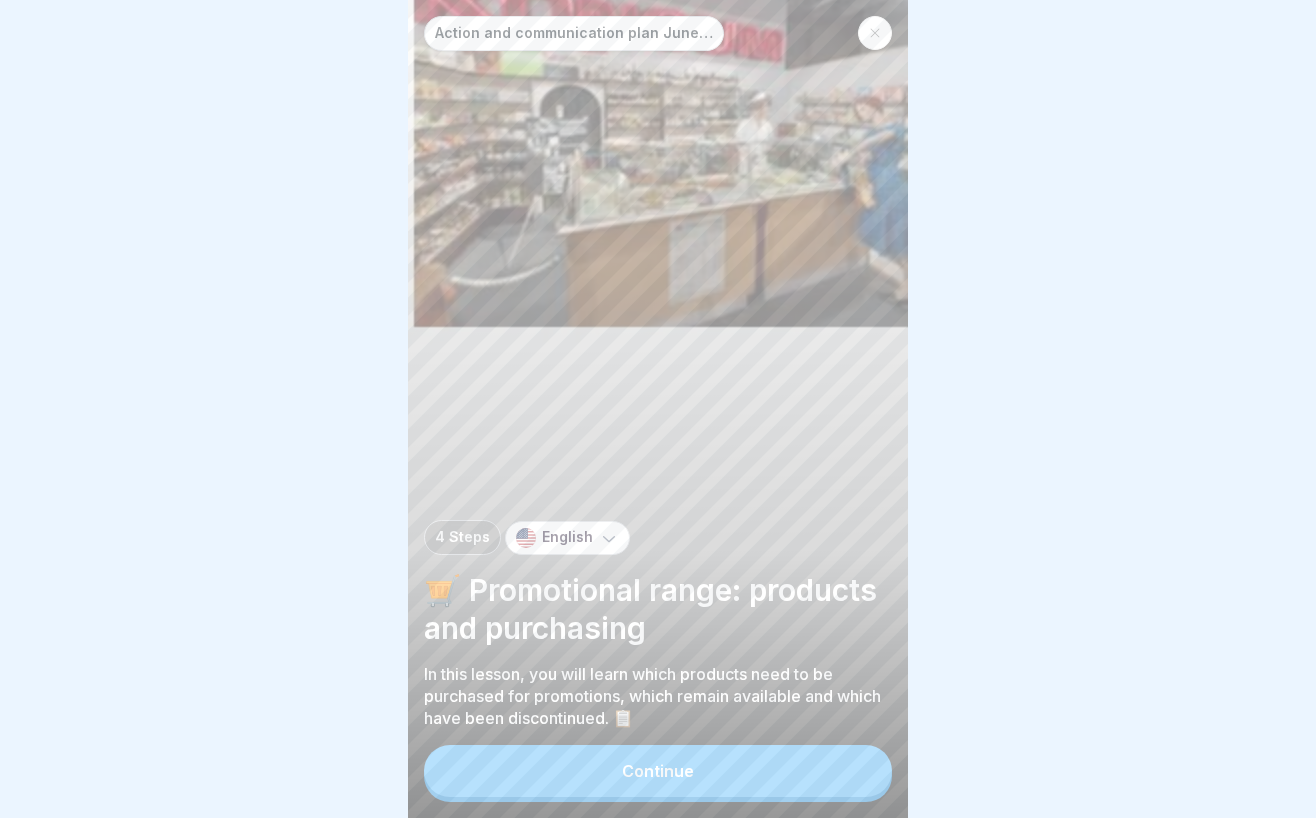 click on "Continue" at bounding box center [658, 771] 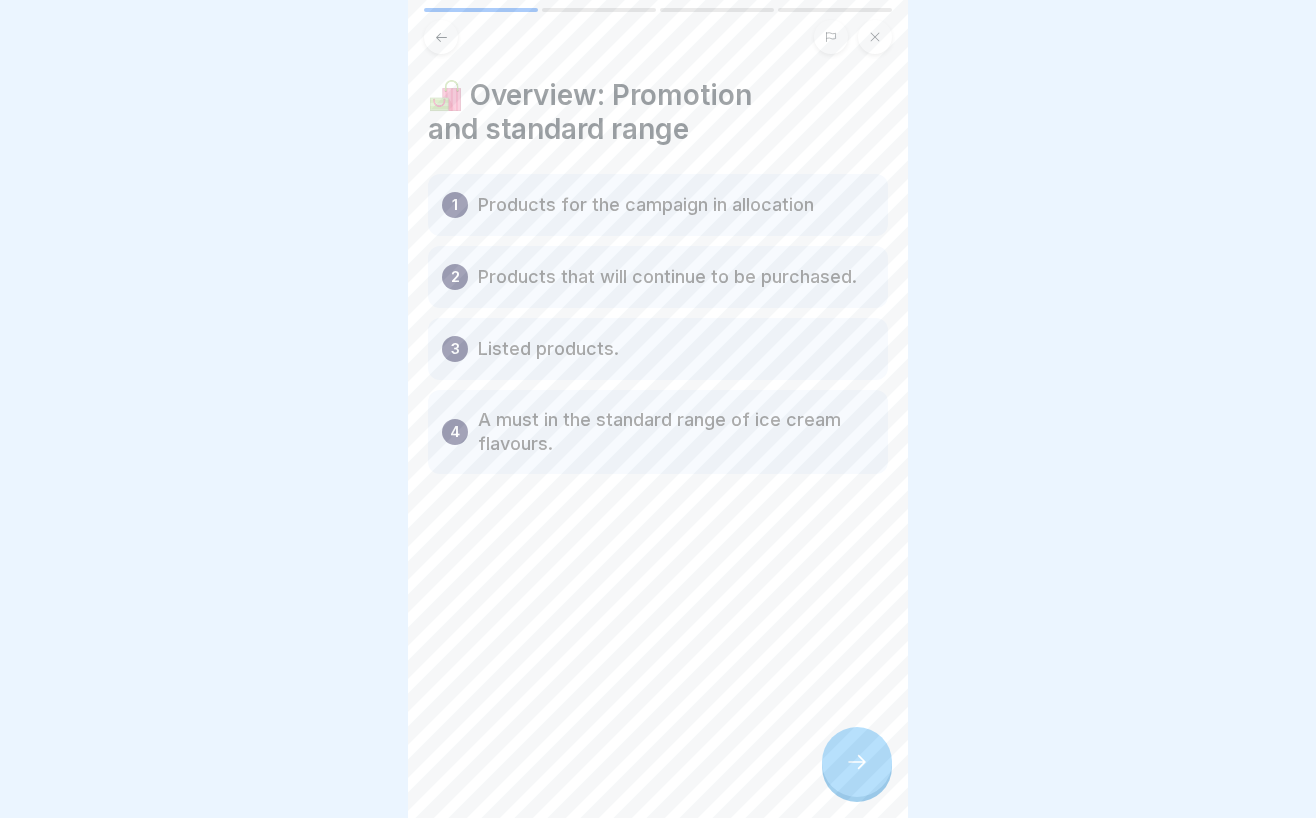 click 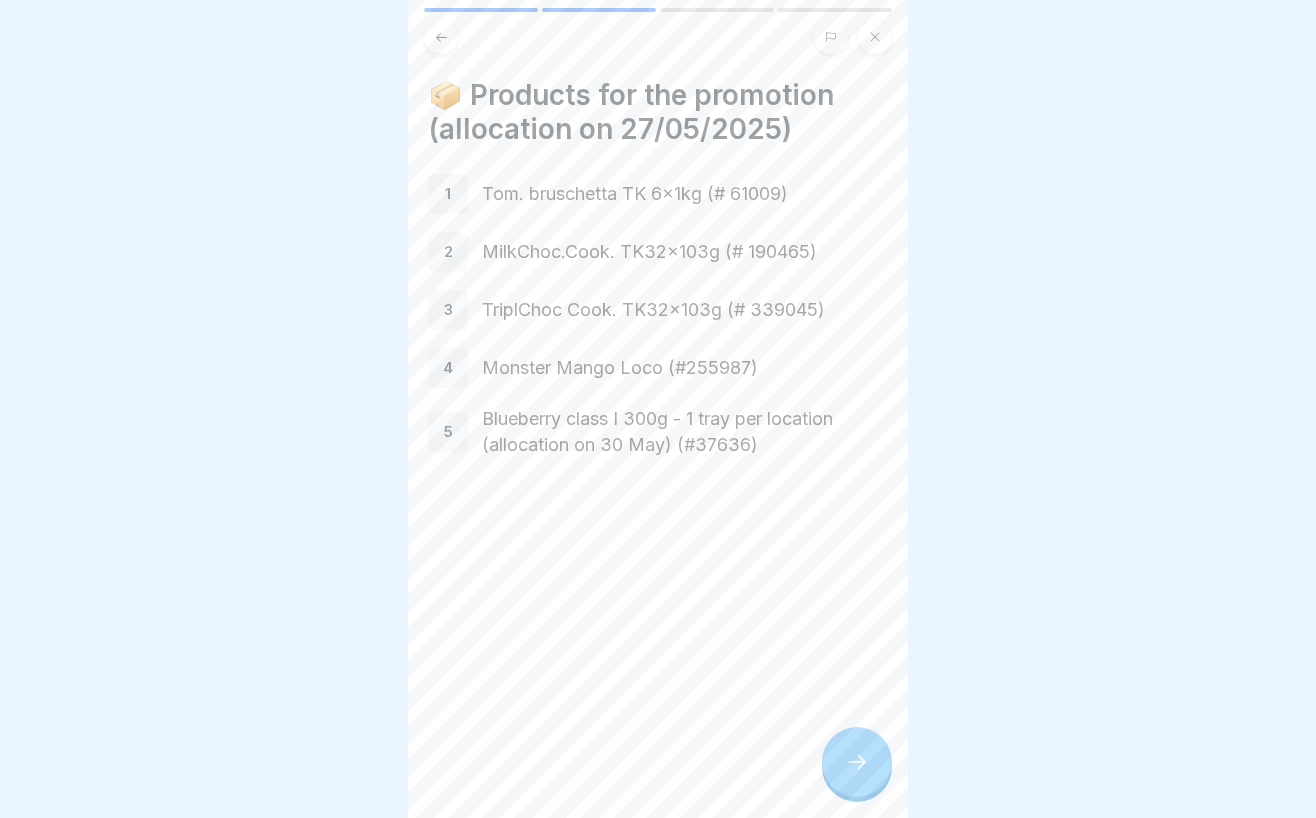 click 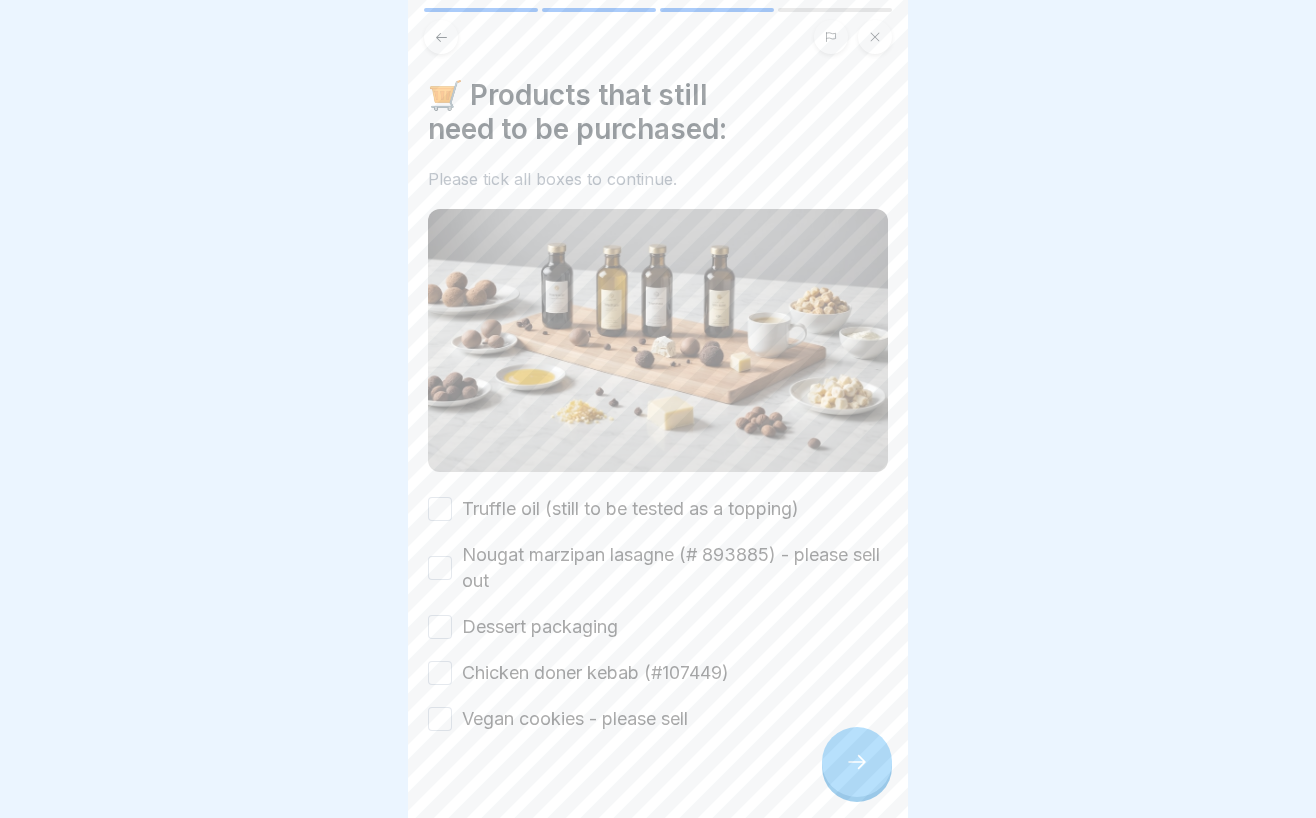click on "Dessert packaging" at bounding box center [540, 627] 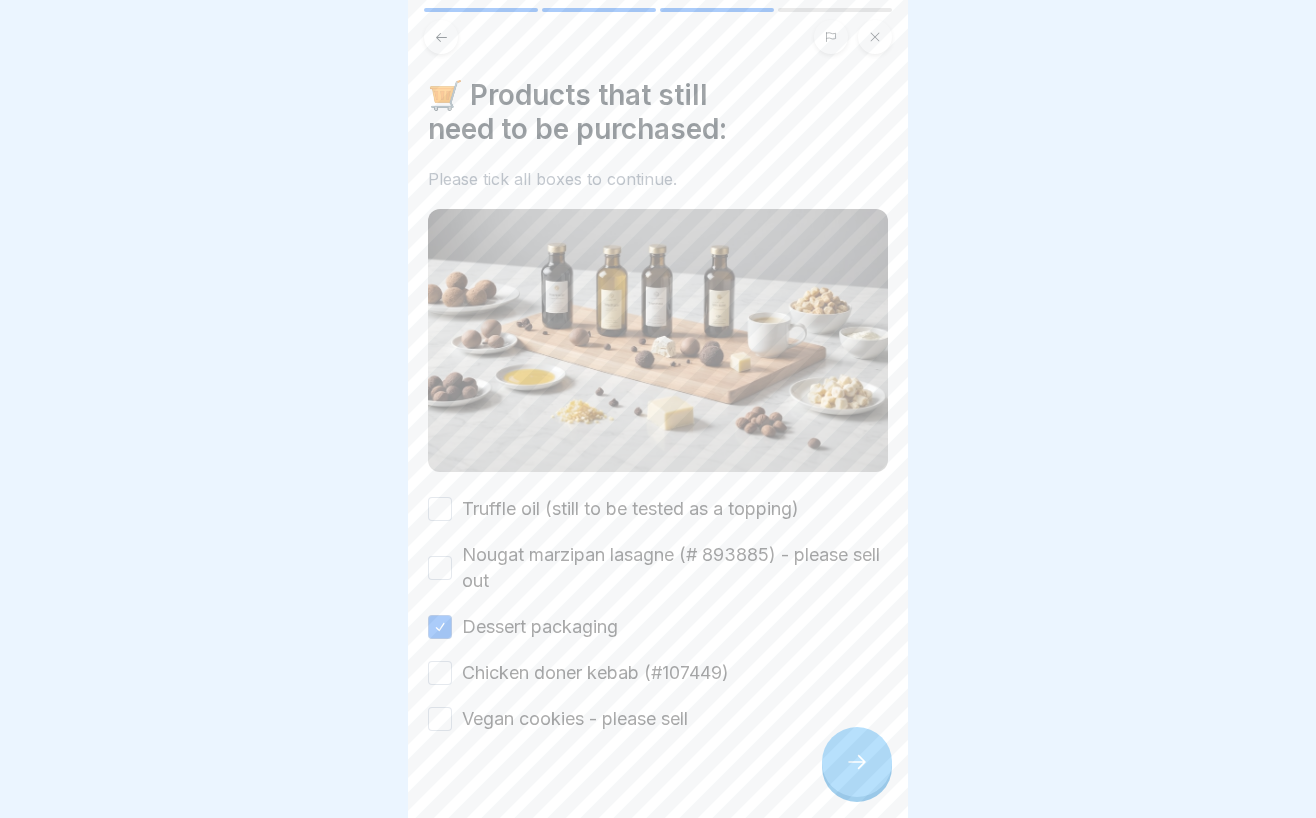 click on "Chicken doner kebab (#107449)" at bounding box center [595, 673] 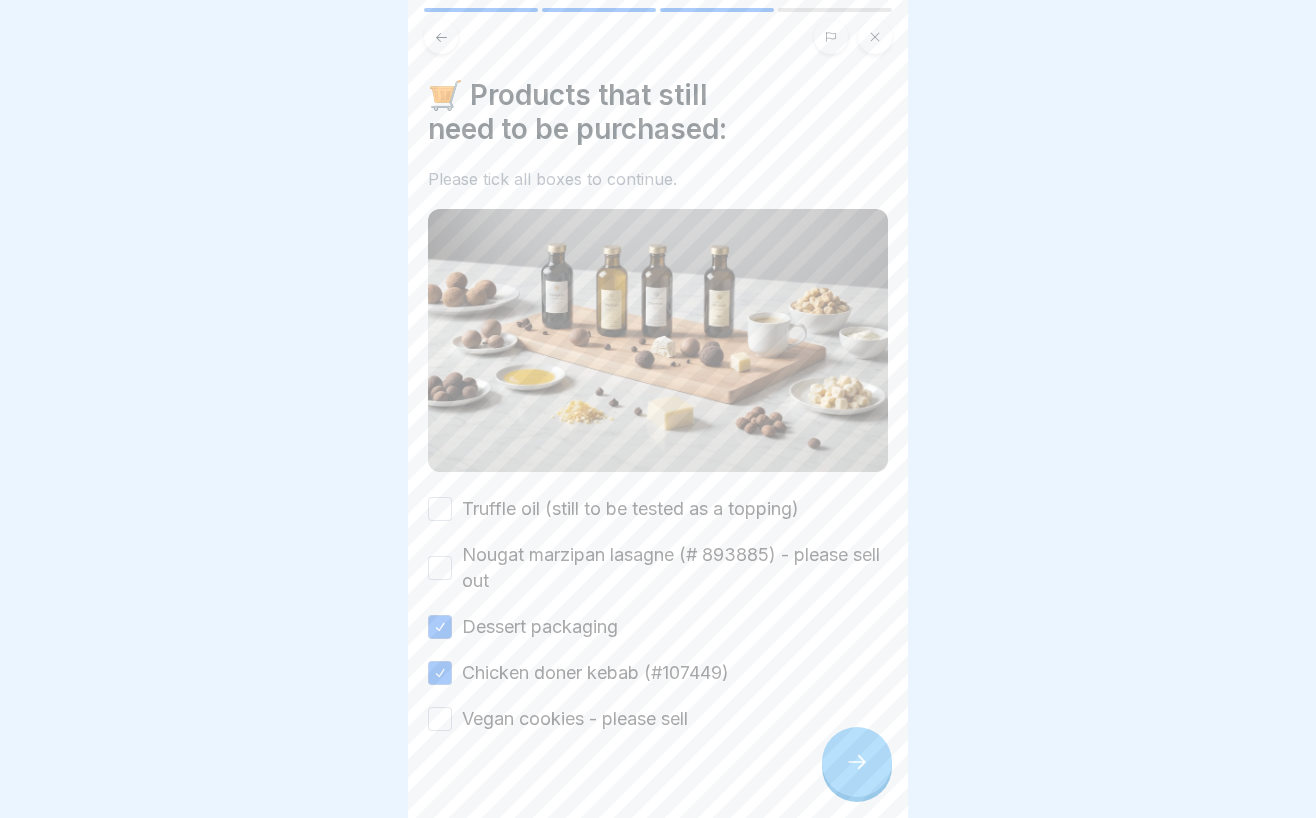 click on "Vegan cookies - please sell" at bounding box center (575, 719) 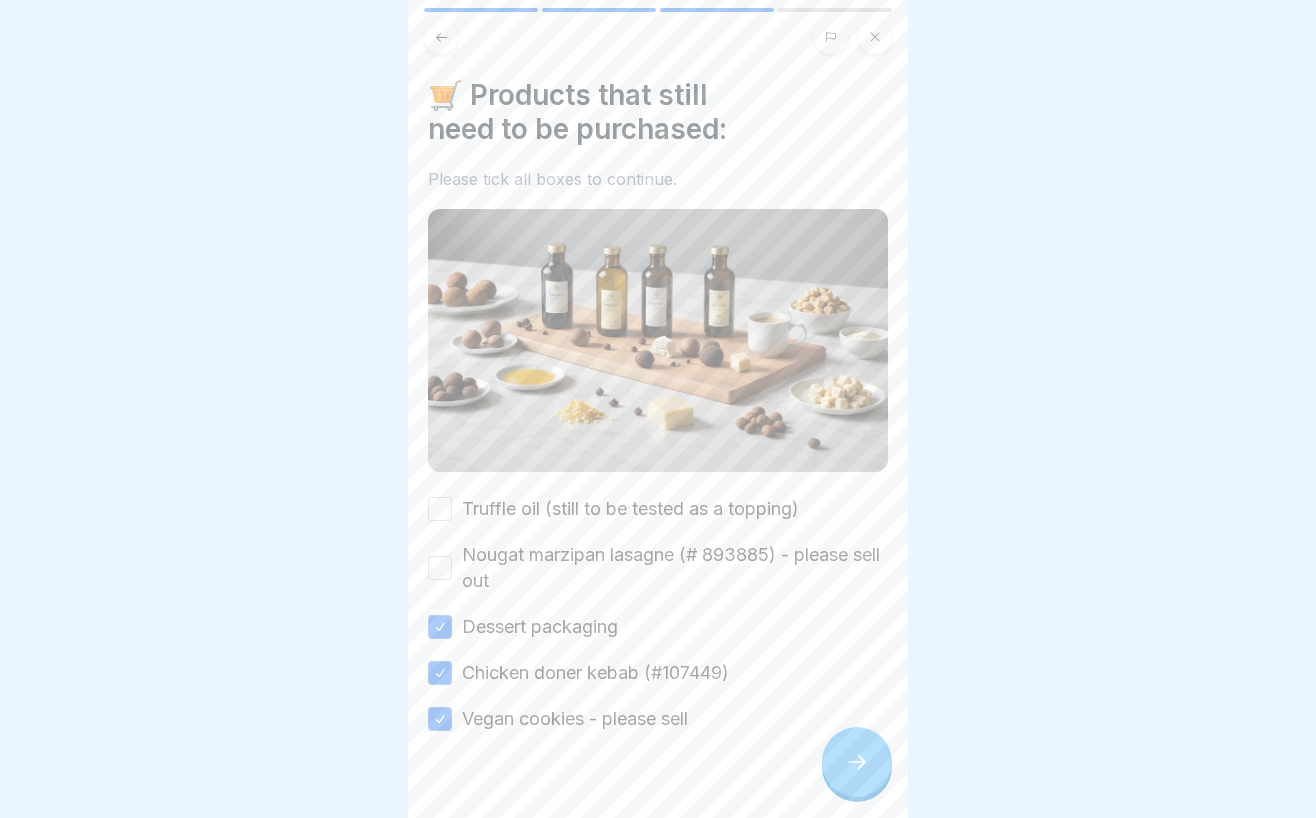click on "Nougat marzipan lasagne (# 893885) - please sell out" at bounding box center (675, 568) 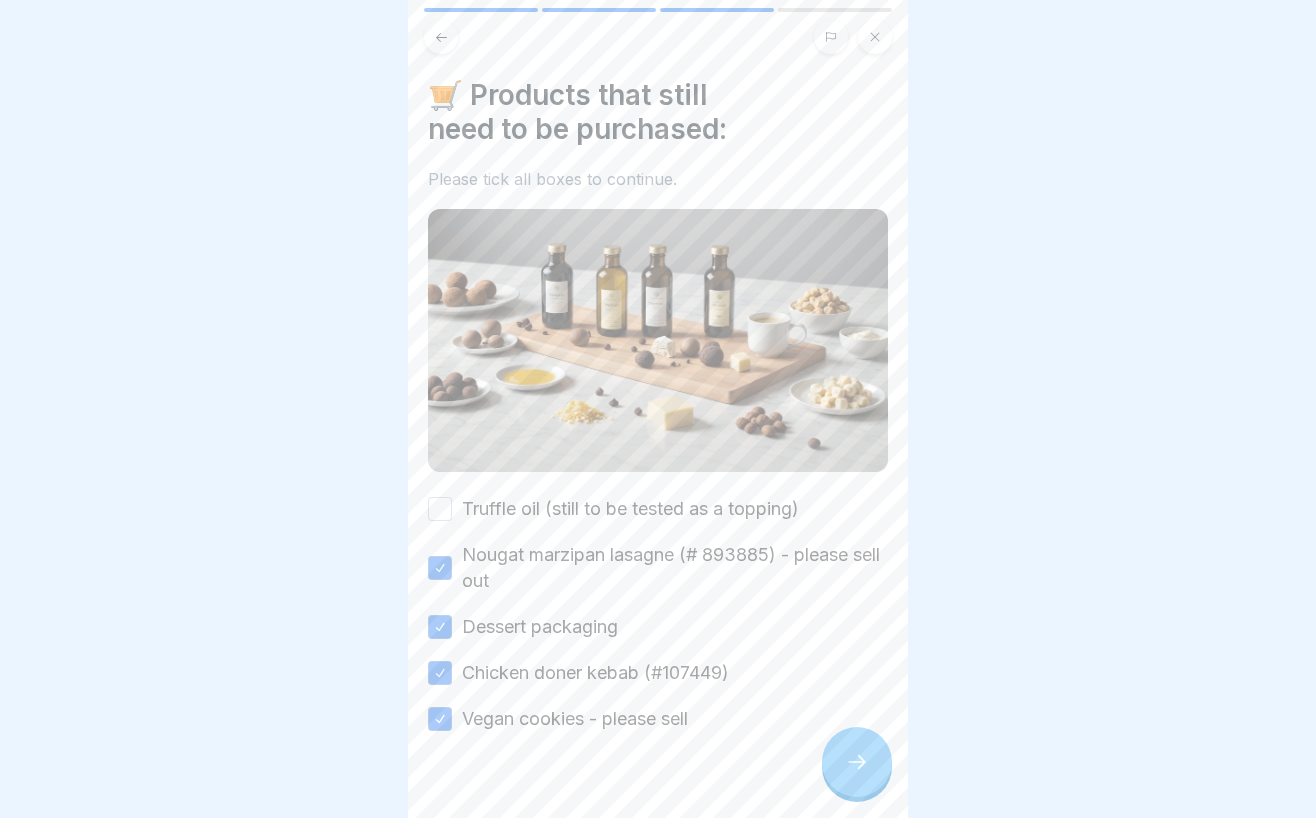 click on "Truffle oil (still to be tested as a topping) Nougat marzipan lasagne (# 893885) - please sell out Dessert packaging Chicken doner kebab (#107449) Vegan cookies - please sell" at bounding box center [658, 614] 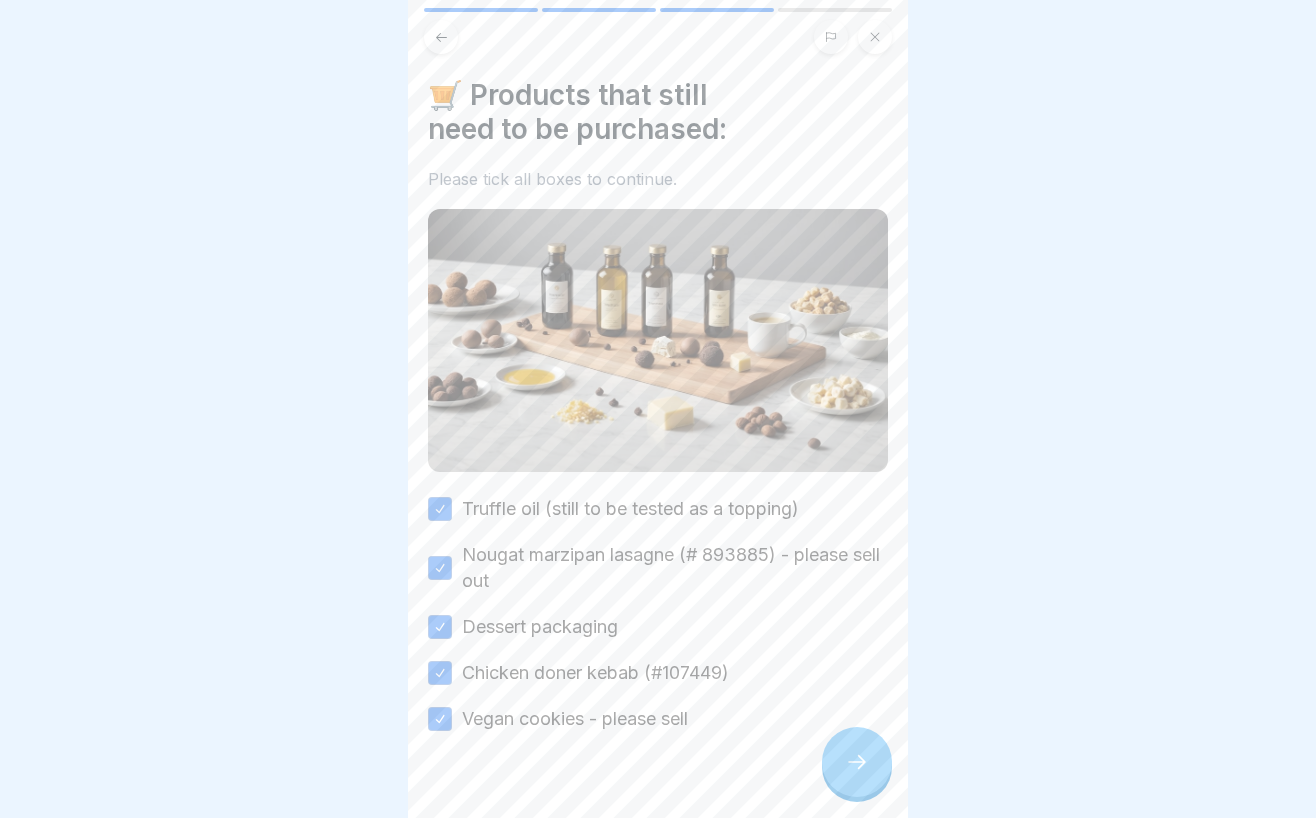 click at bounding box center (857, 762) 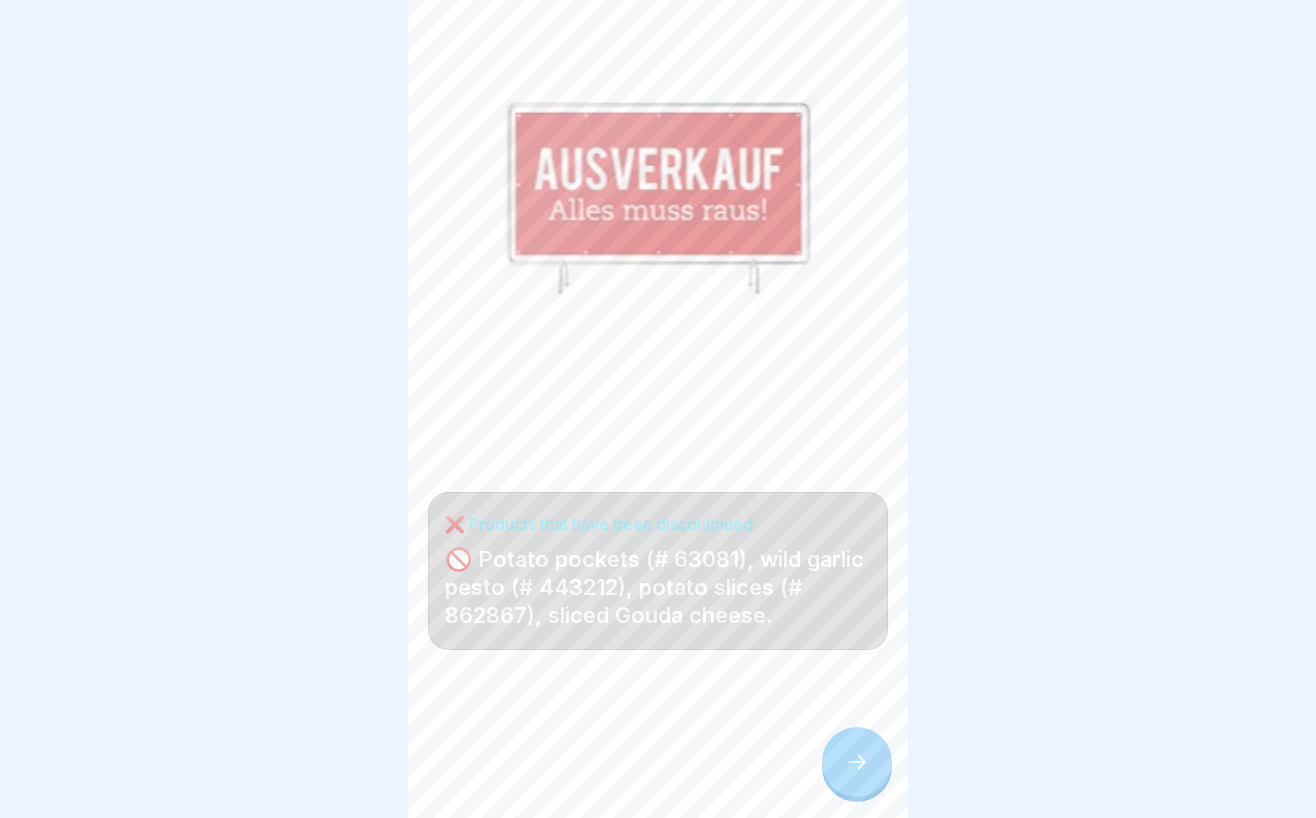 click at bounding box center [857, 762] 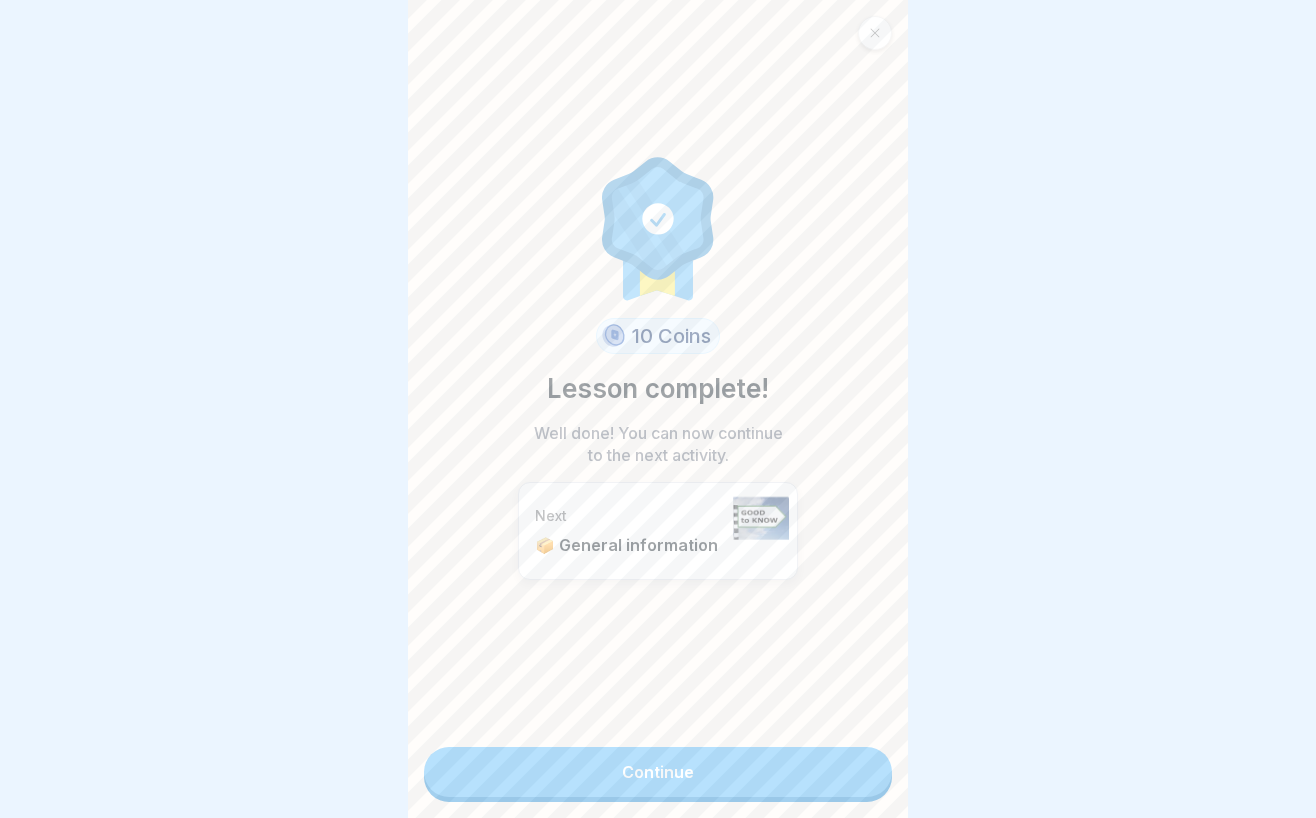 click on "10 Coins Lesson complete! Well done! You can now continue to the next activity. Next 📦 General information Continue" at bounding box center (658, 409) 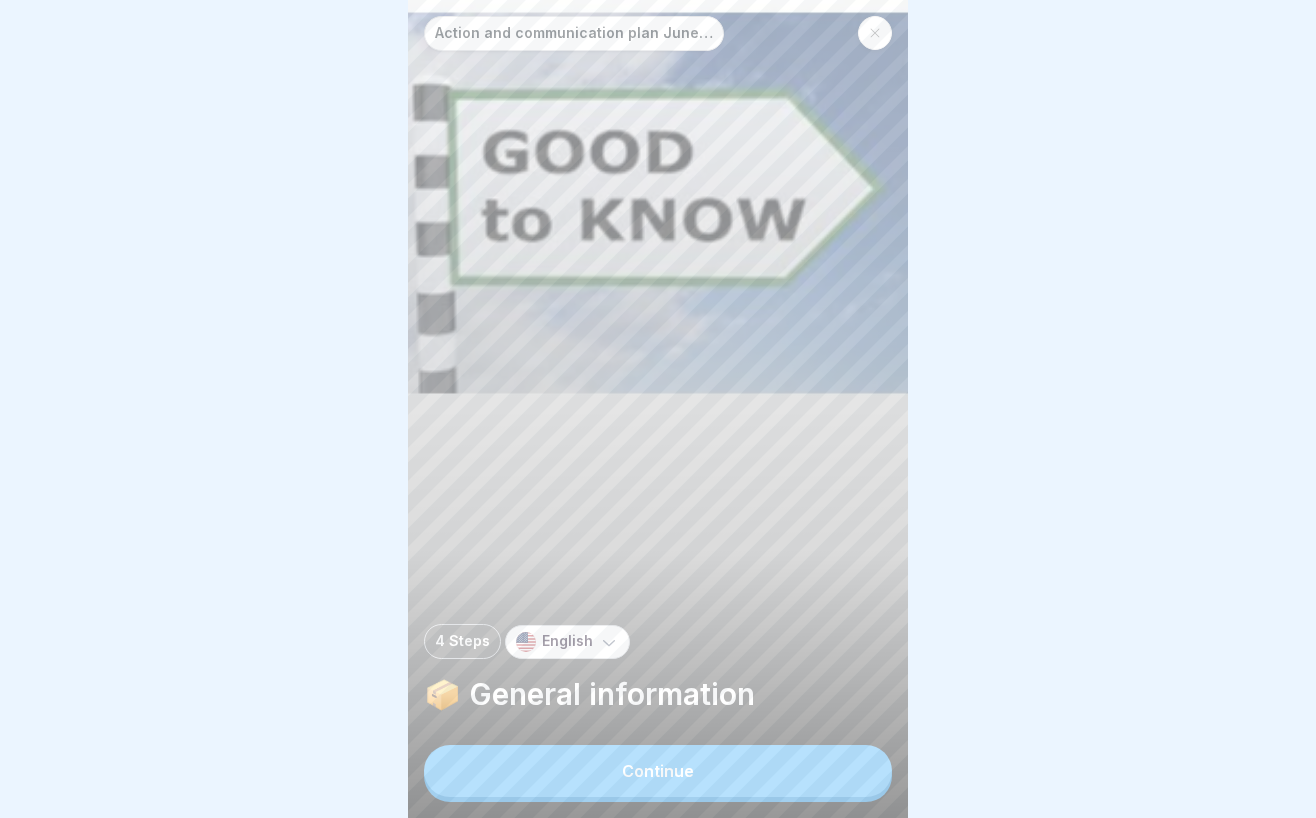 click on "Continue" at bounding box center [658, 771] 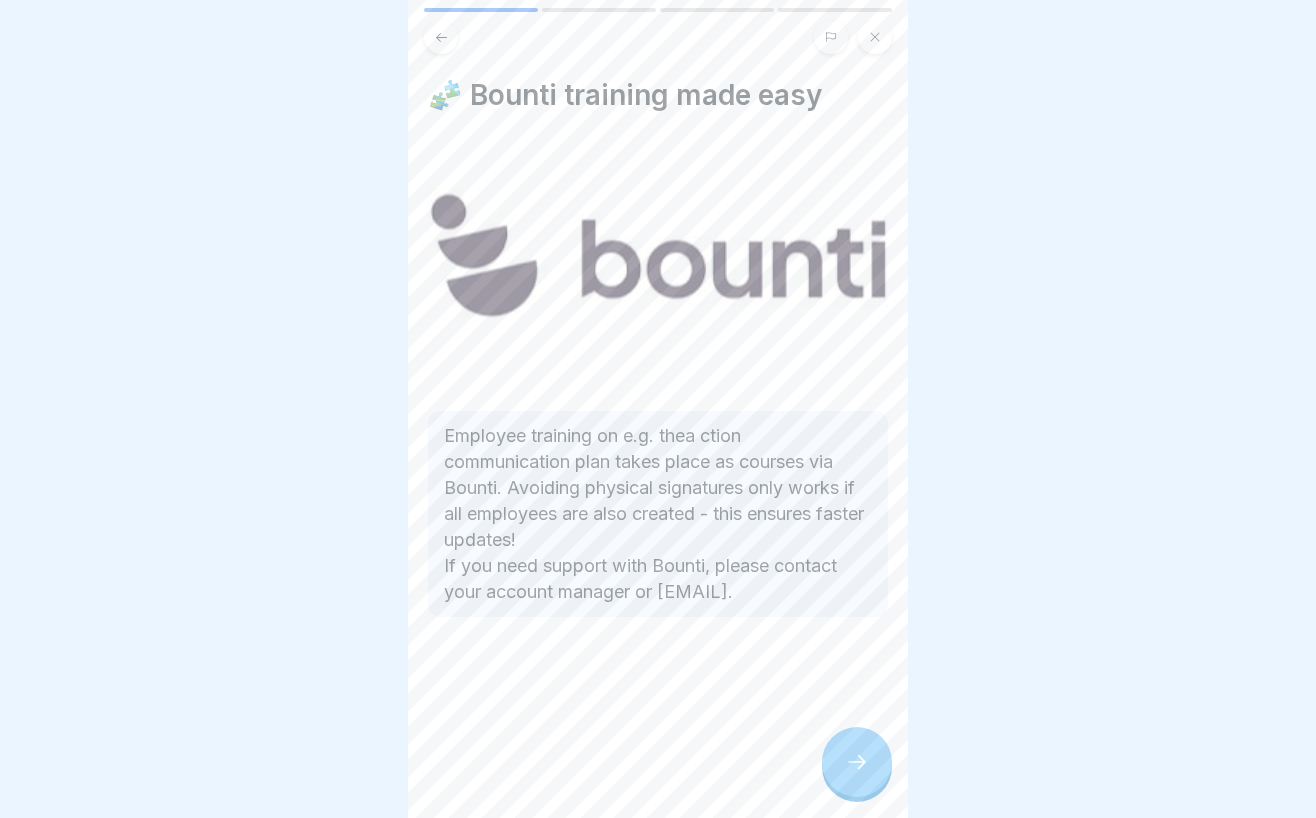 click at bounding box center [857, 762] 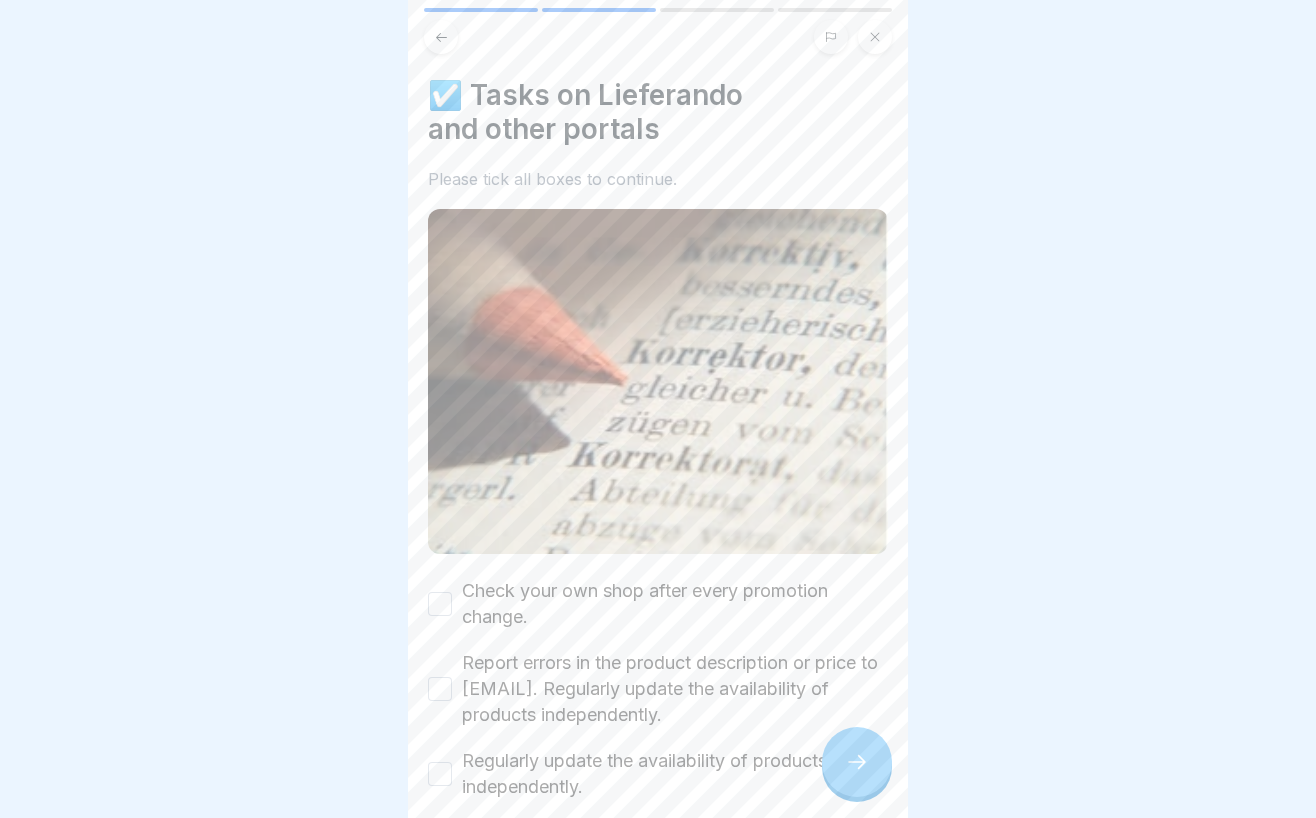 click on "Check your own shop after every promotion change." at bounding box center (675, 604) 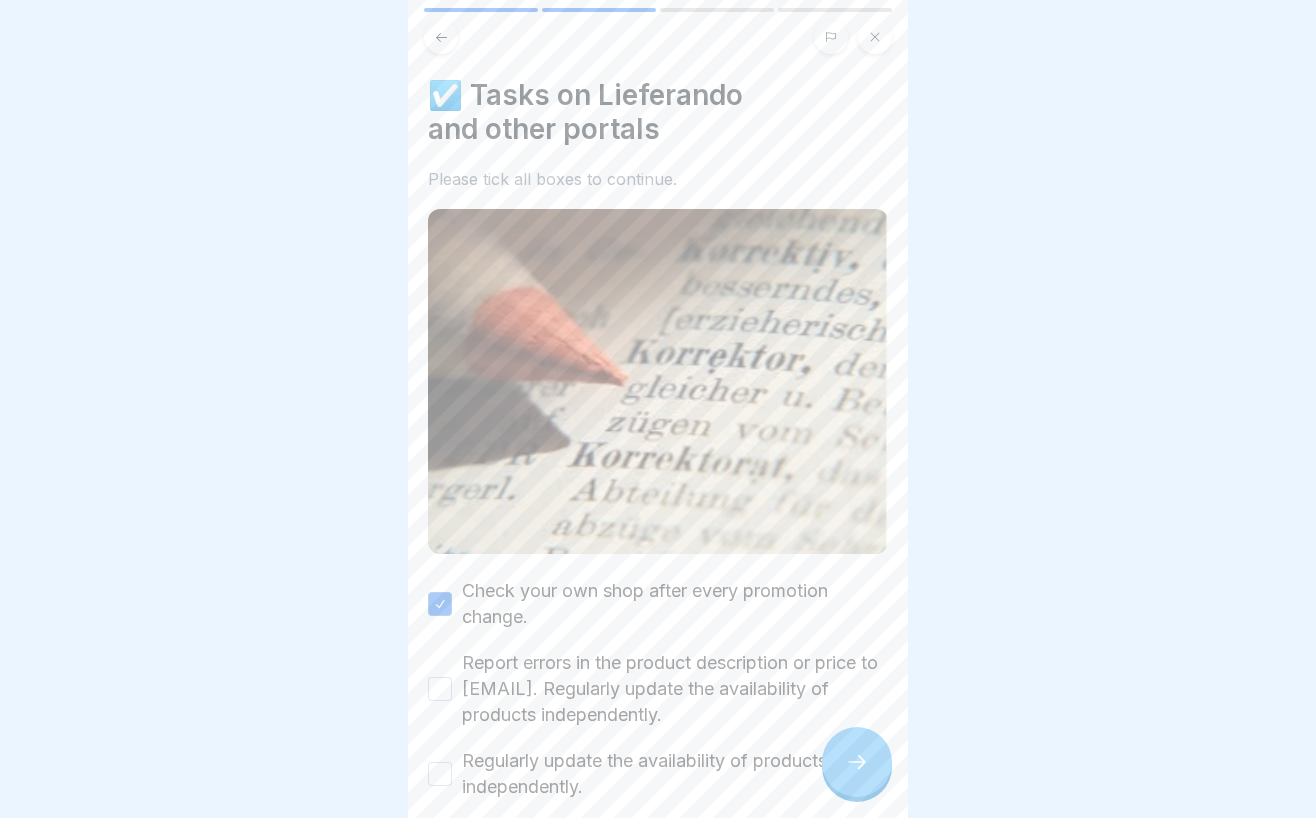 click on "Report errors in the product description or price to [EMAIL]. Regularly update the availability of products independently." at bounding box center (675, 689) 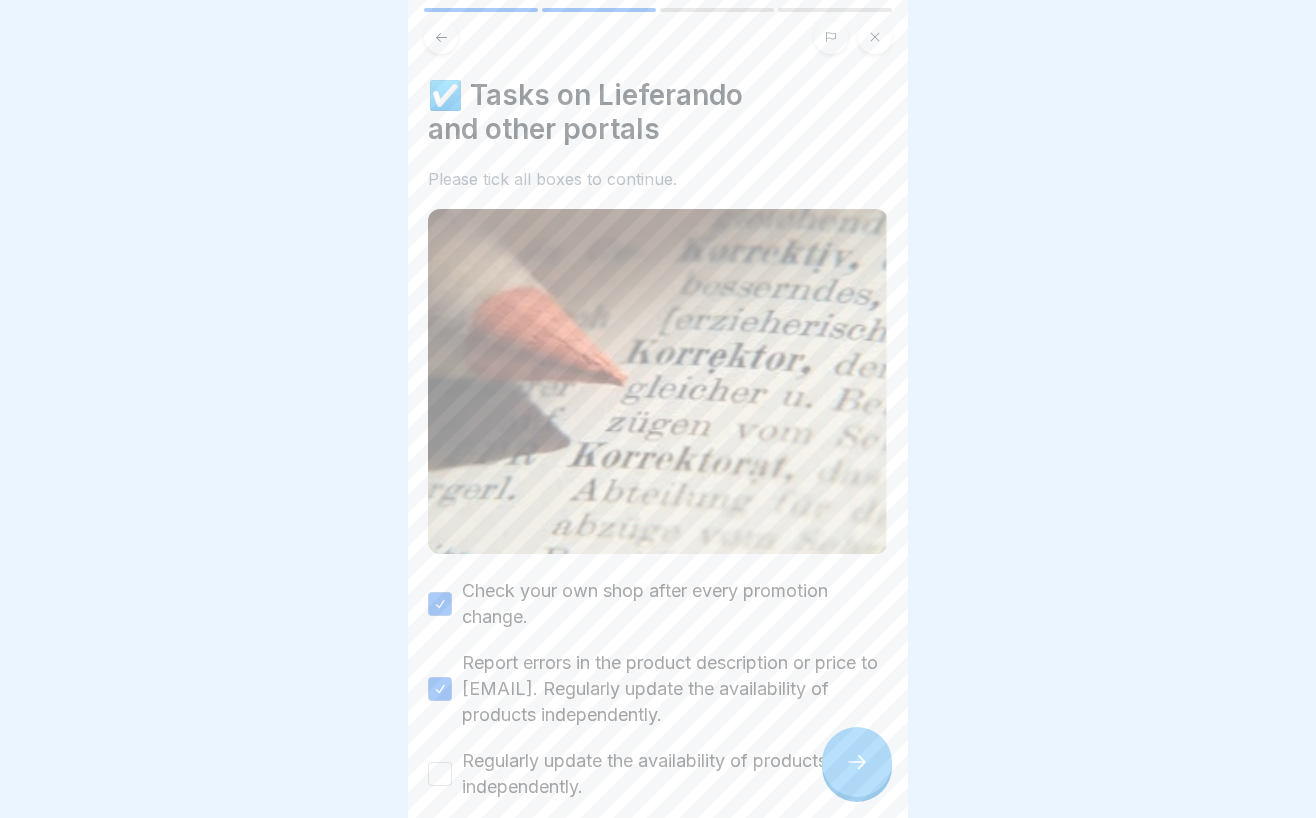 click on "Check your own shop after every promotion change. Report errors in the product description or price to [EMAIL]. Regularly update the availability of products independently." at bounding box center (658, 689) 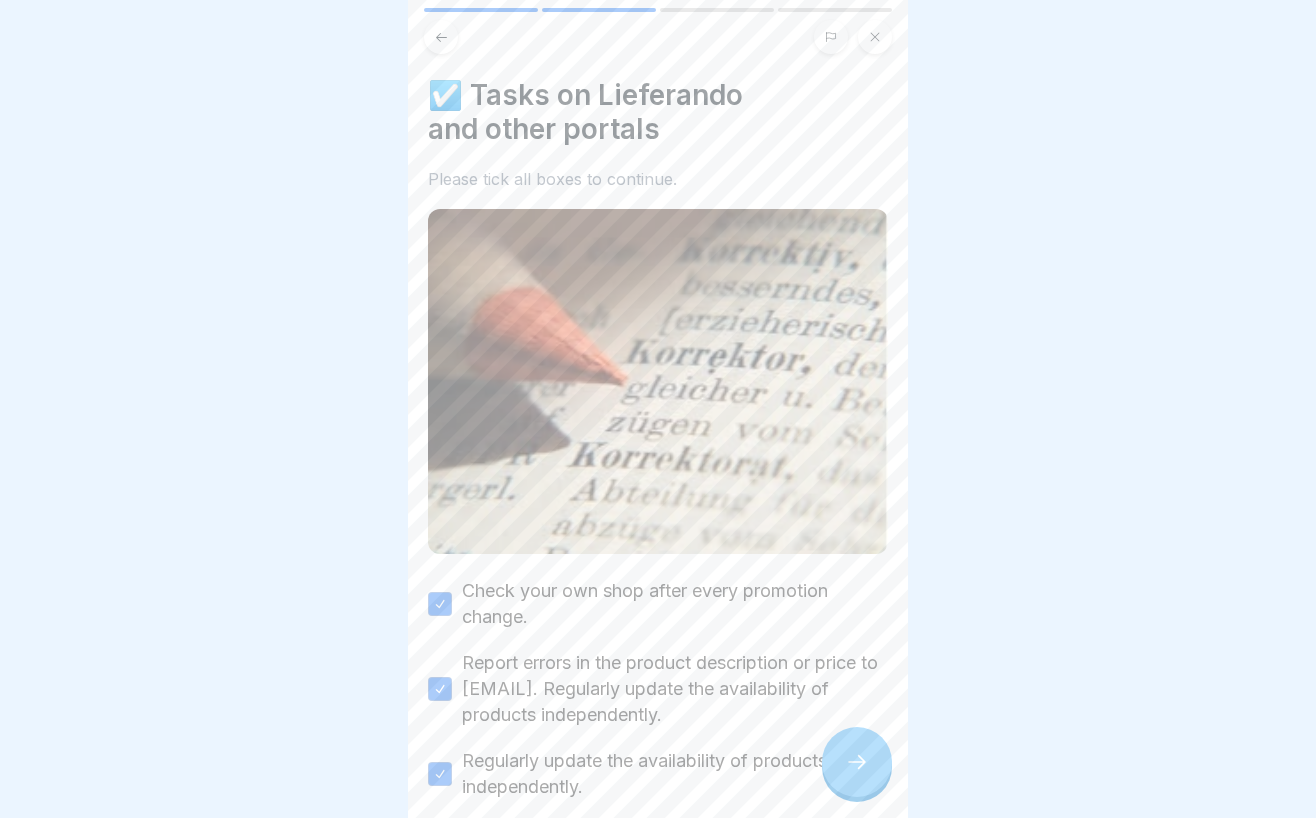 click 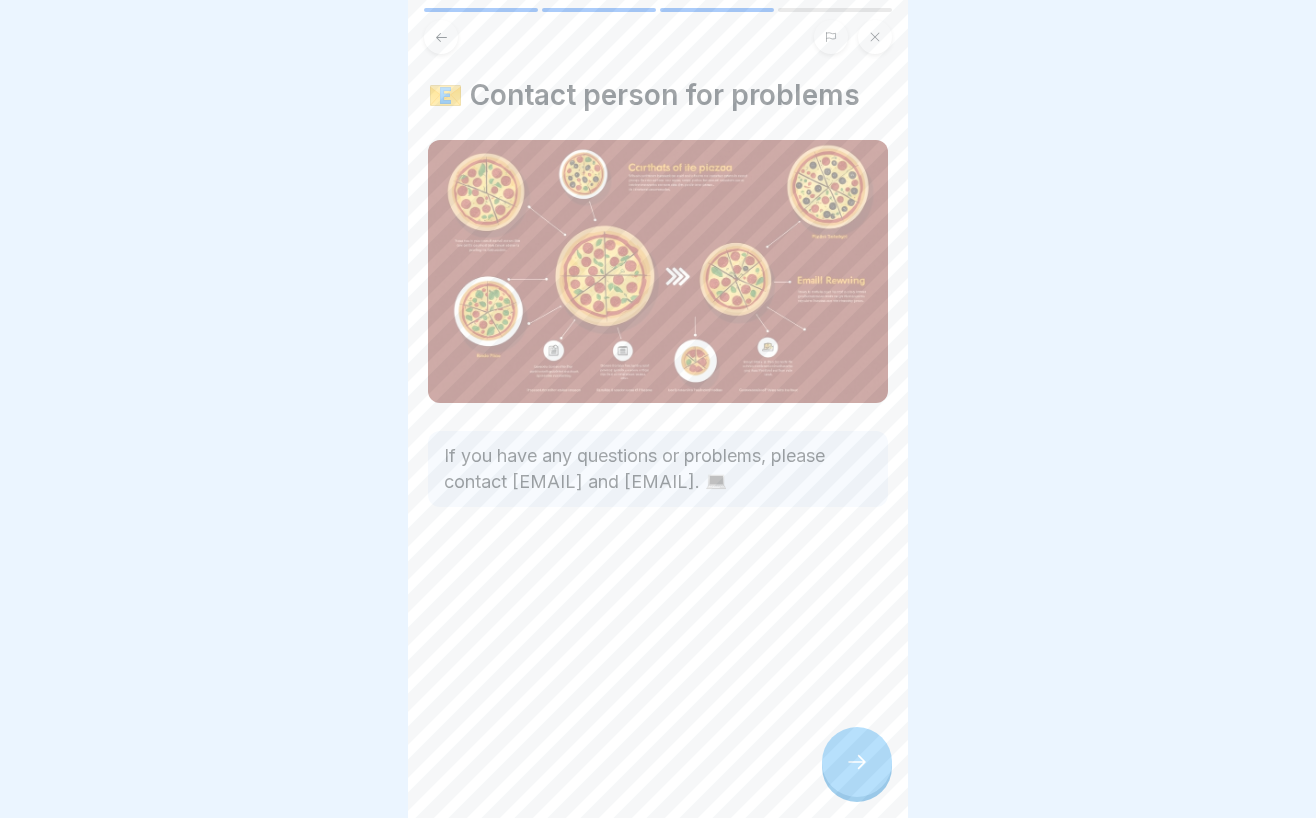 click 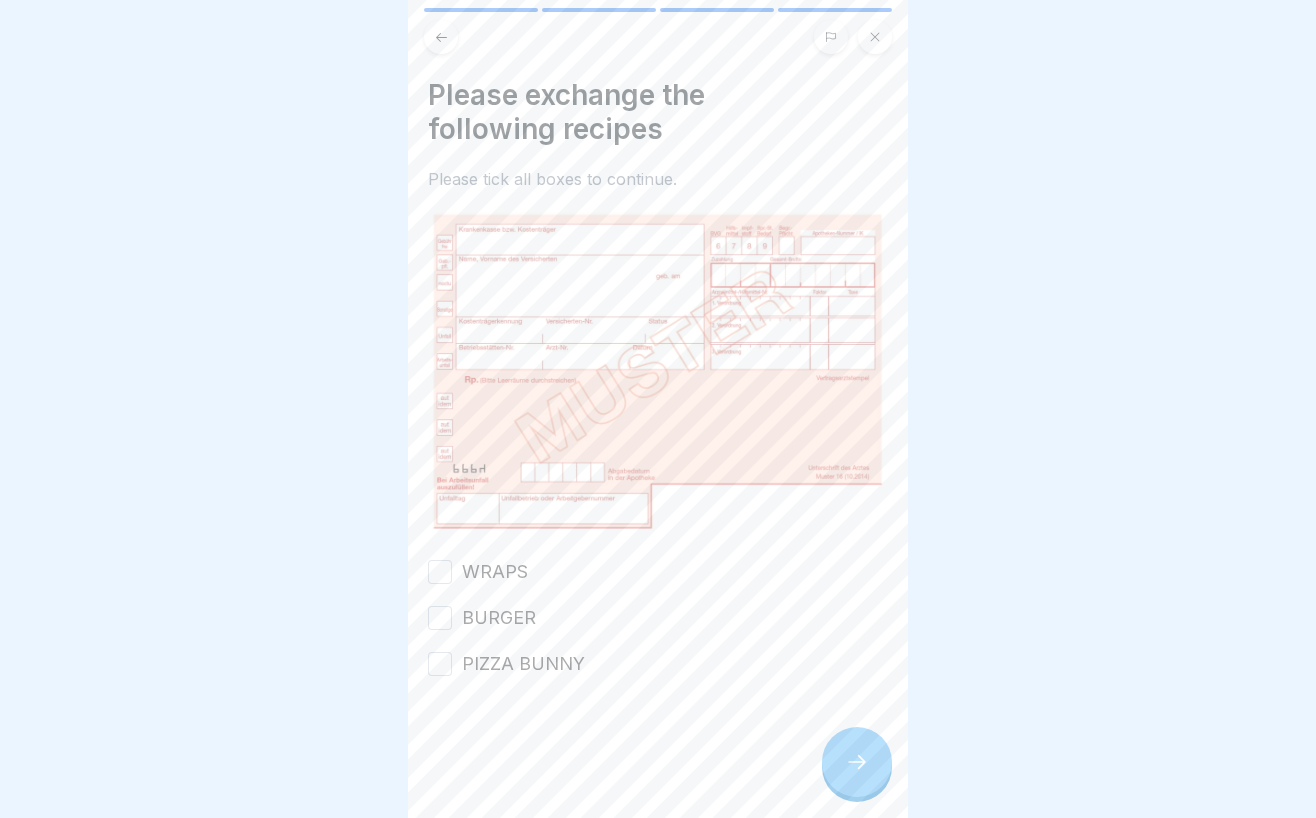 click on "BURGER" at bounding box center (499, 618) 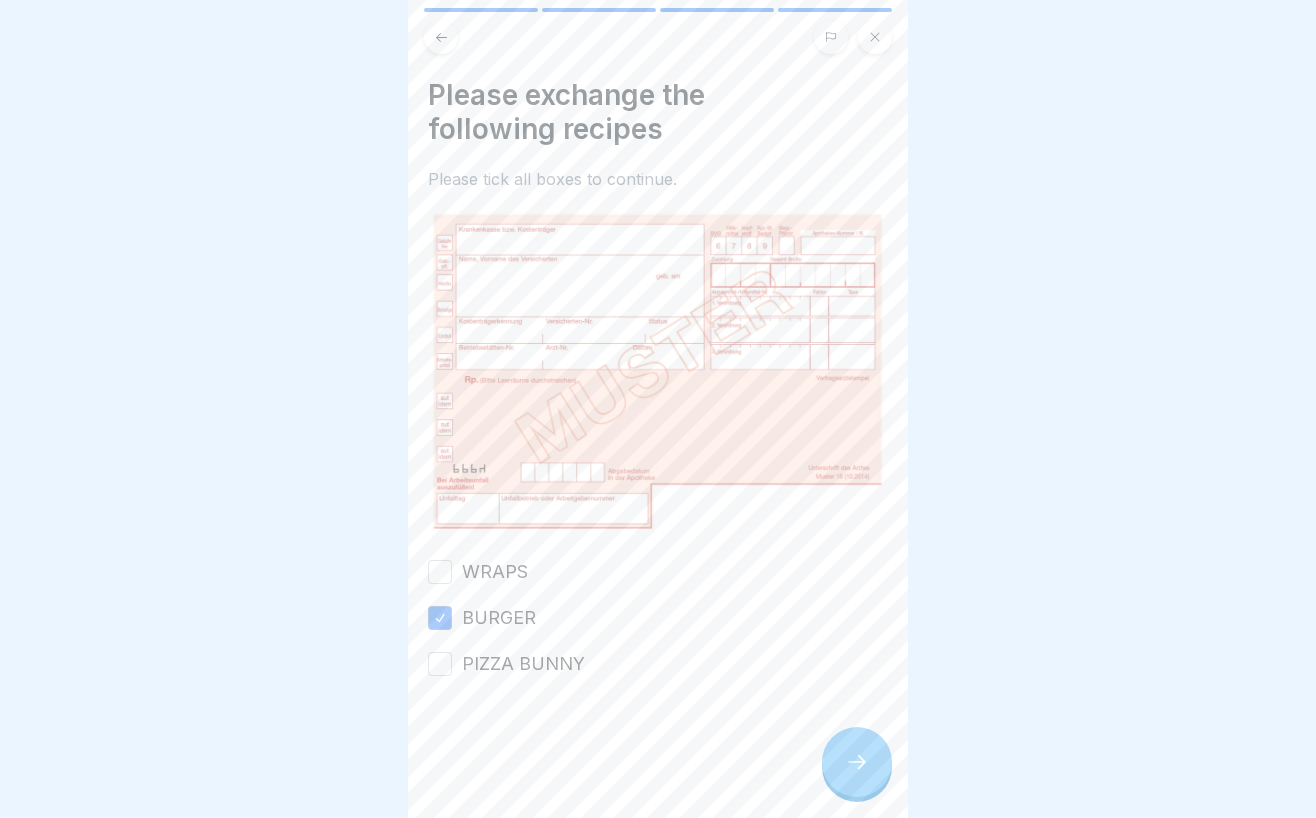 click on "PIZZA BUNNY" at bounding box center (523, 664) 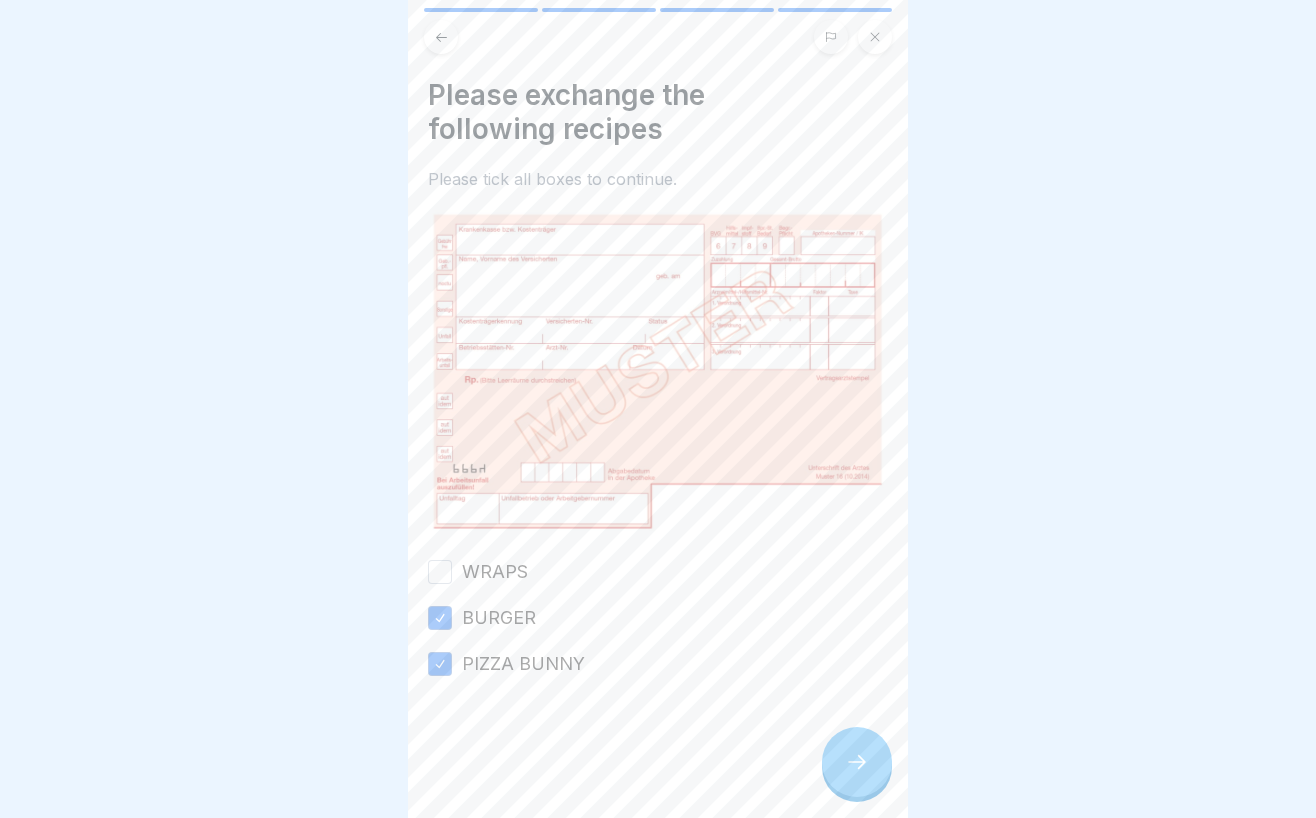 click on "WRAPS BURGER PIZZA BUNNY" at bounding box center [658, 618] 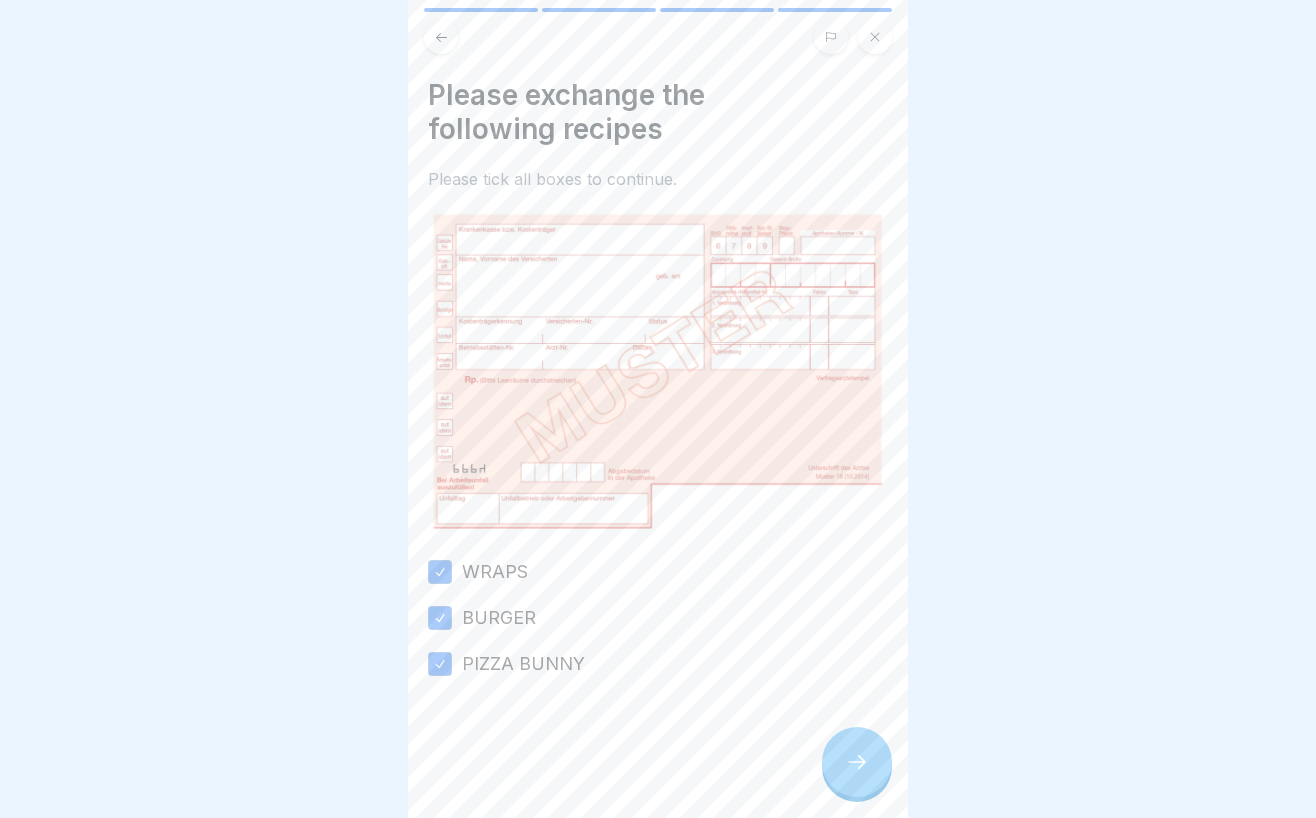 click at bounding box center [857, 762] 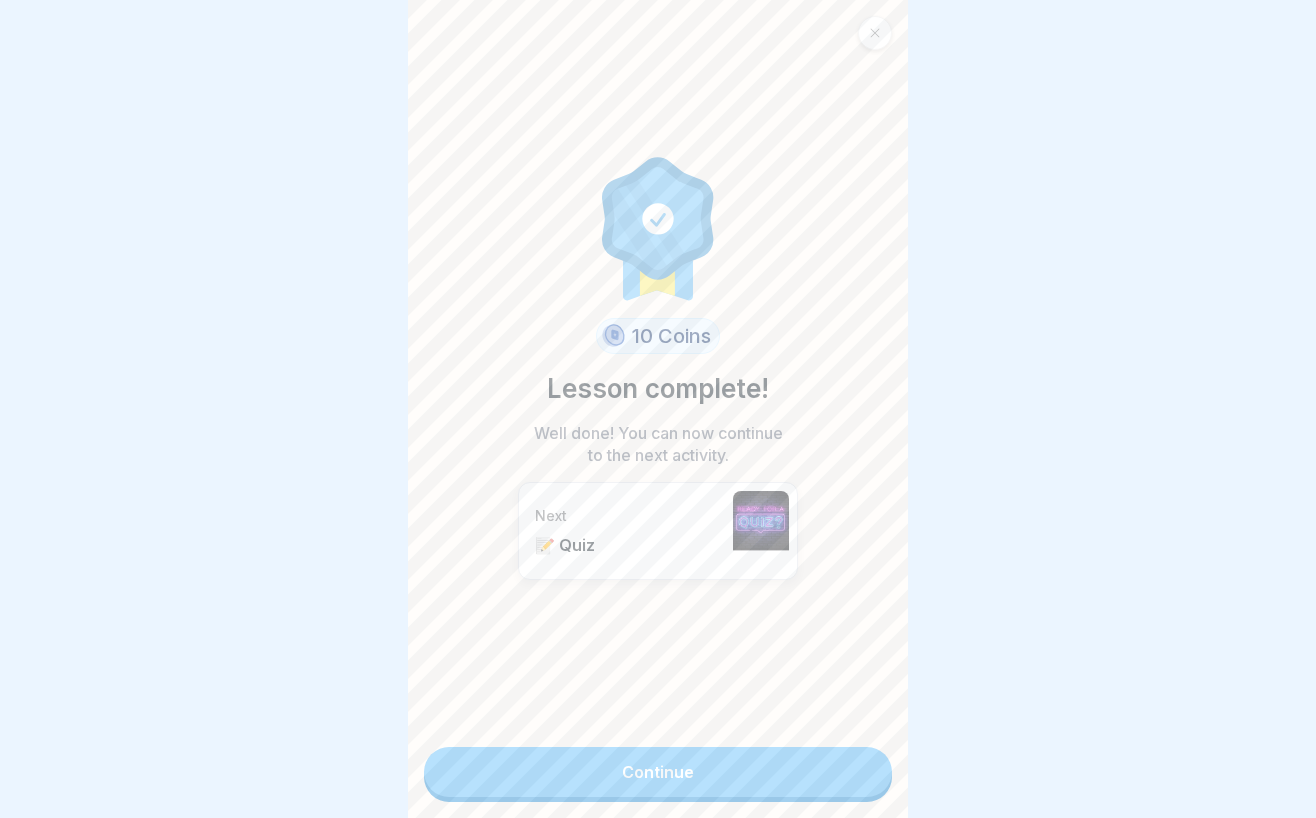 click on "10 Coins Lesson complete! Well done! You can now continue to the next activity. Next 📝 Quiz Continue" at bounding box center [658, 409] 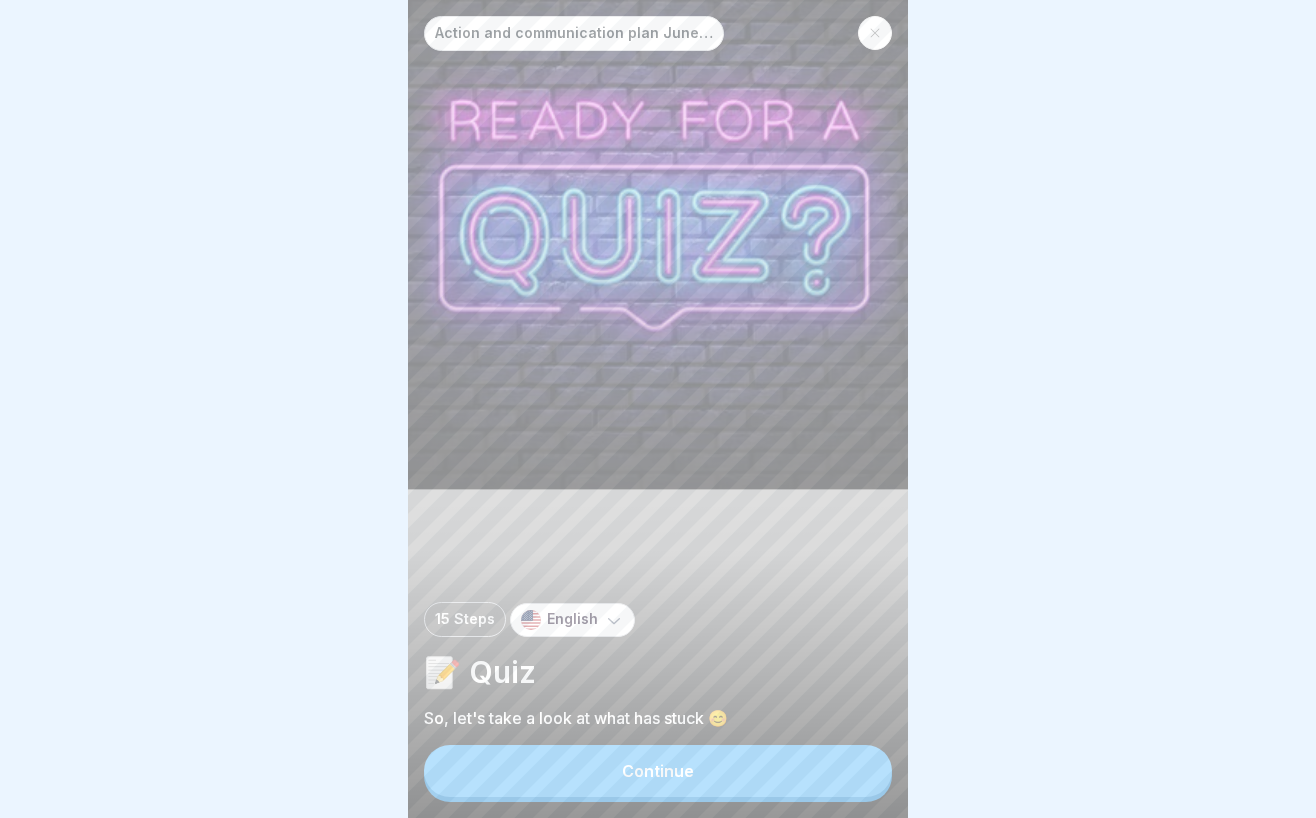 click on "Continue" at bounding box center (658, 771) 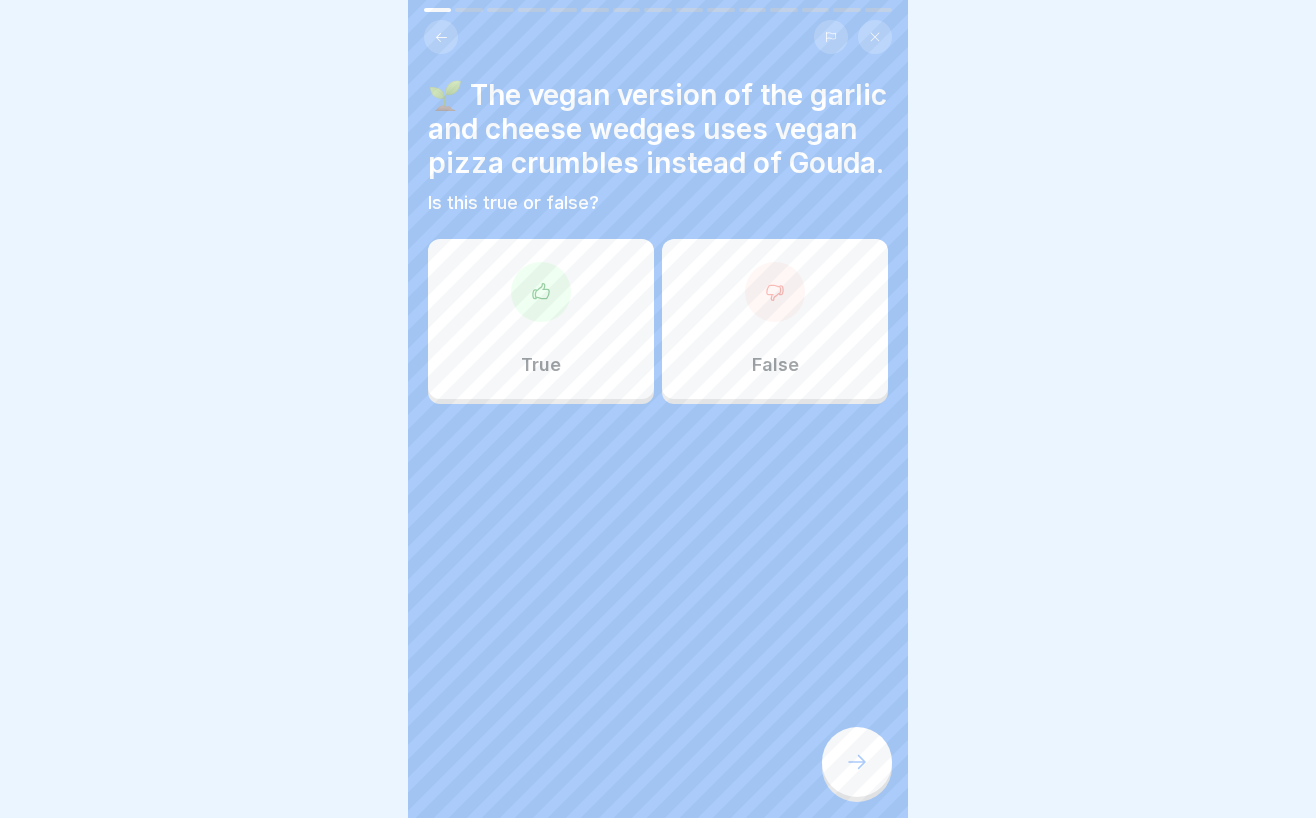 click on "True" at bounding box center (541, 319) 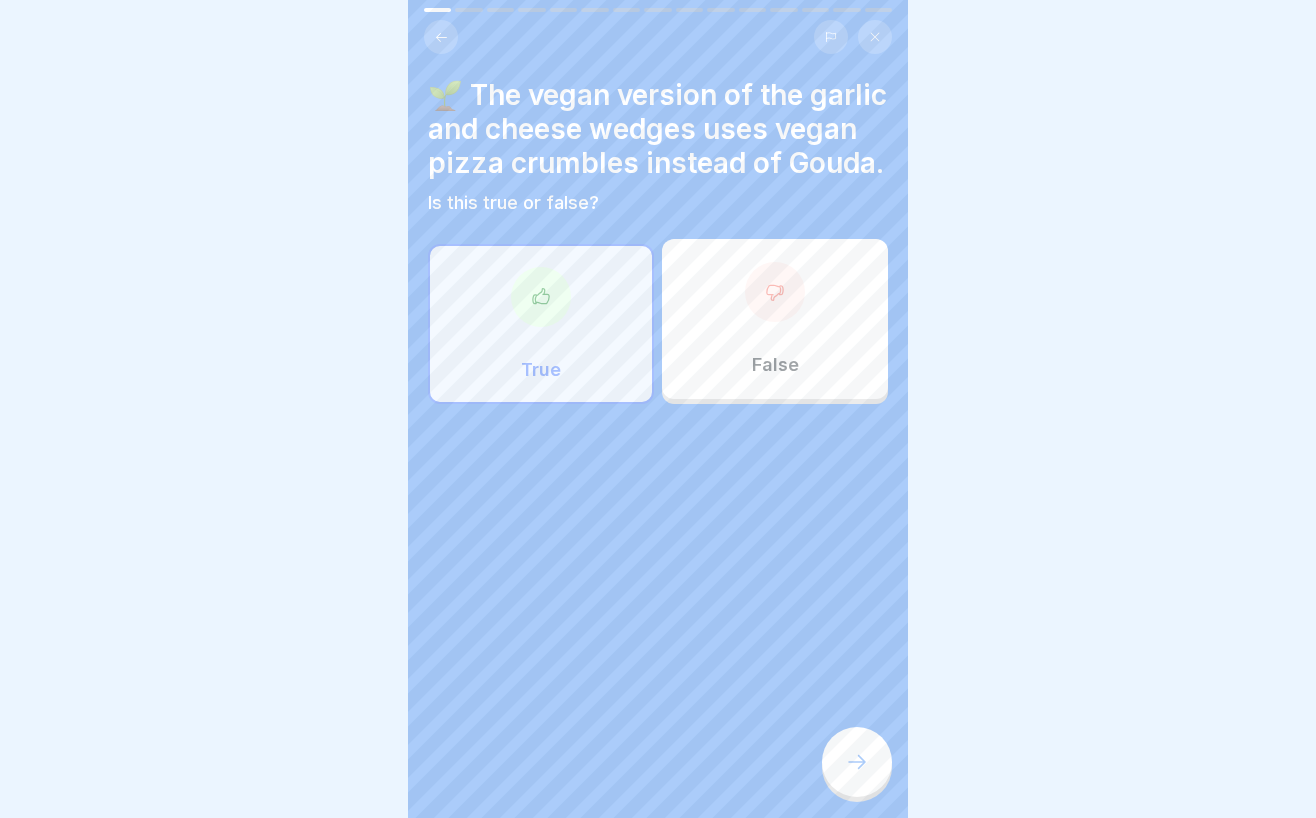 click 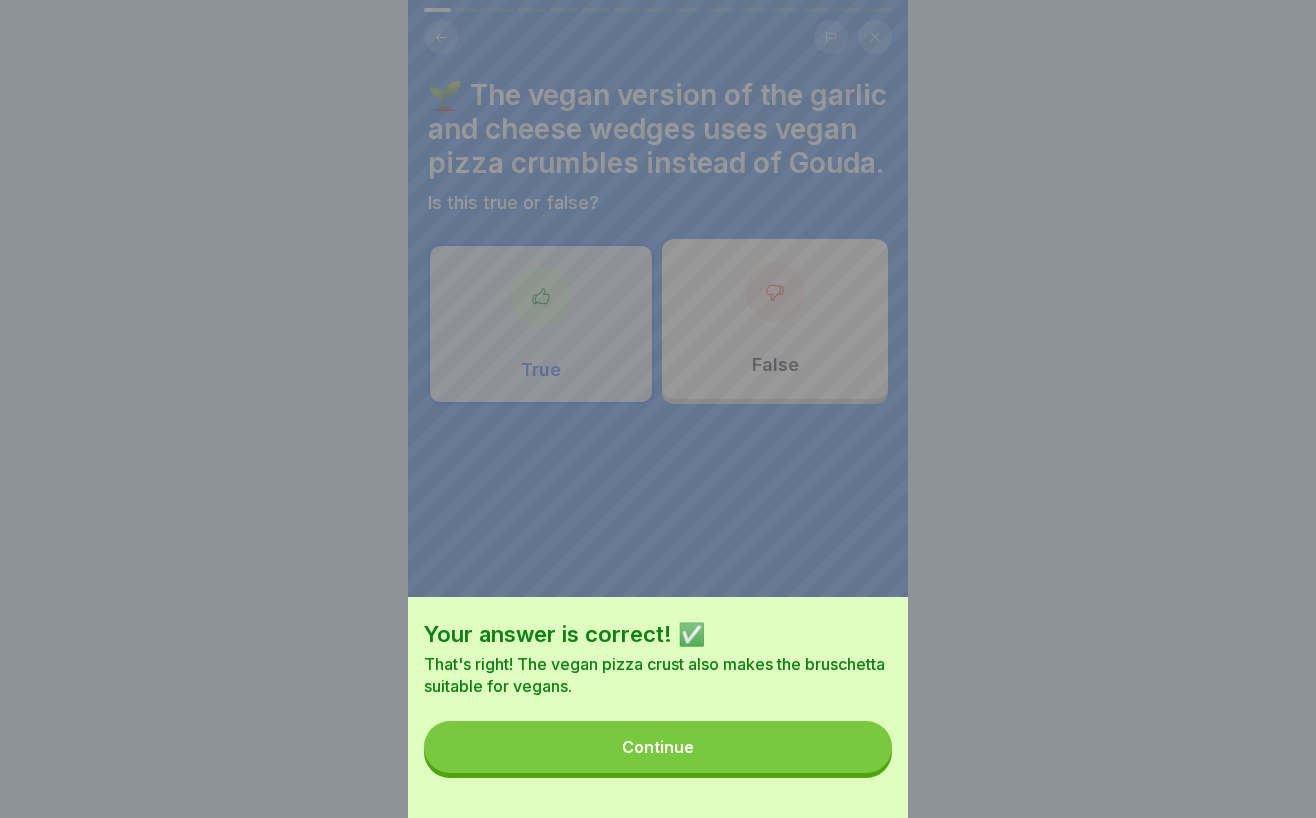 click on "Continue" at bounding box center (658, 747) 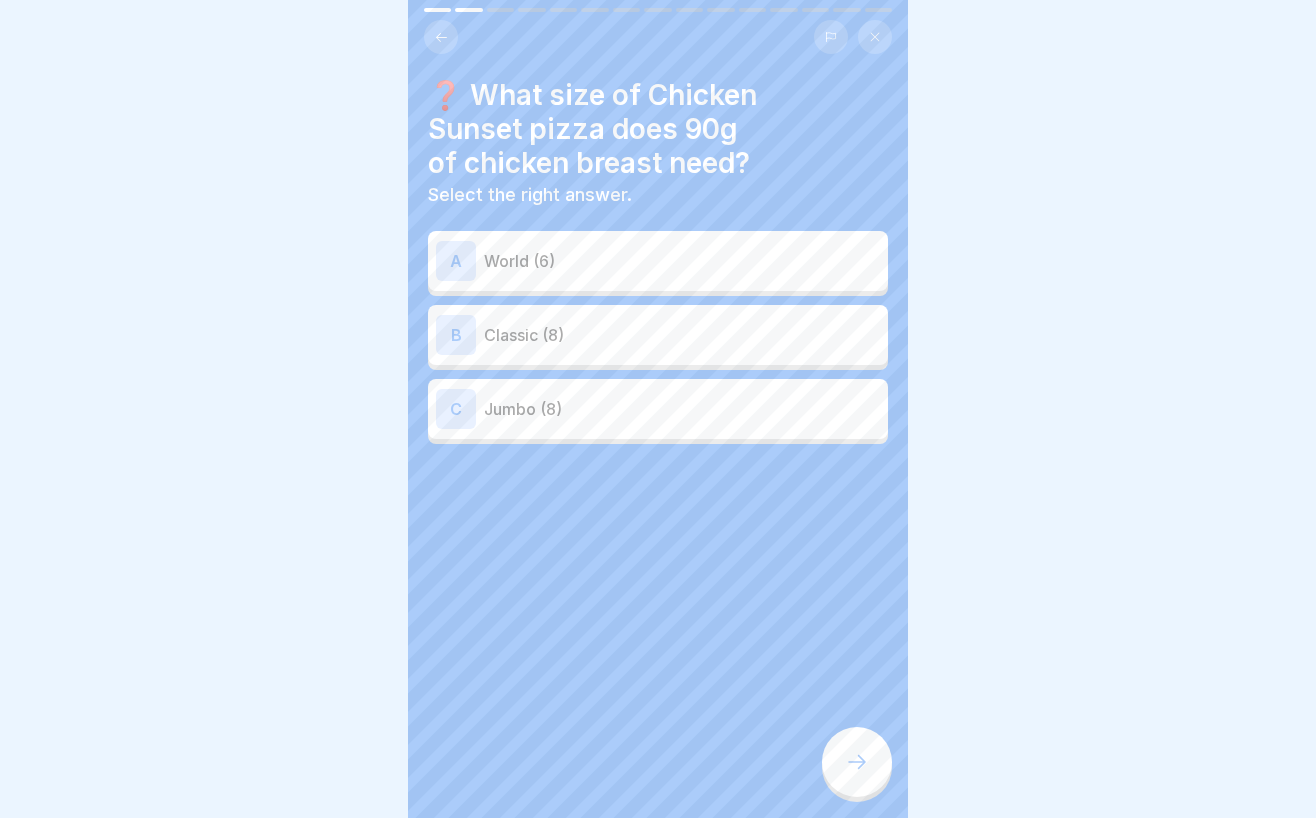 click on "B Classic (8)" at bounding box center (658, 335) 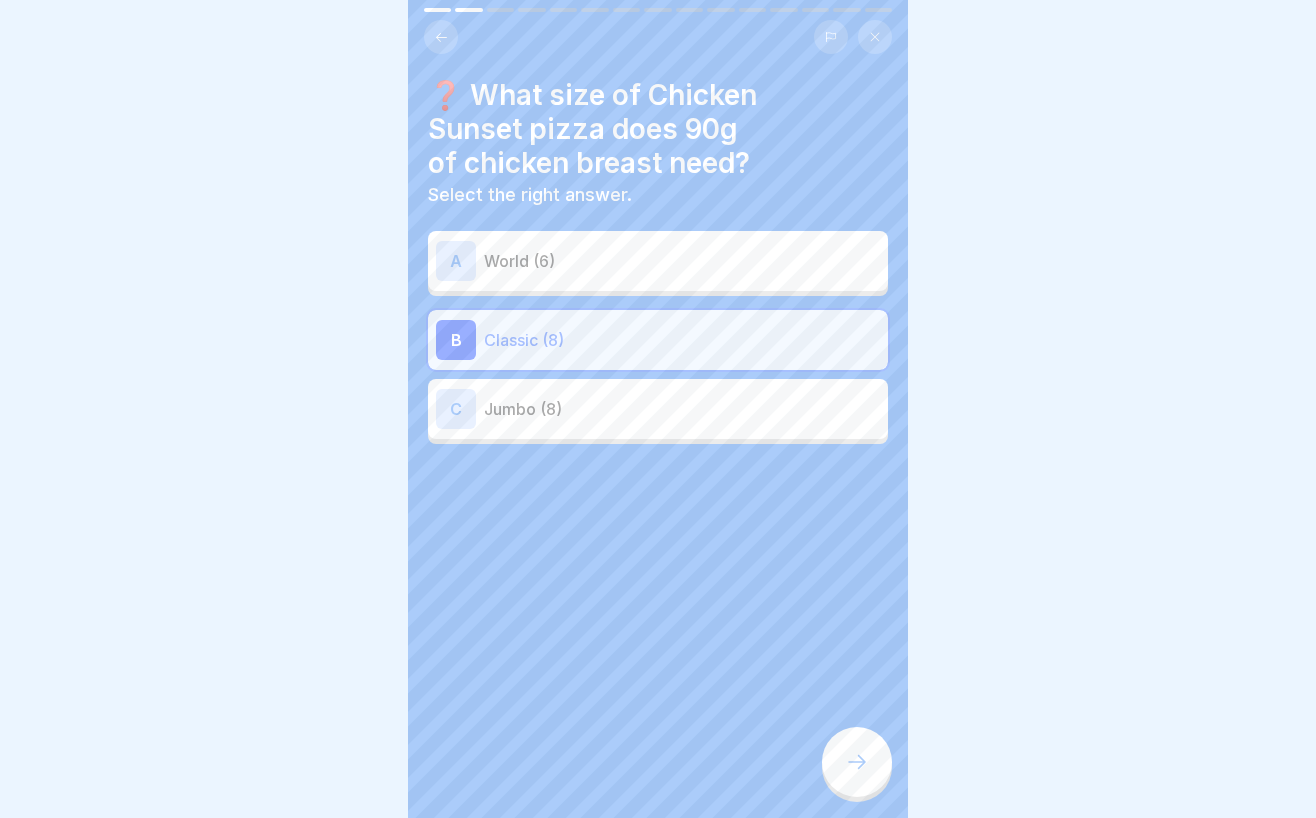 click at bounding box center [857, 762] 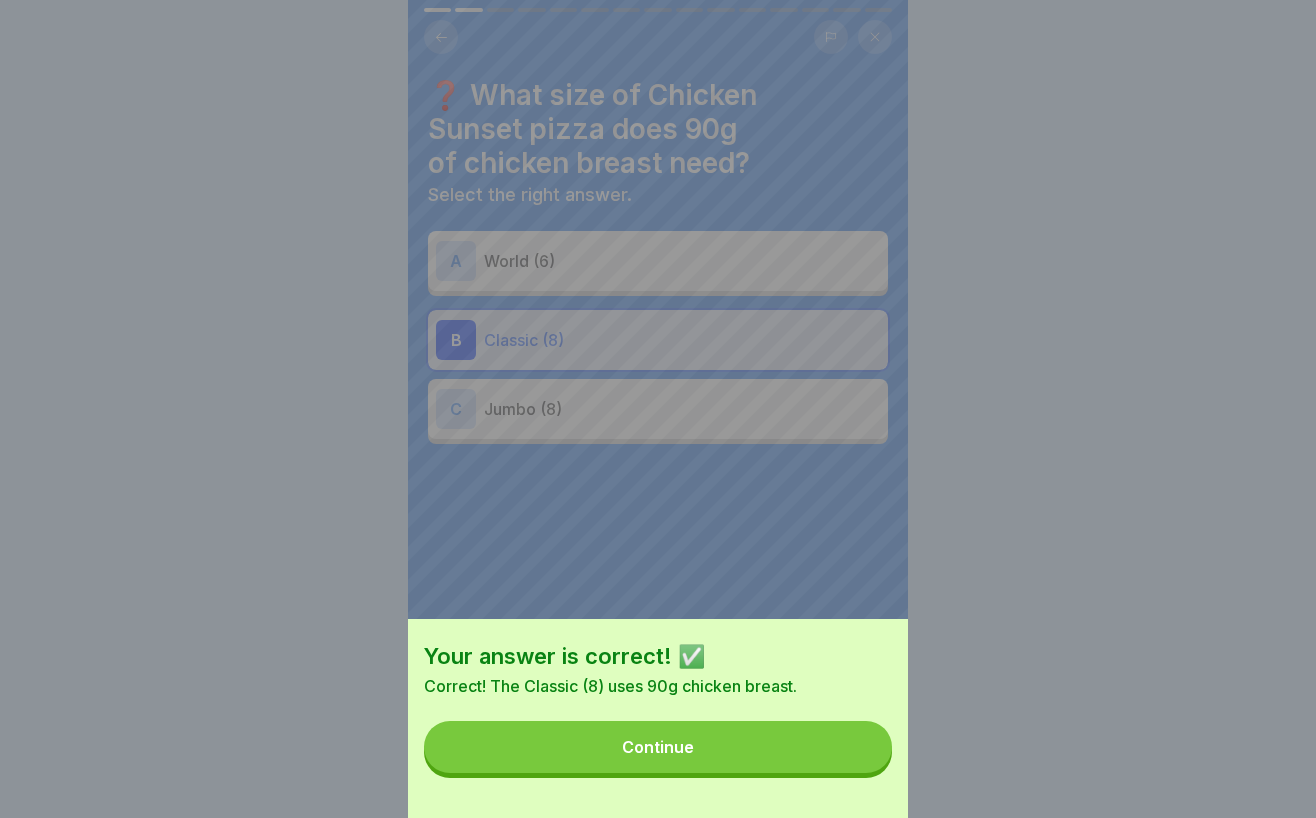 click on "Continue" at bounding box center (658, 747) 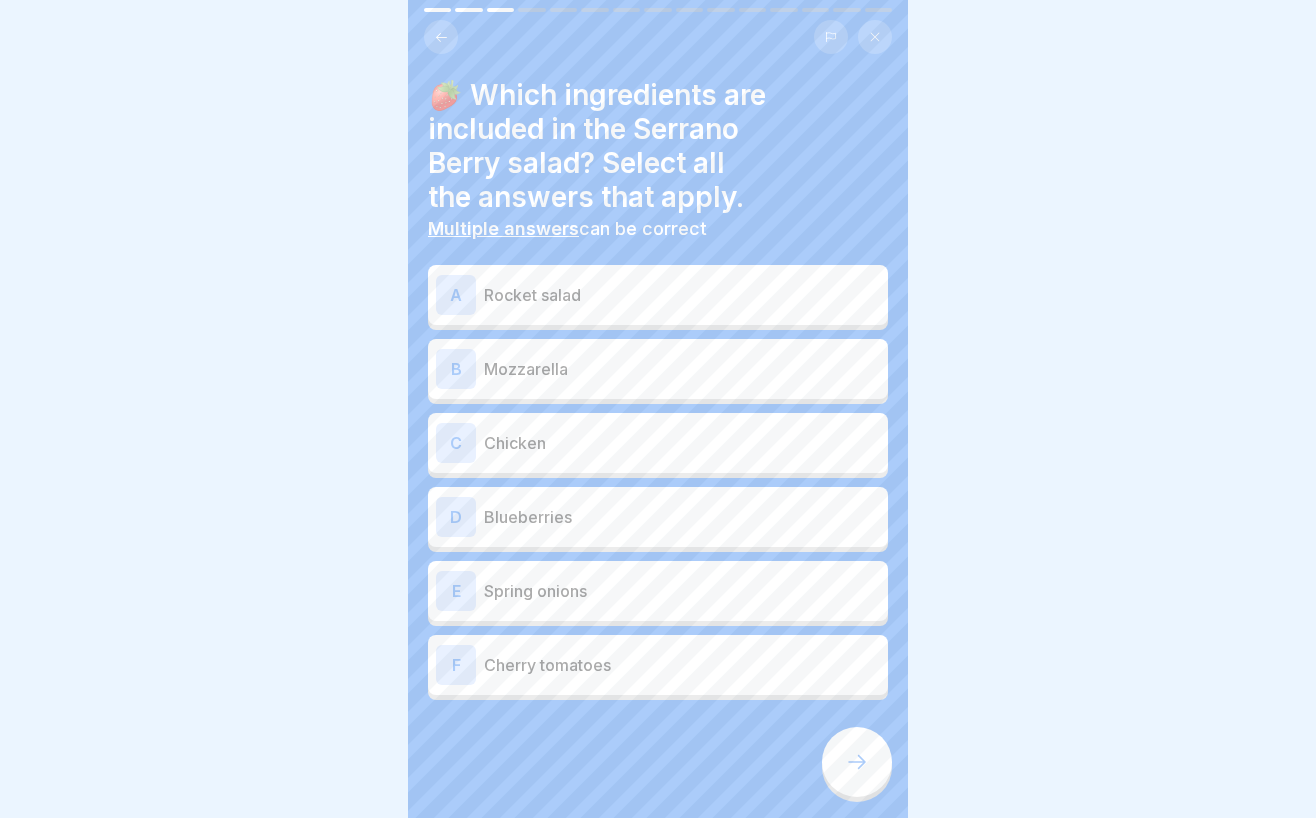 click on "Blueberries" at bounding box center [682, 517] 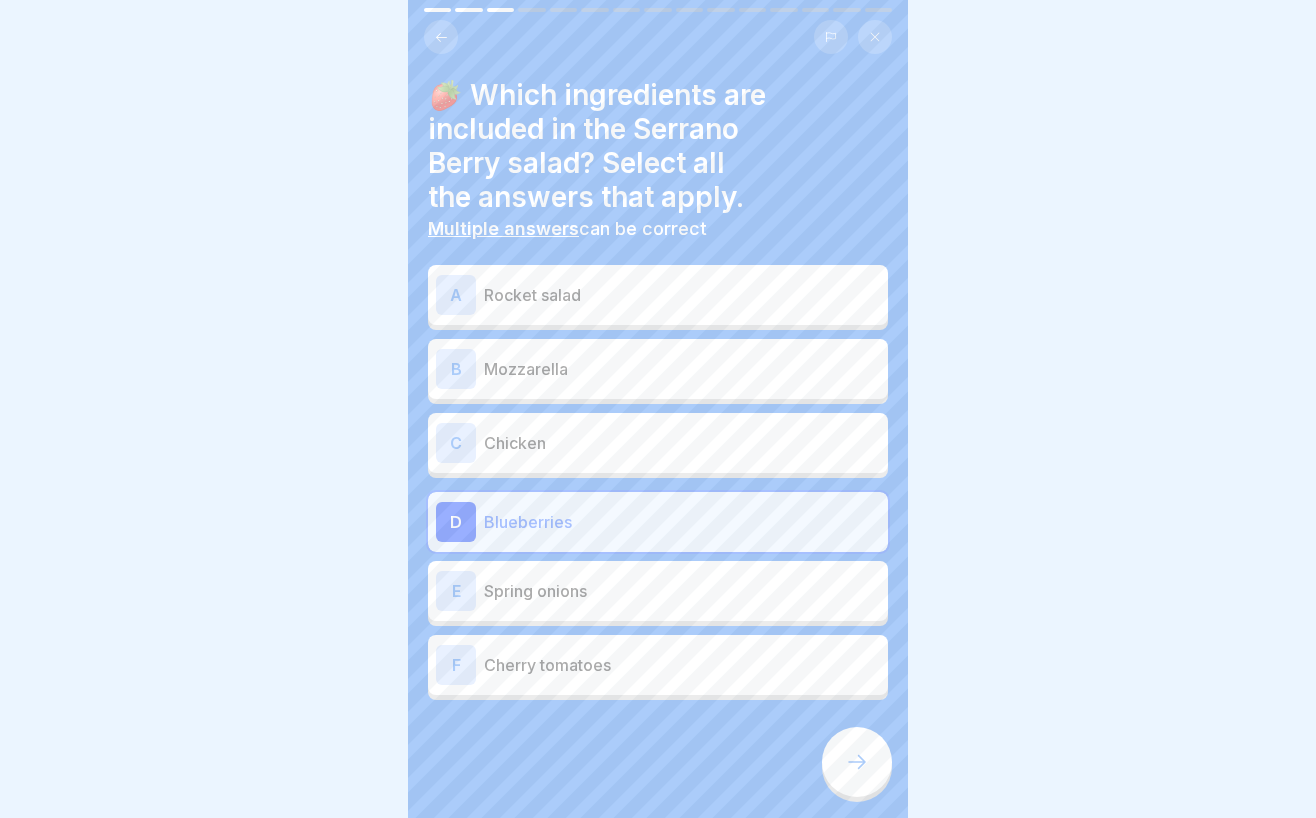 click on "Mozzarella" at bounding box center (682, 369) 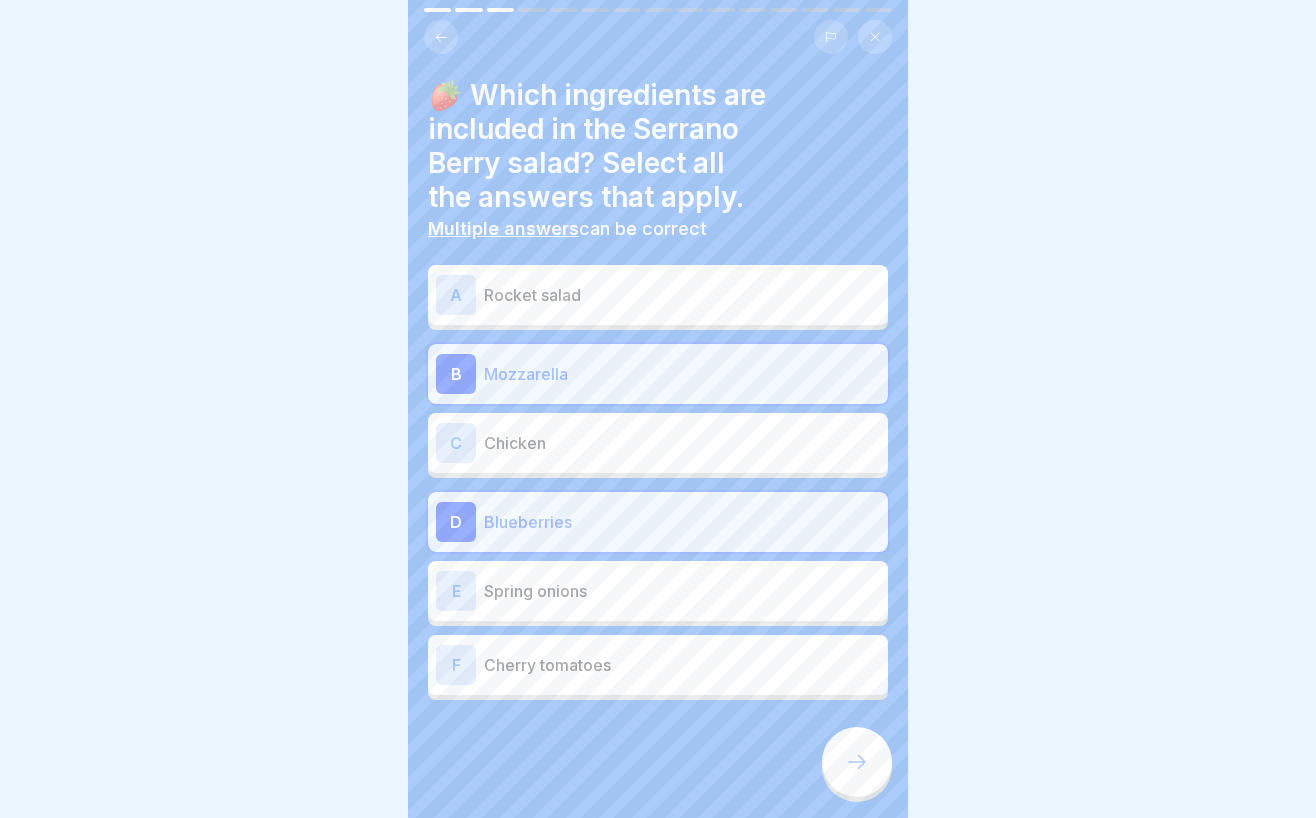 click on "Rocket salad" at bounding box center [682, 295] 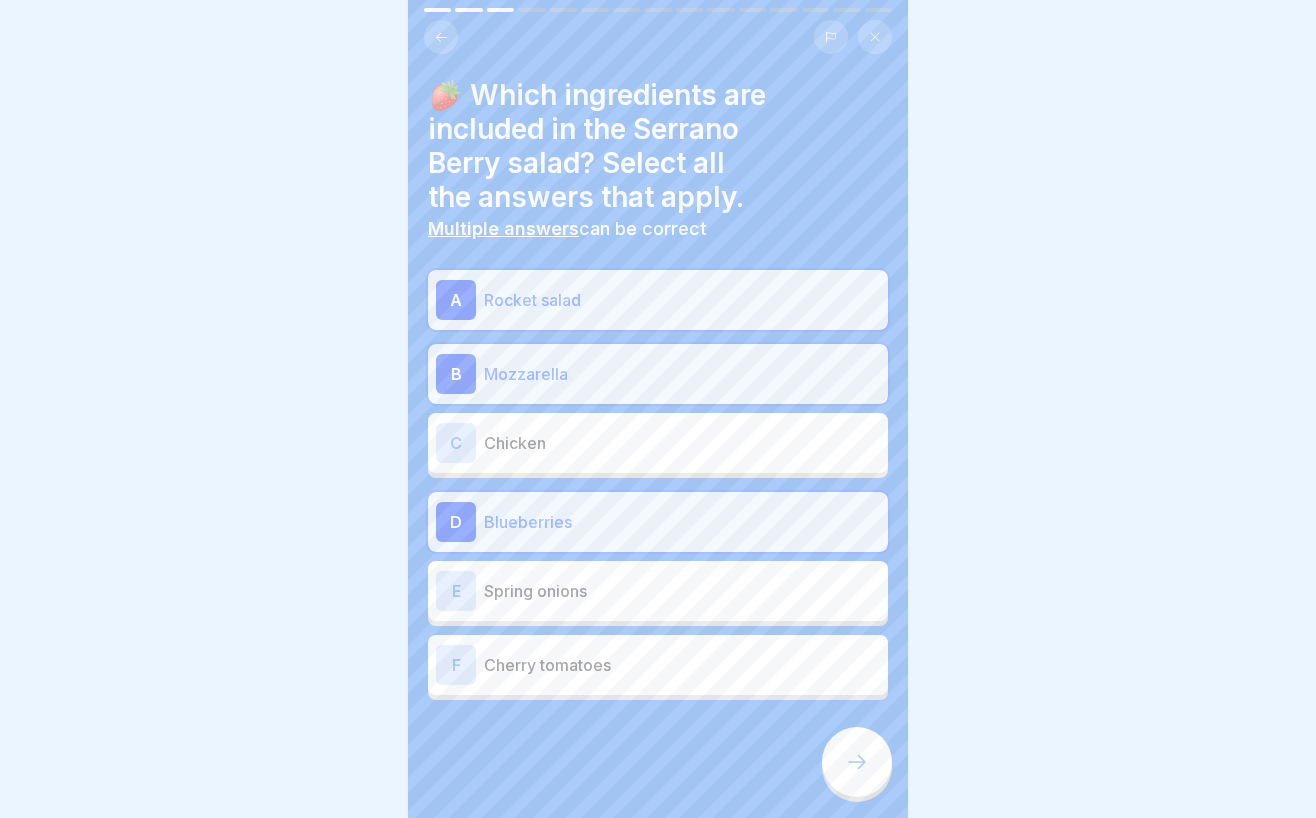 click at bounding box center (857, 762) 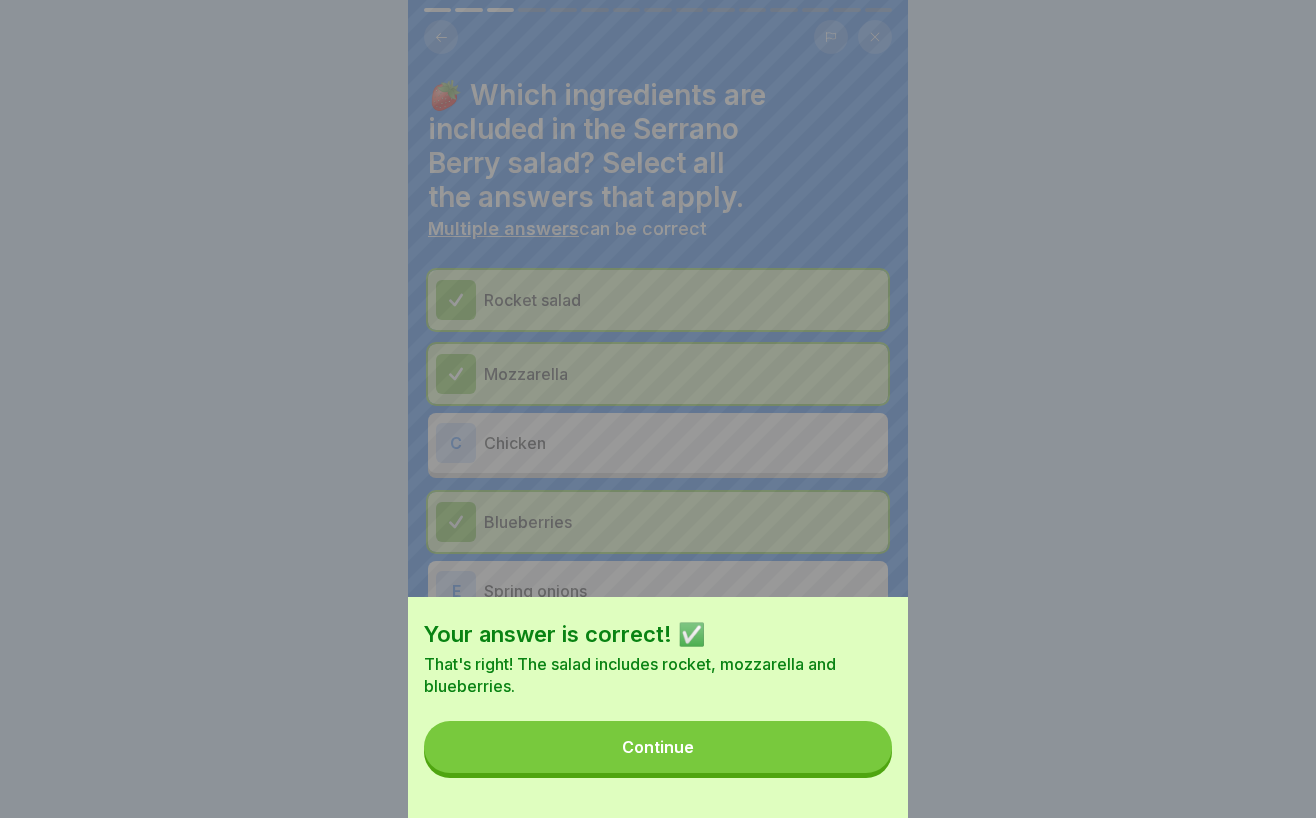 click on "Continue" at bounding box center [658, 747] 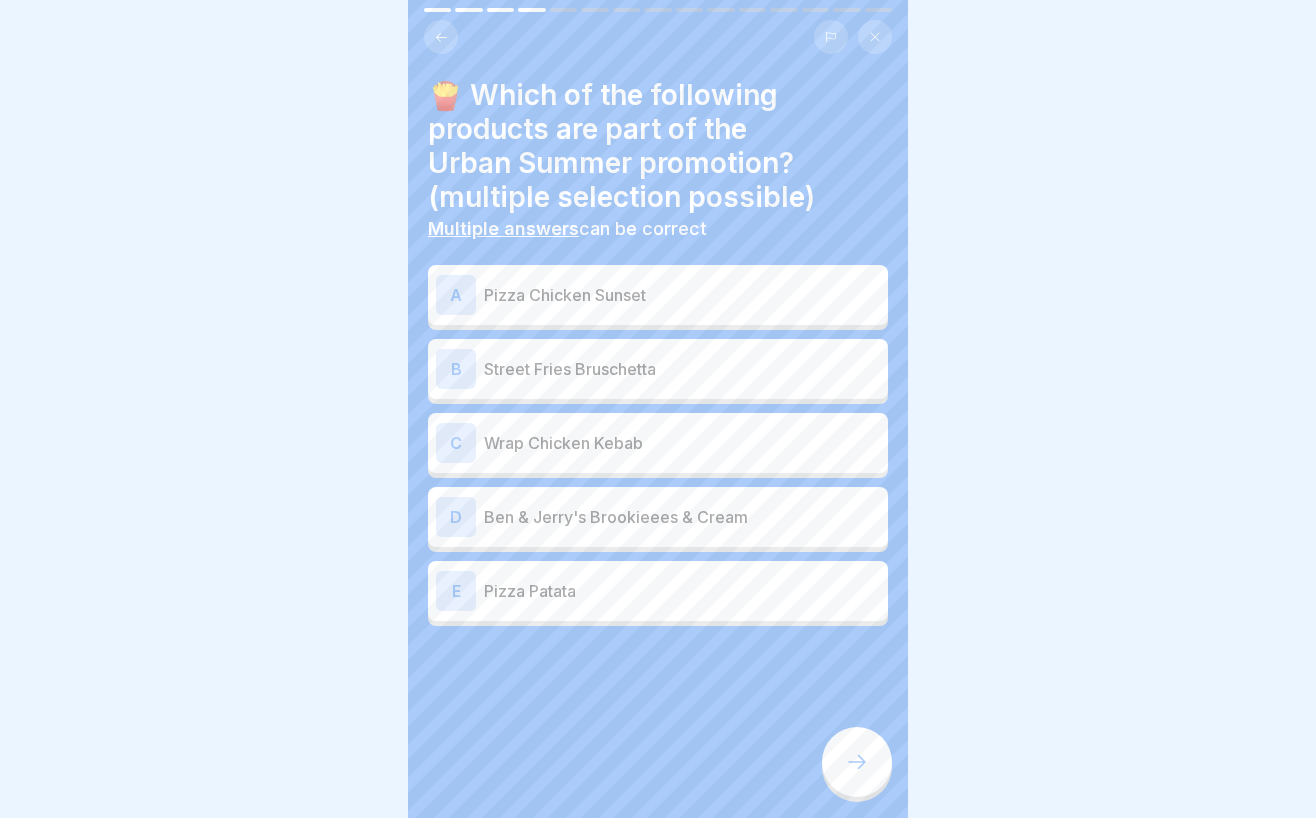 click on "B Street Fries Bruschetta" at bounding box center [658, 369] 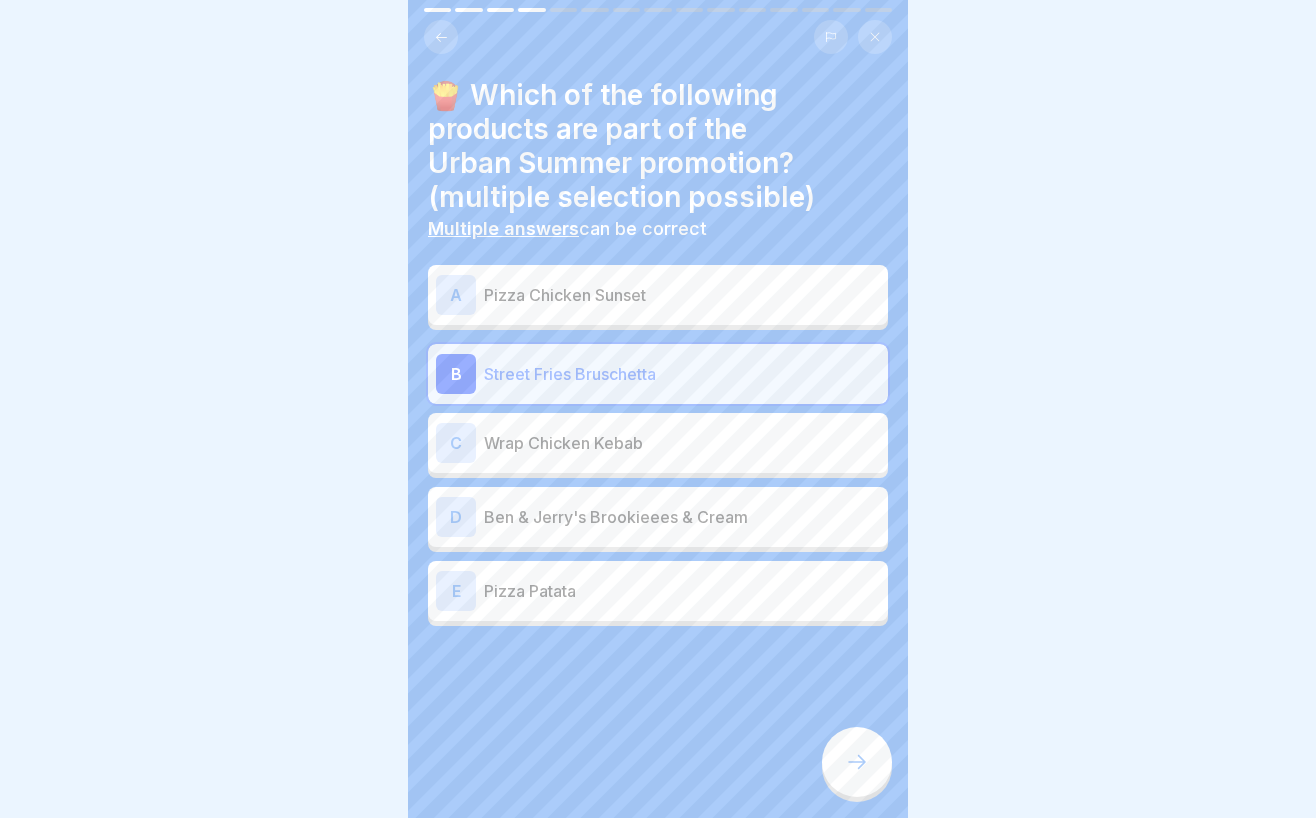 click on "A Pizza Chicken Sunset" at bounding box center [658, 295] 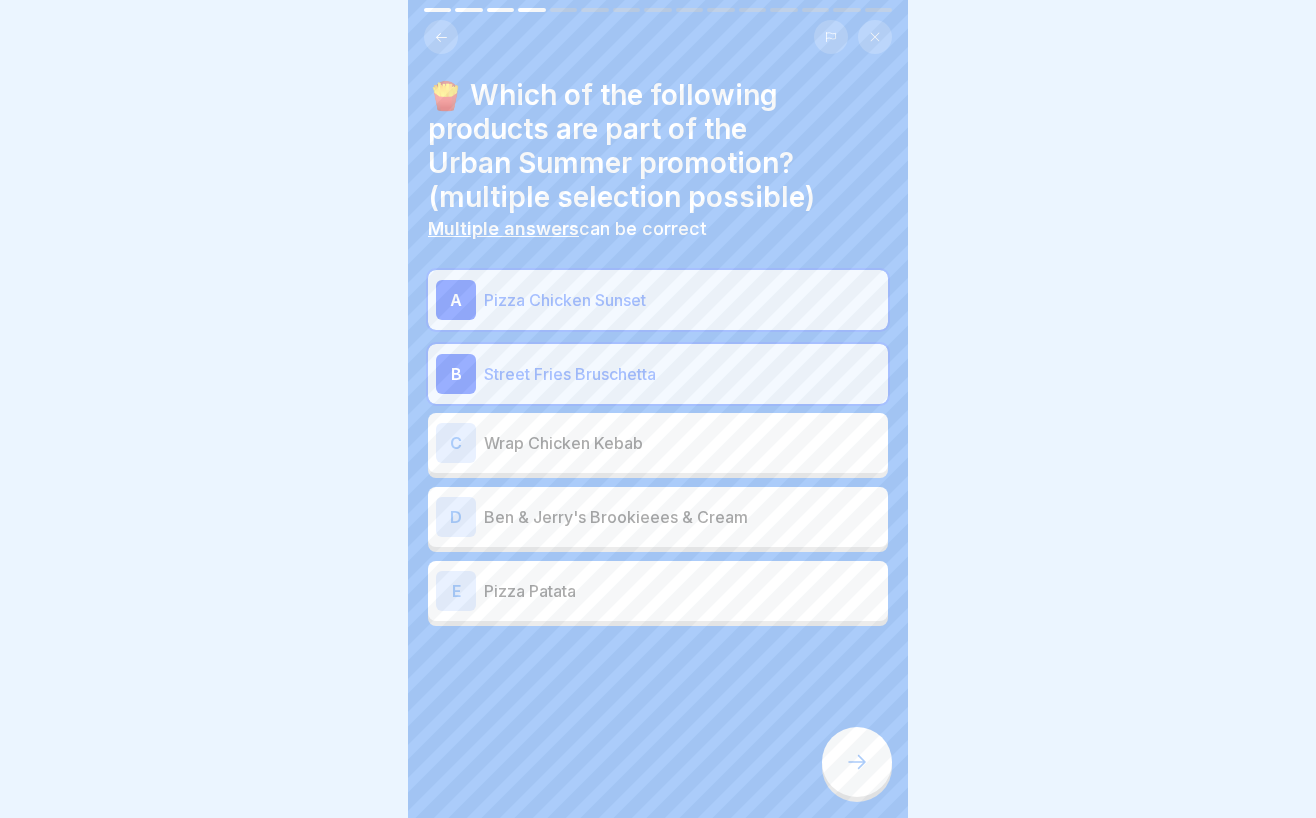 click at bounding box center (857, 762) 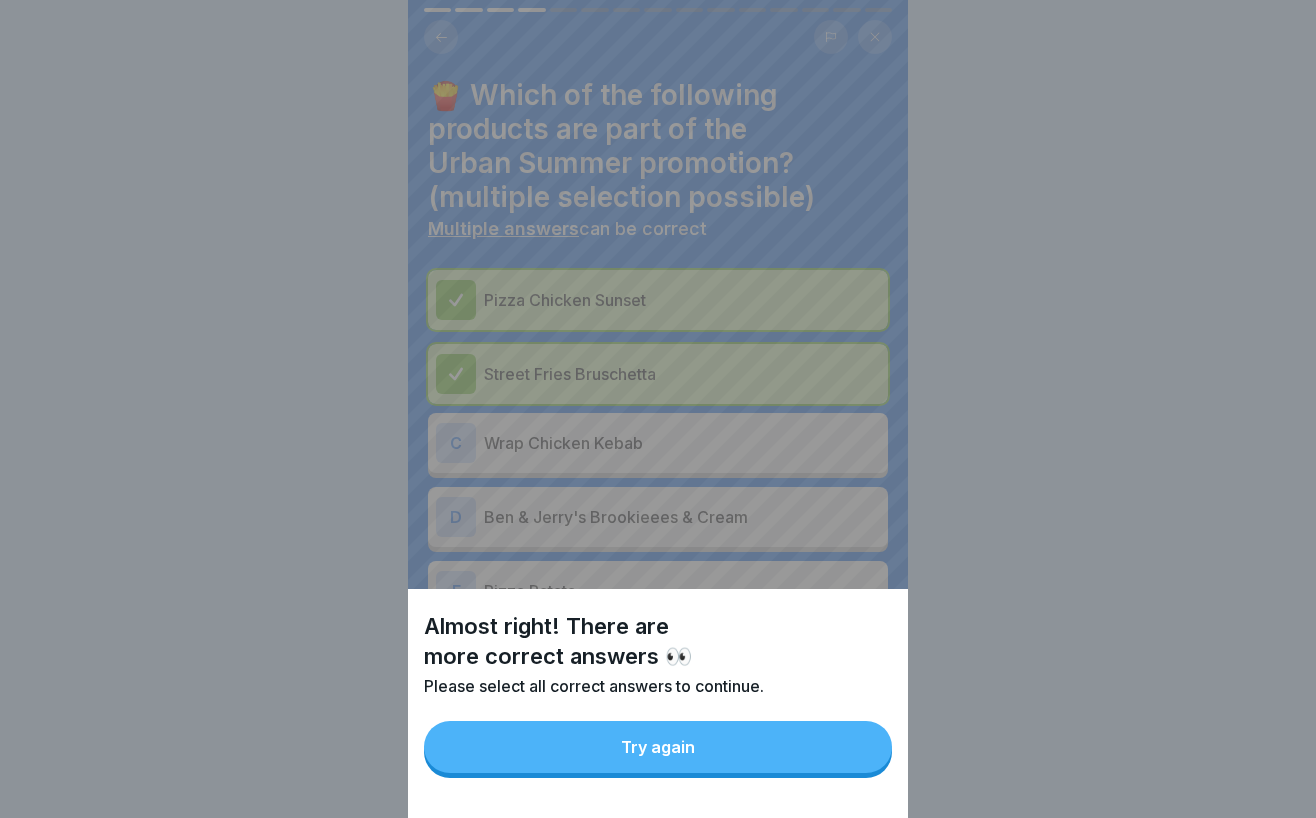 click on "Try again" at bounding box center [658, 747] 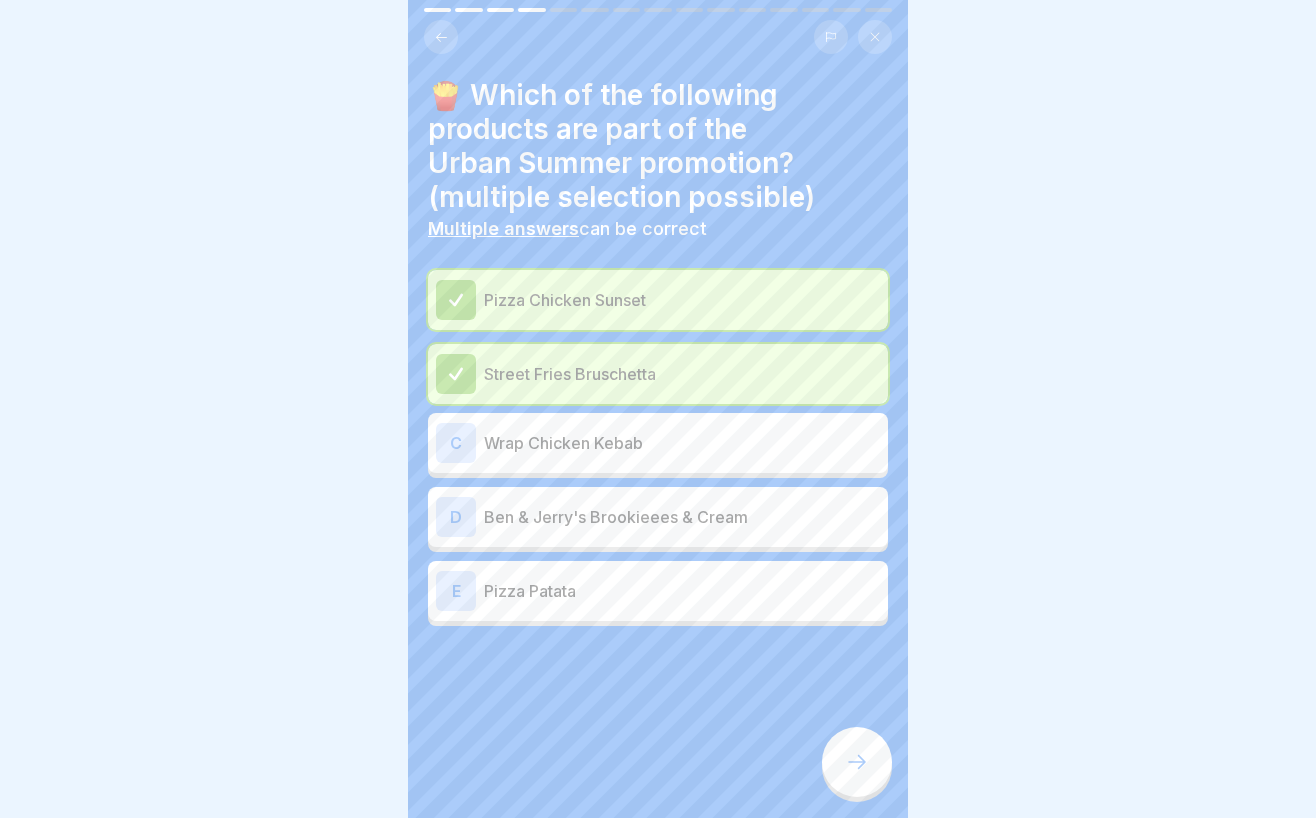 click on "Wrap Chicken Kebab" at bounding box center [682, 443] 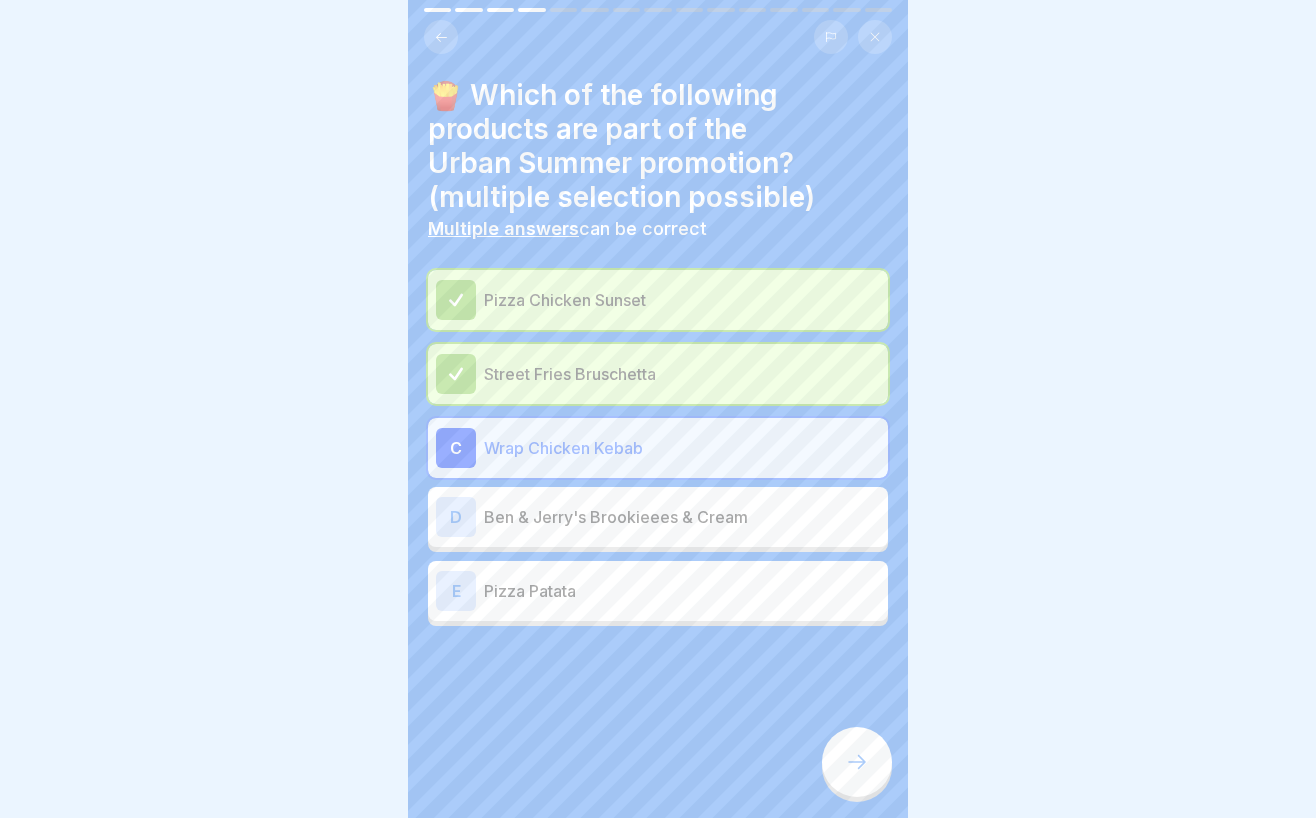 click at bounding box center (857, 762) 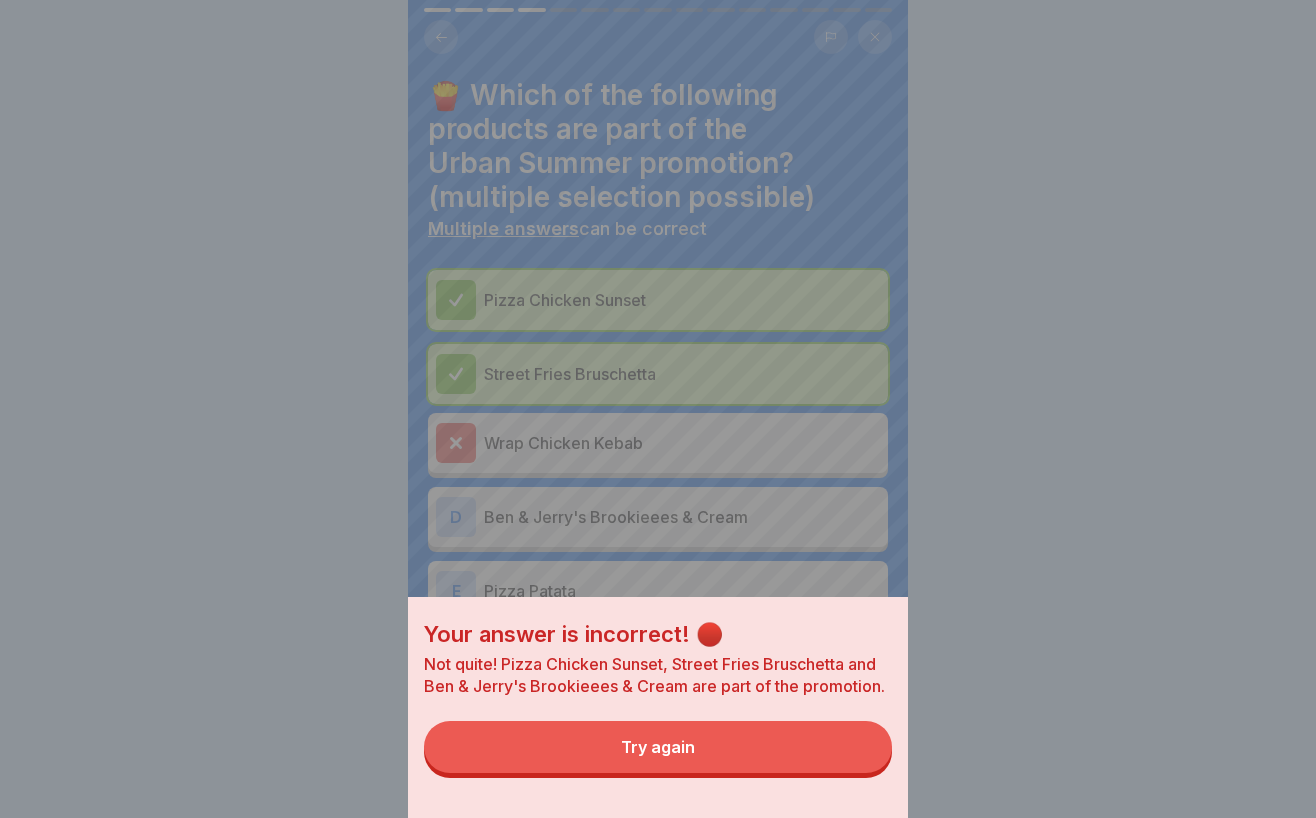 click on "Try again" at bounding box center (658, 747) 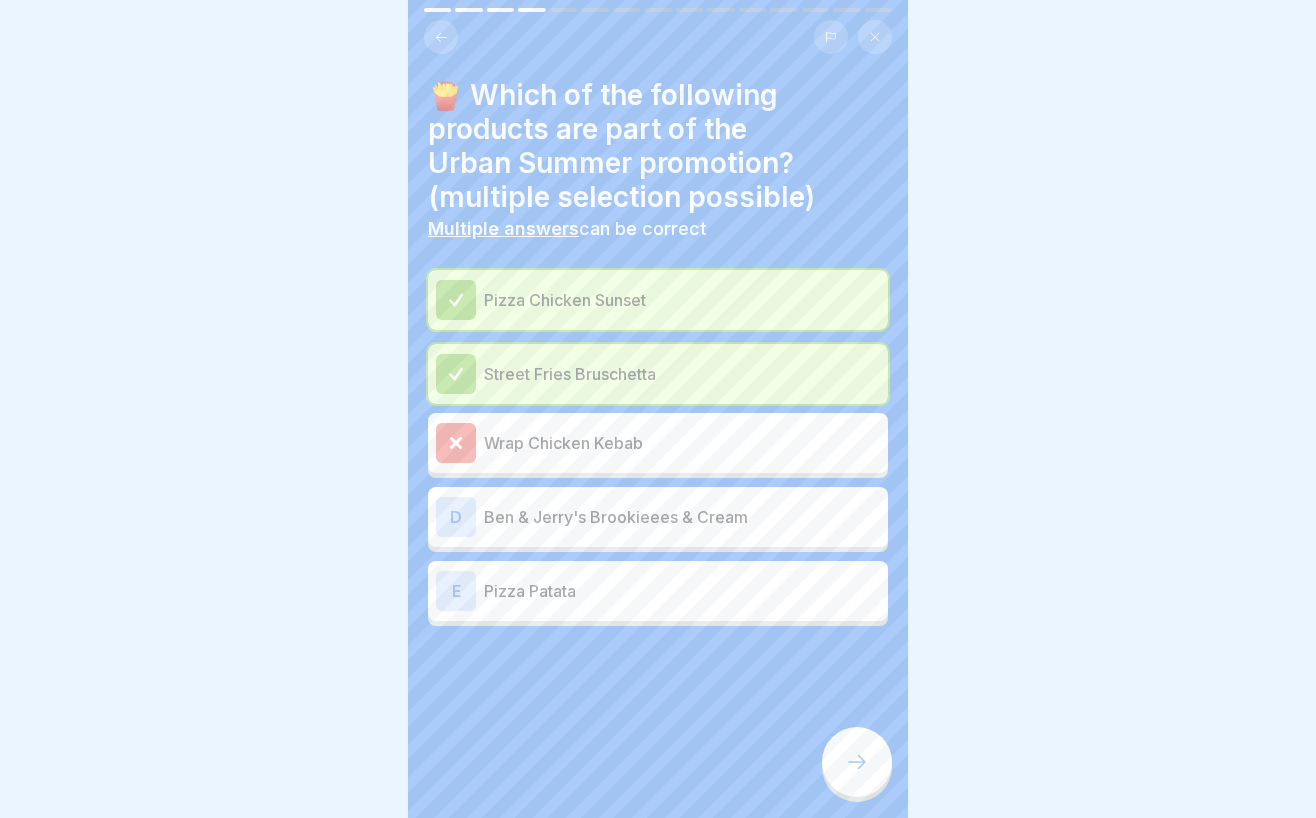 click on "D Ben & Jerry's Brookieees & Cream" at bounding box center [658, 517] 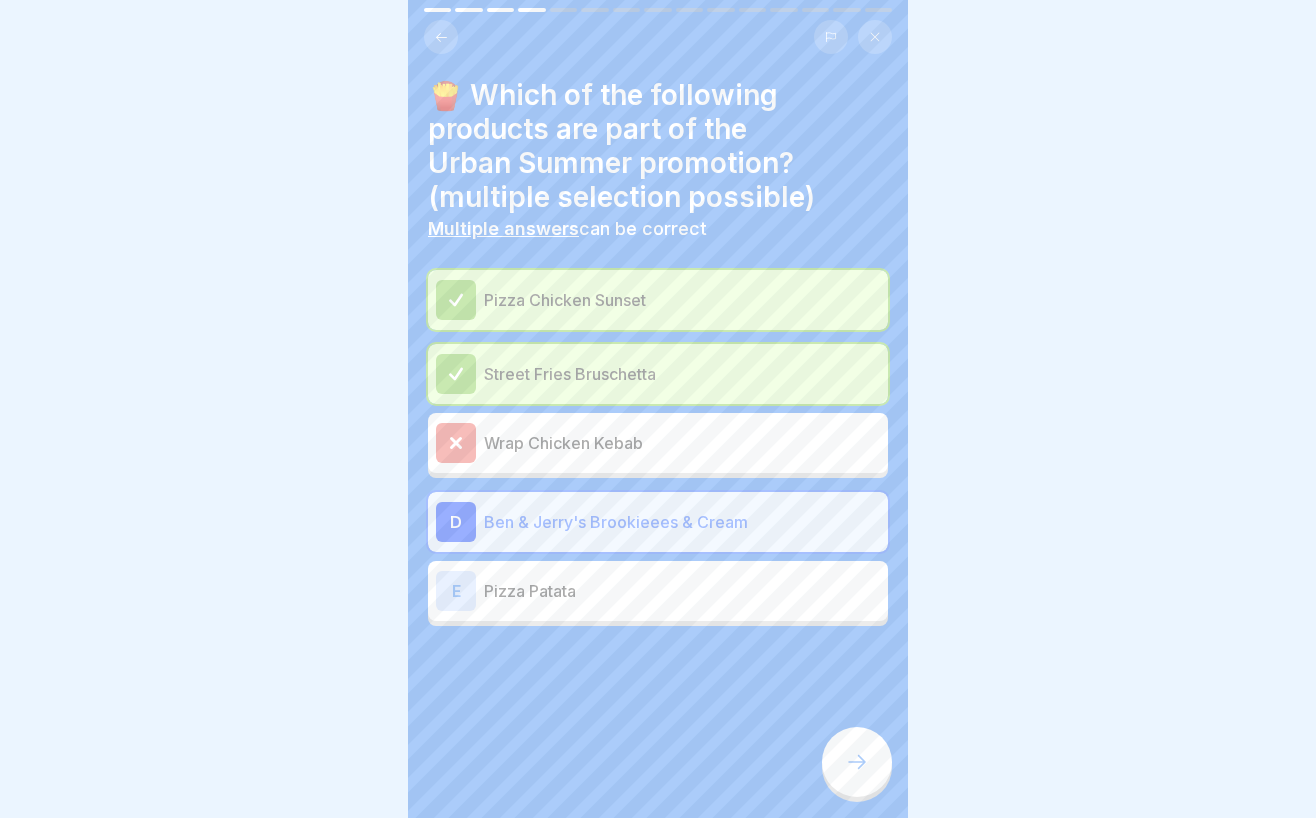 click at bounding box center (857, 762) 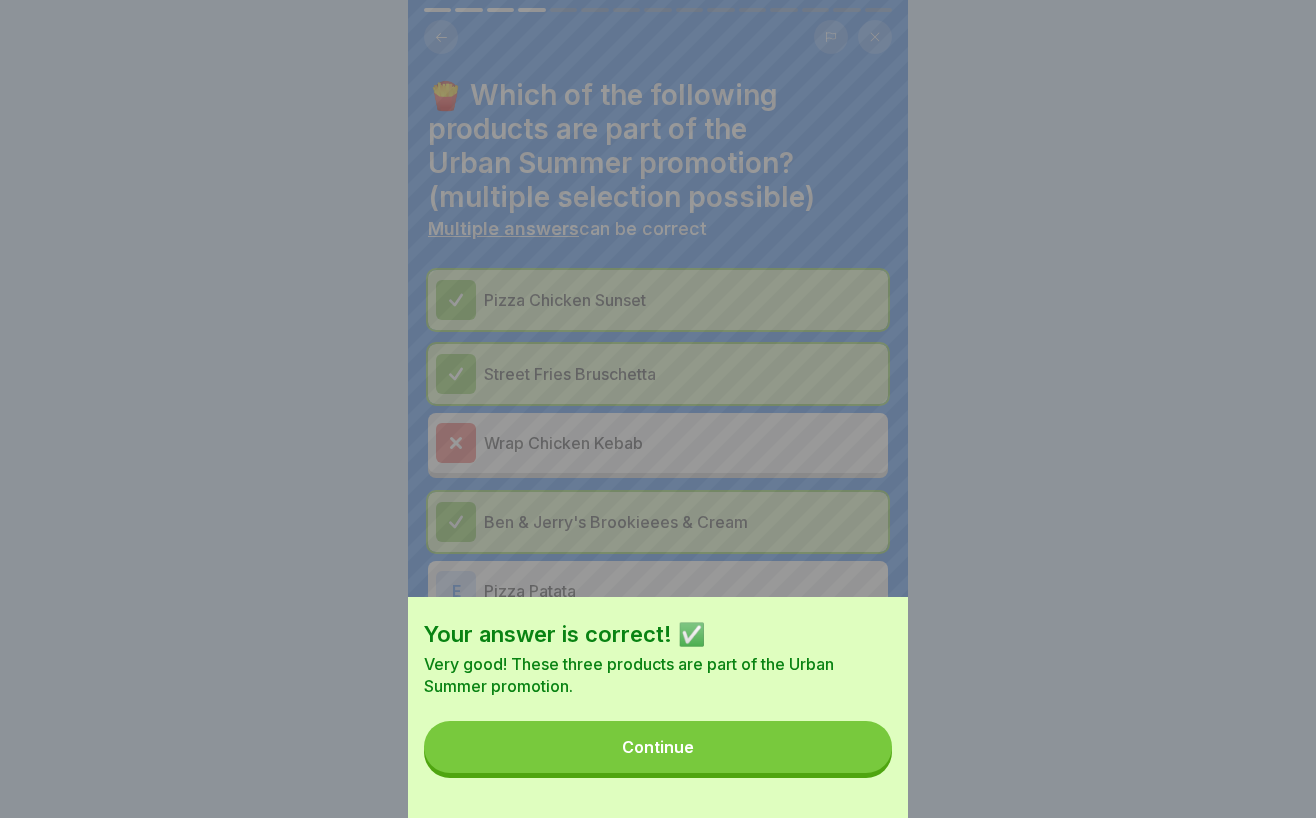 click on "Continue" at bounding box center [658, 747] 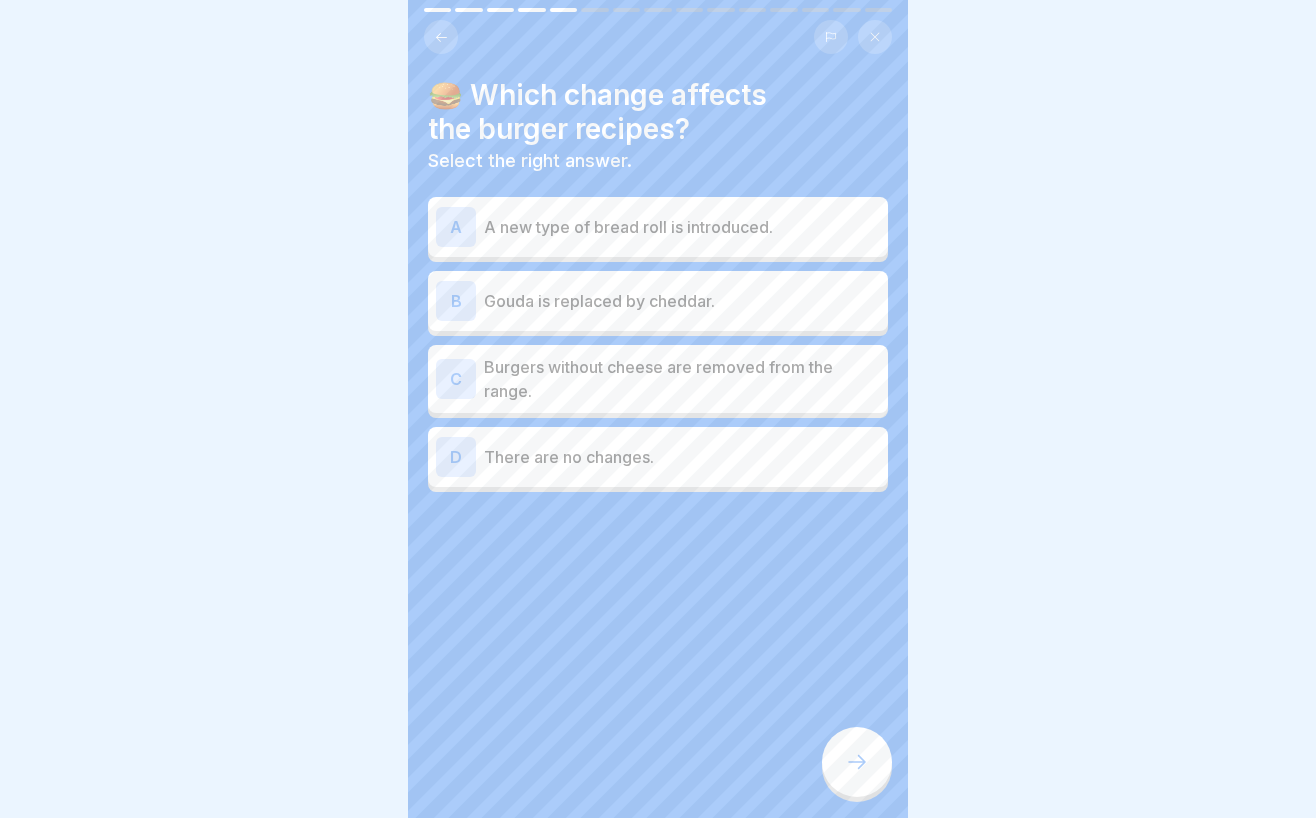 click on "There are no changes." at bounding box center [682, 457] 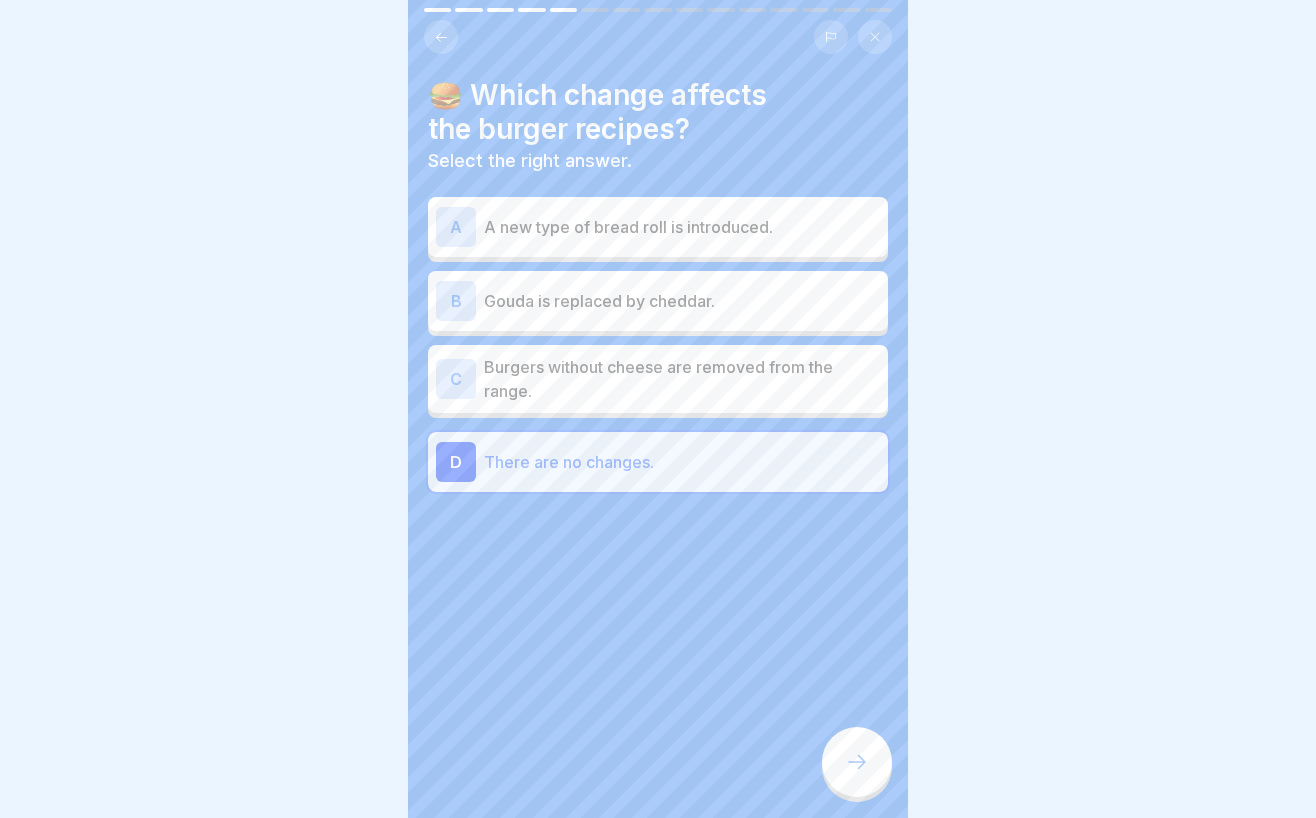 click at bounding box center (857, 762) 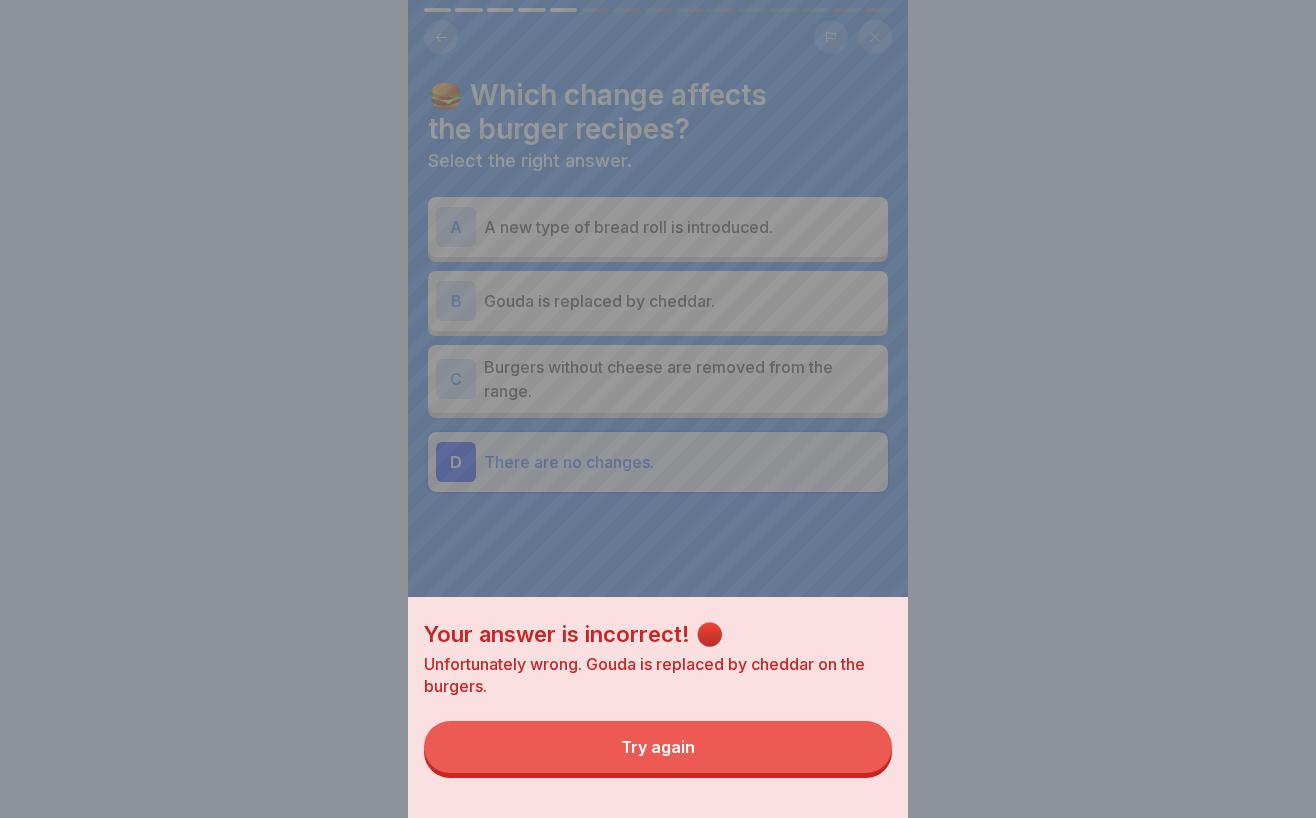 click on "Try again" at bounding box center (658, 747) 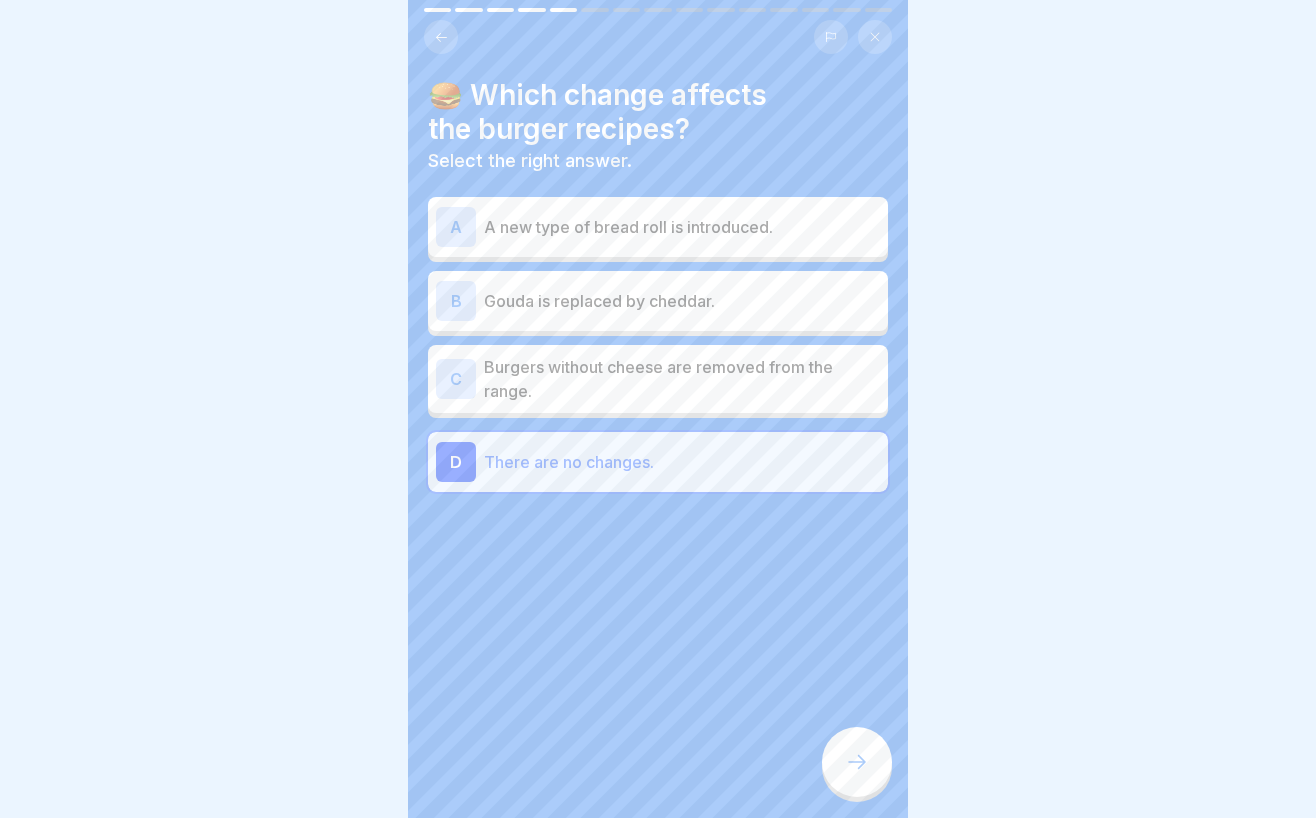 click on "Burgers without cheese are removed from the range." at bounding box center [682, 379] 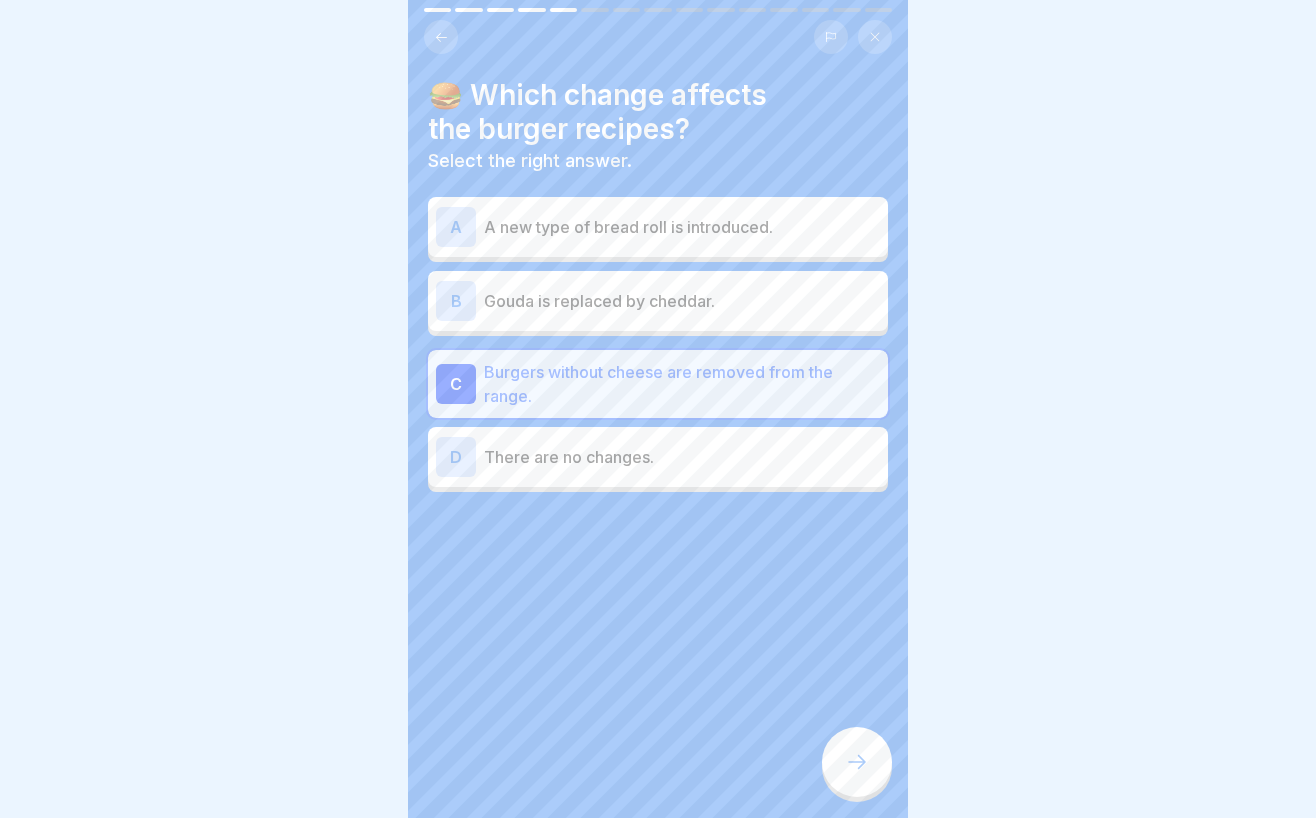 click on "Burgers without cheese are removed from the range." at bounding box center [682, 384] 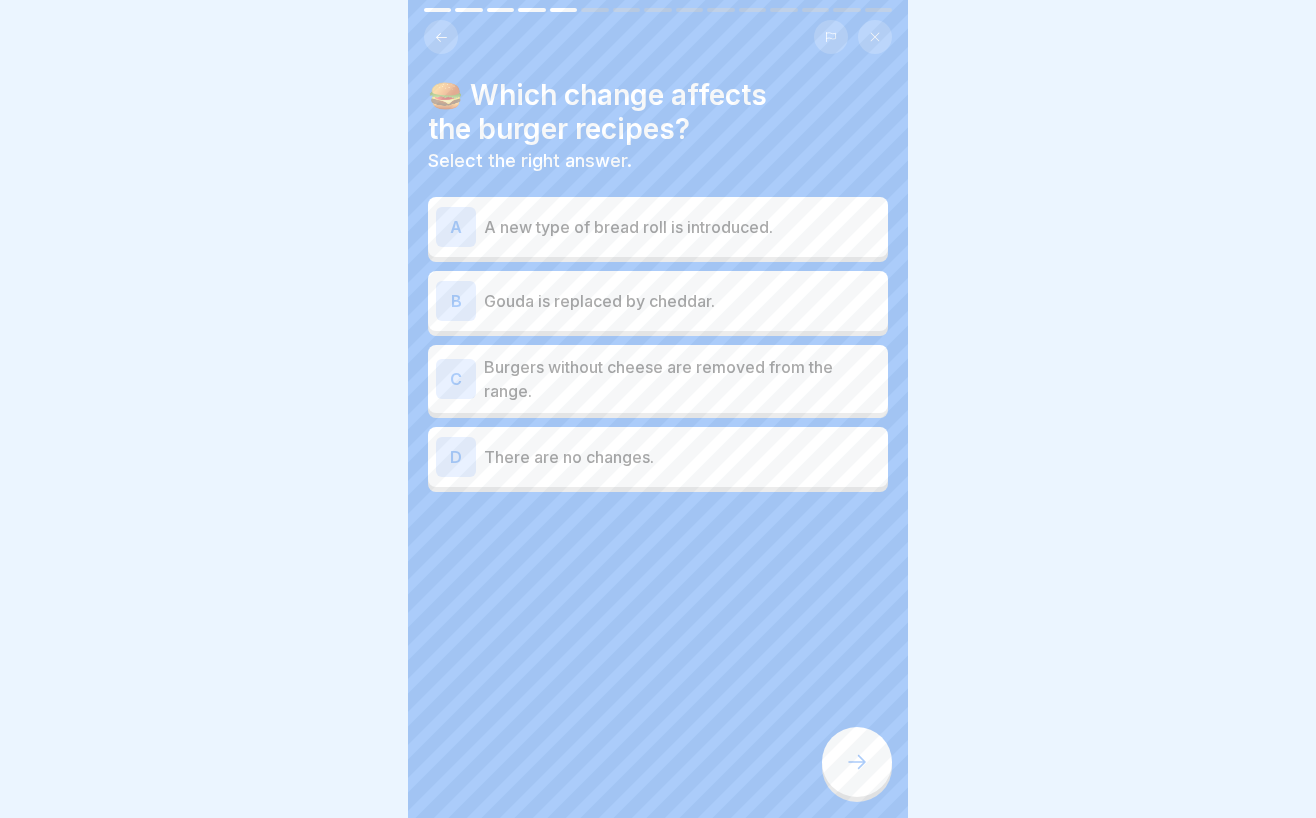 click on "A A new type of bread roll is introduced. B Gouda is replaced by cheddar. C Burgers without cheese are removed from the range. D There are no changes." at bounding box center (658, 347) 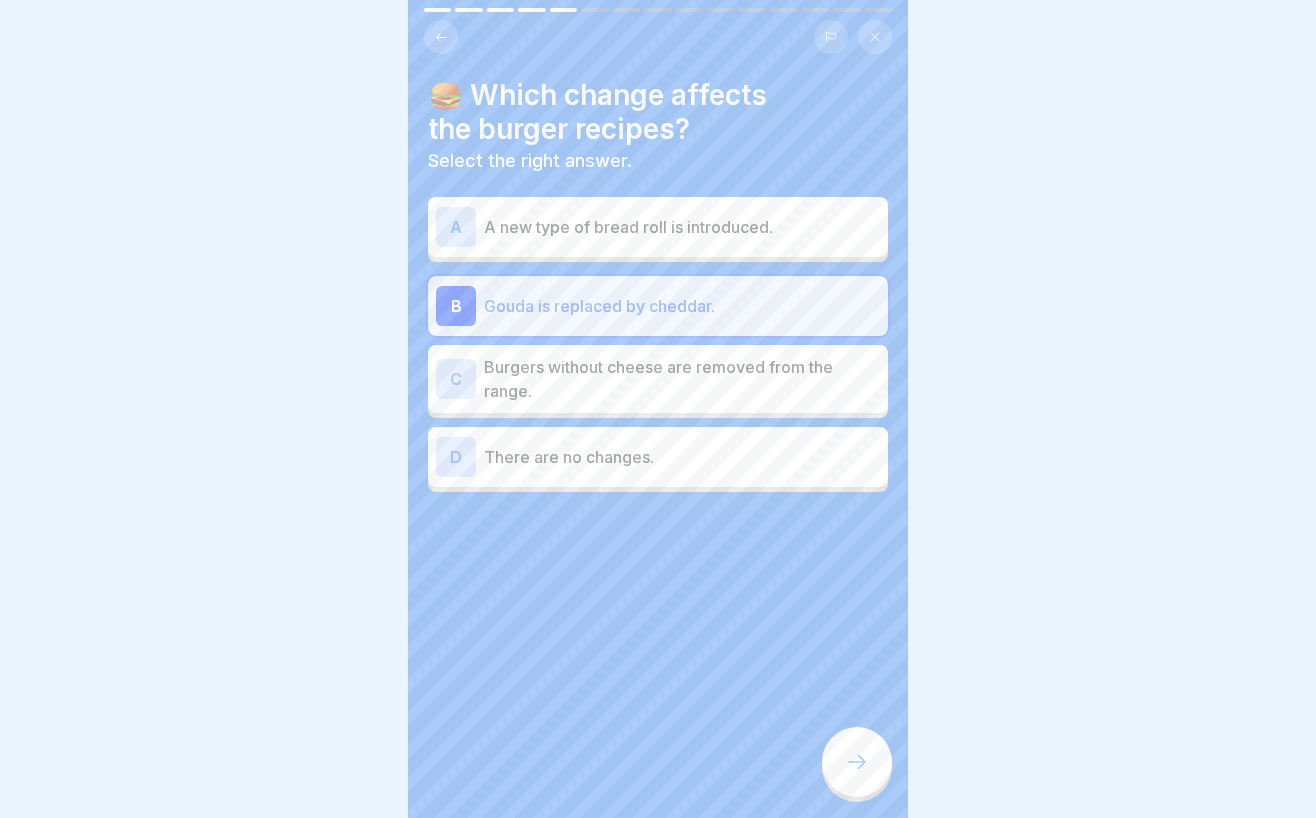 click at bounding box center (857, 762) 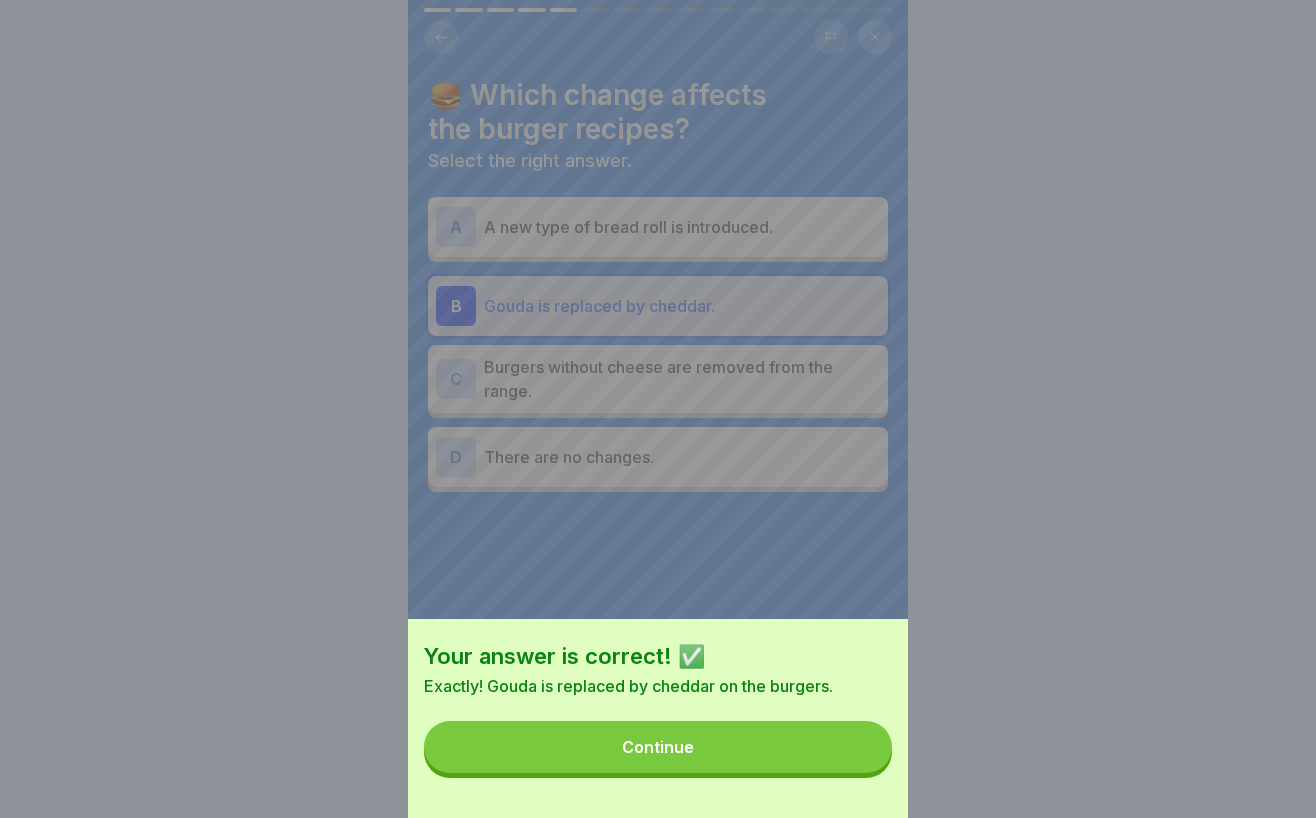 click on "Continue" at bounding box center (658, 747) 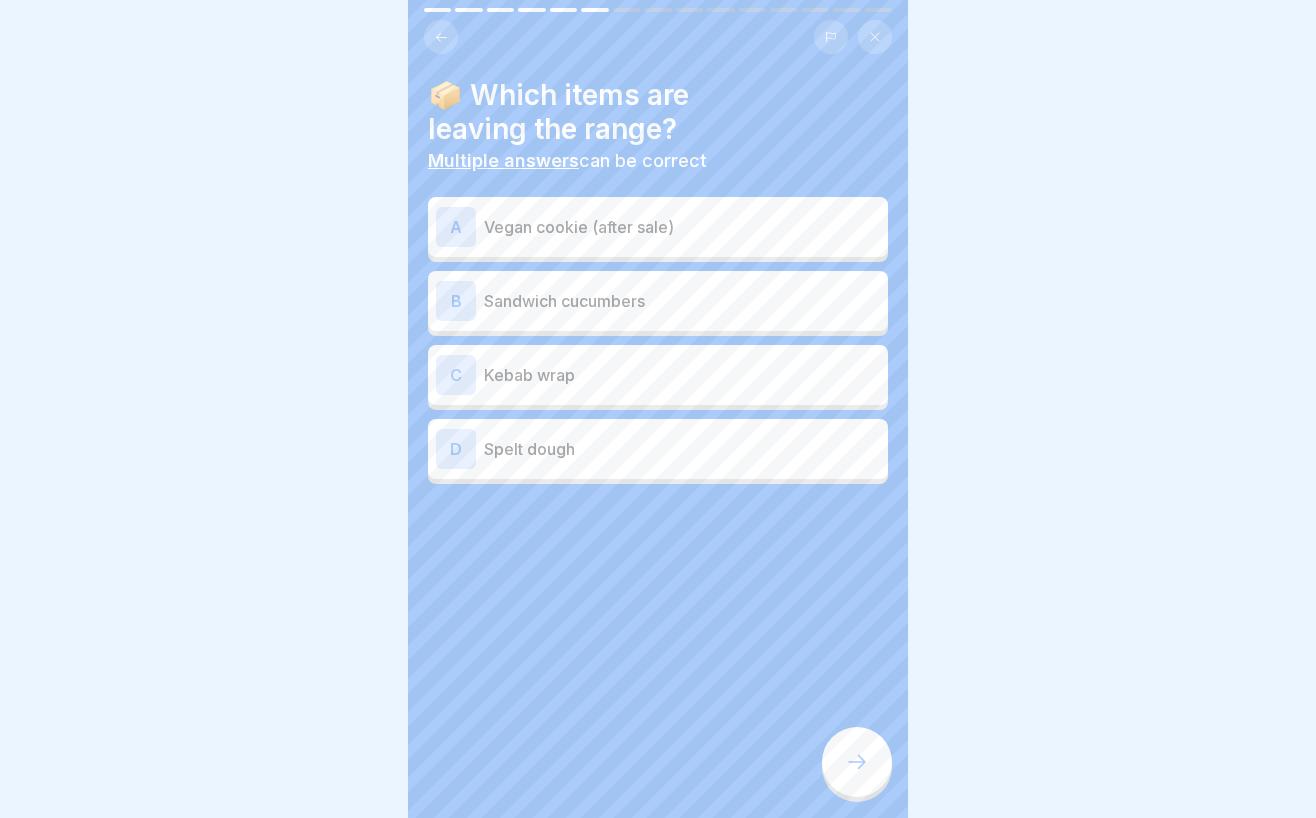 click on "B Sandwich cucumbers" at bounding box center (658, 301) 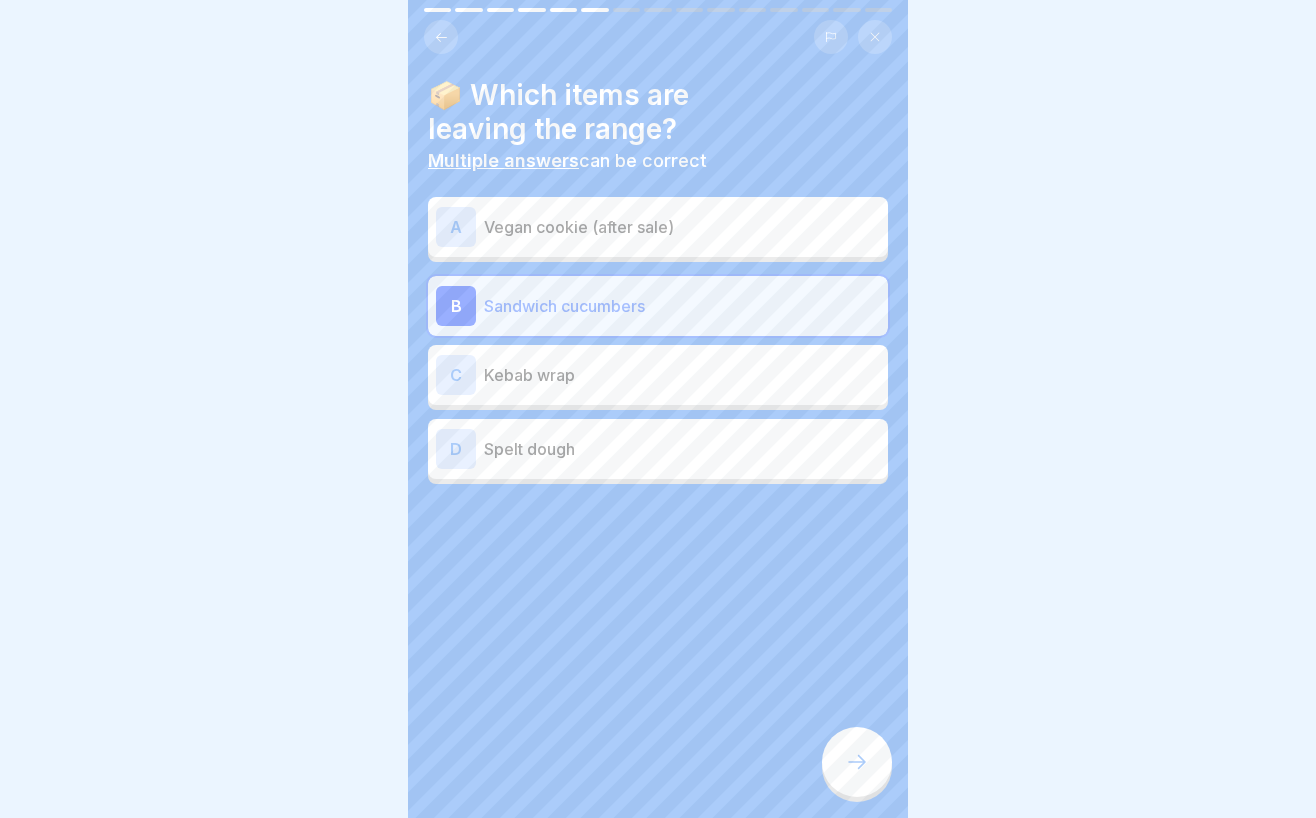 click at bounding box center (857, 762) 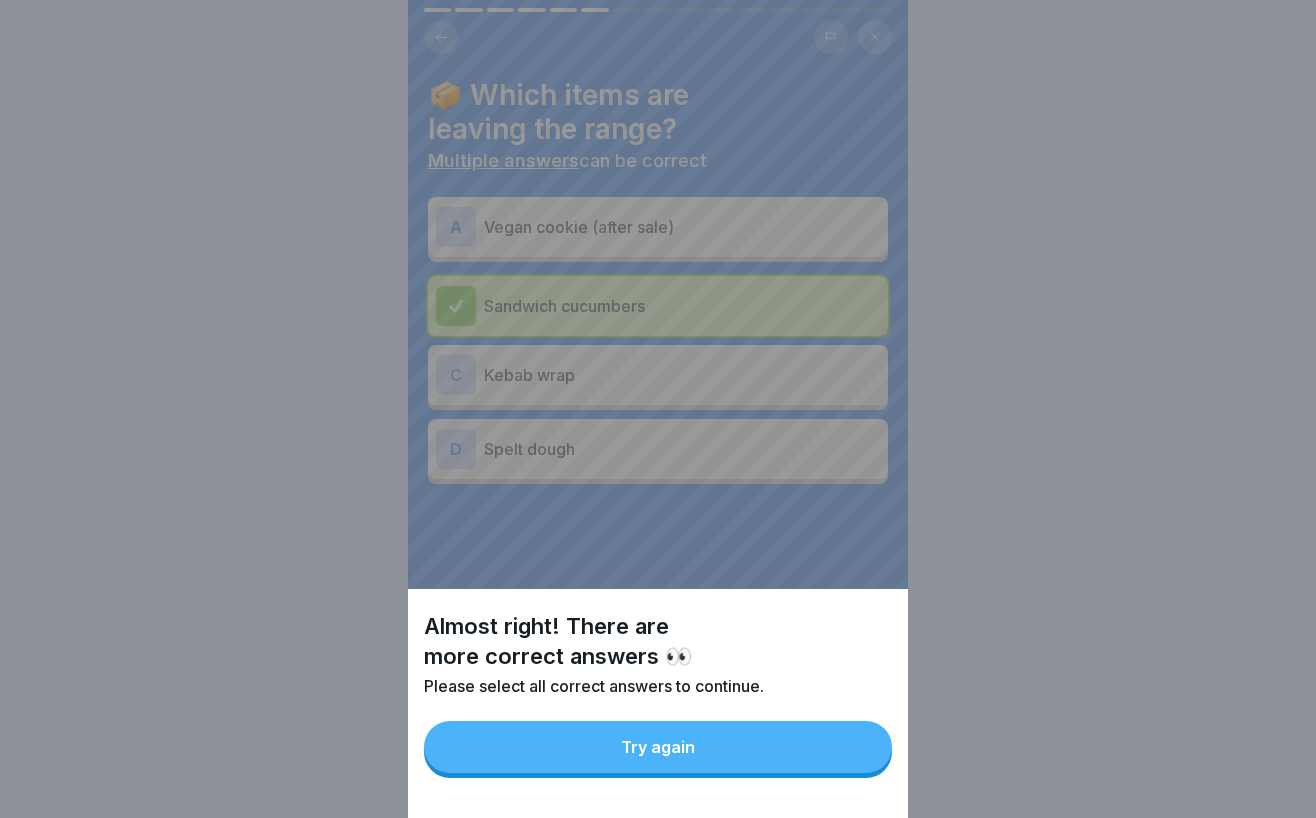 click on "Try again" at bounding box center [658, 747] 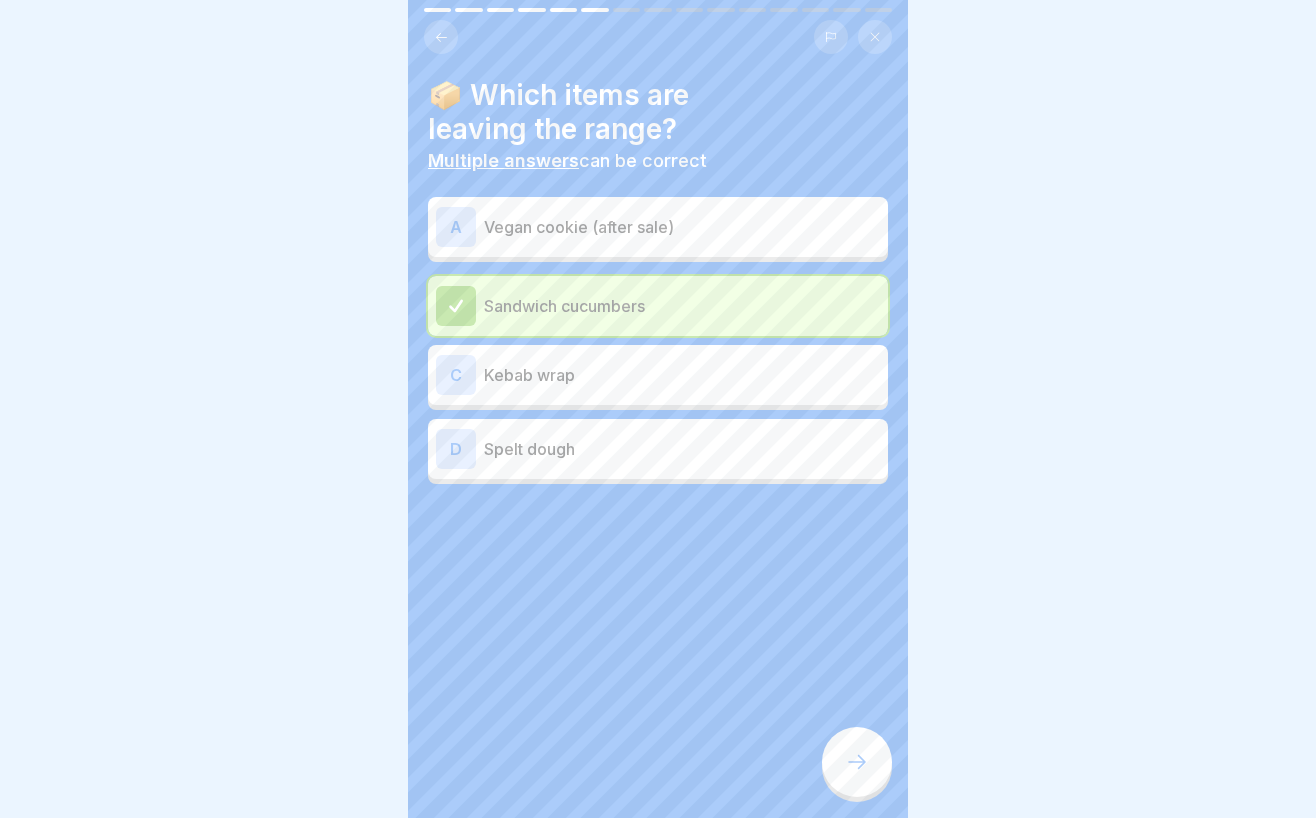 click on "Spelt dough" at bounding box center [682, 449] 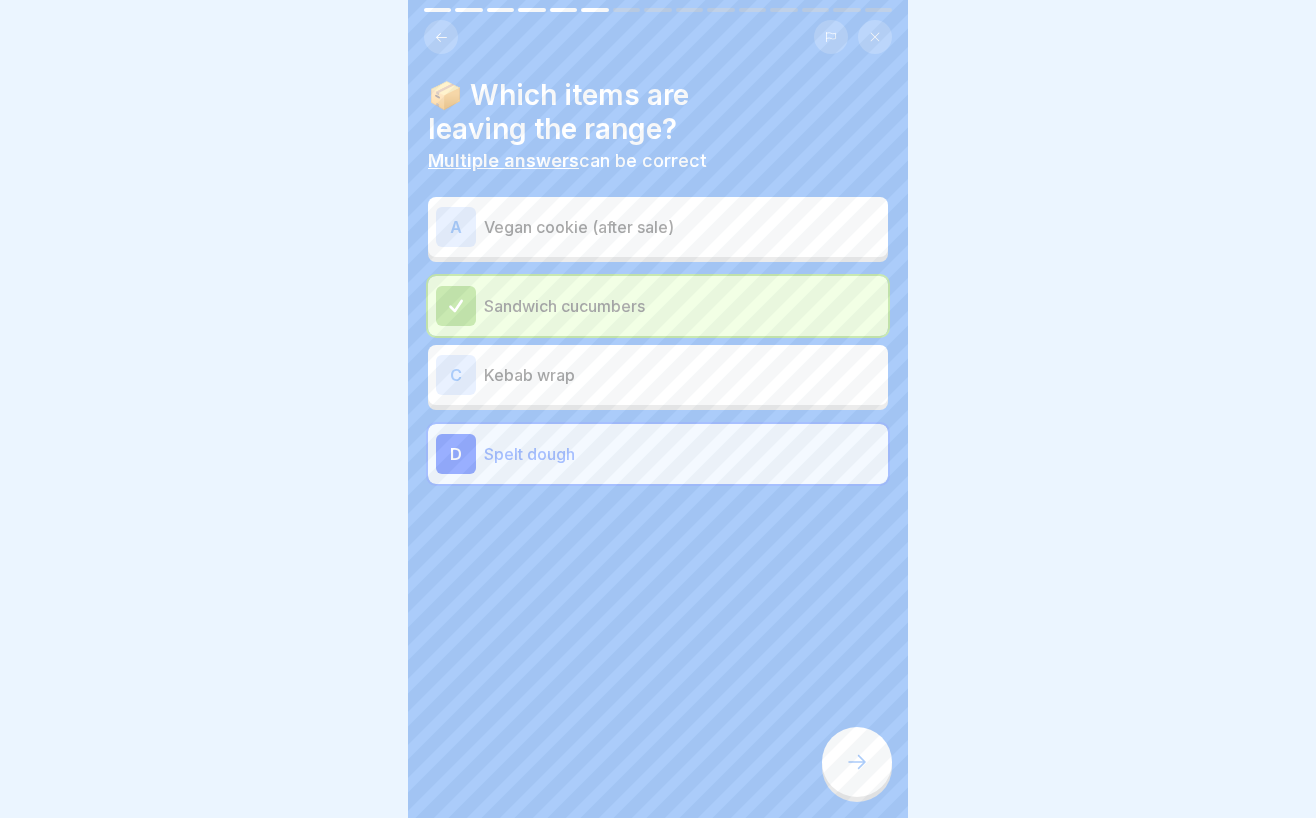 click at bounding box center [857, 762] 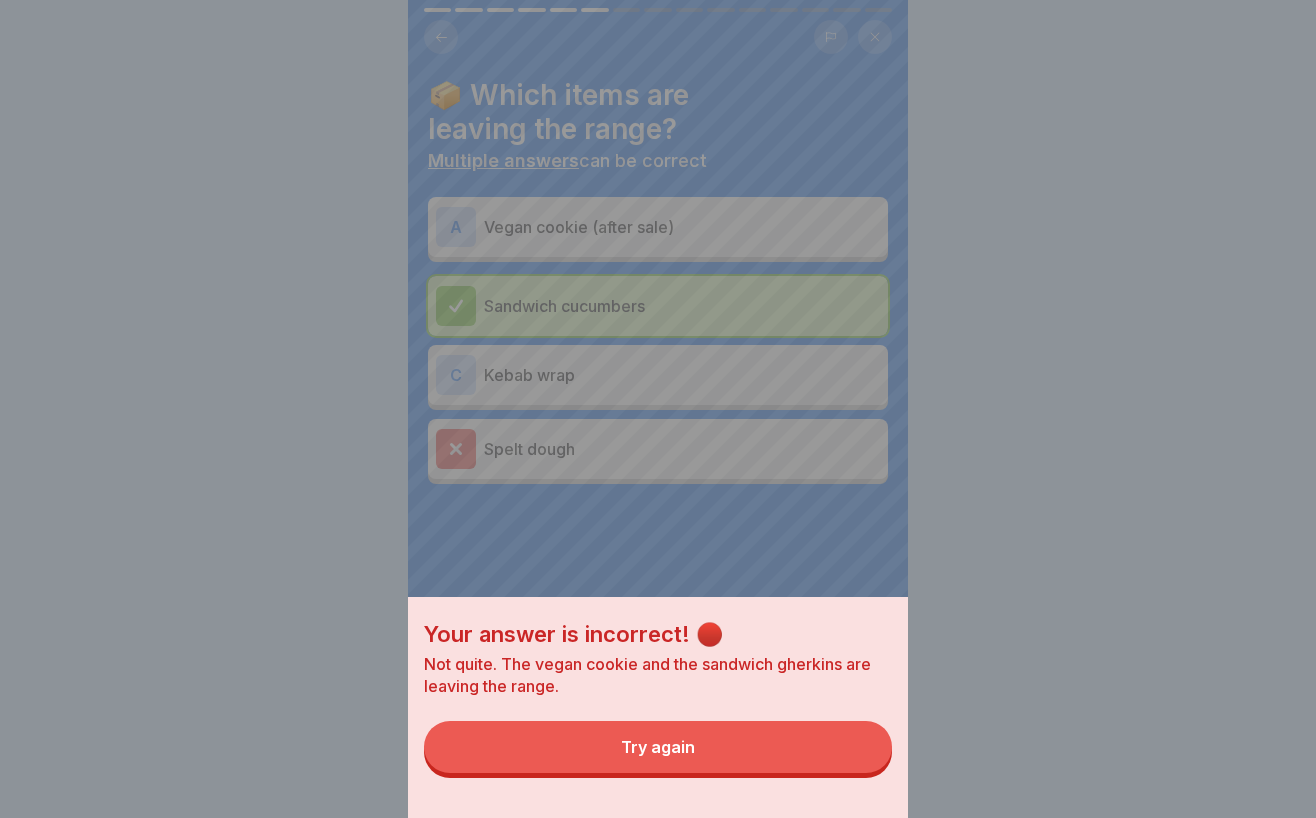 click on "Try again" at bounding box center [658, 747] 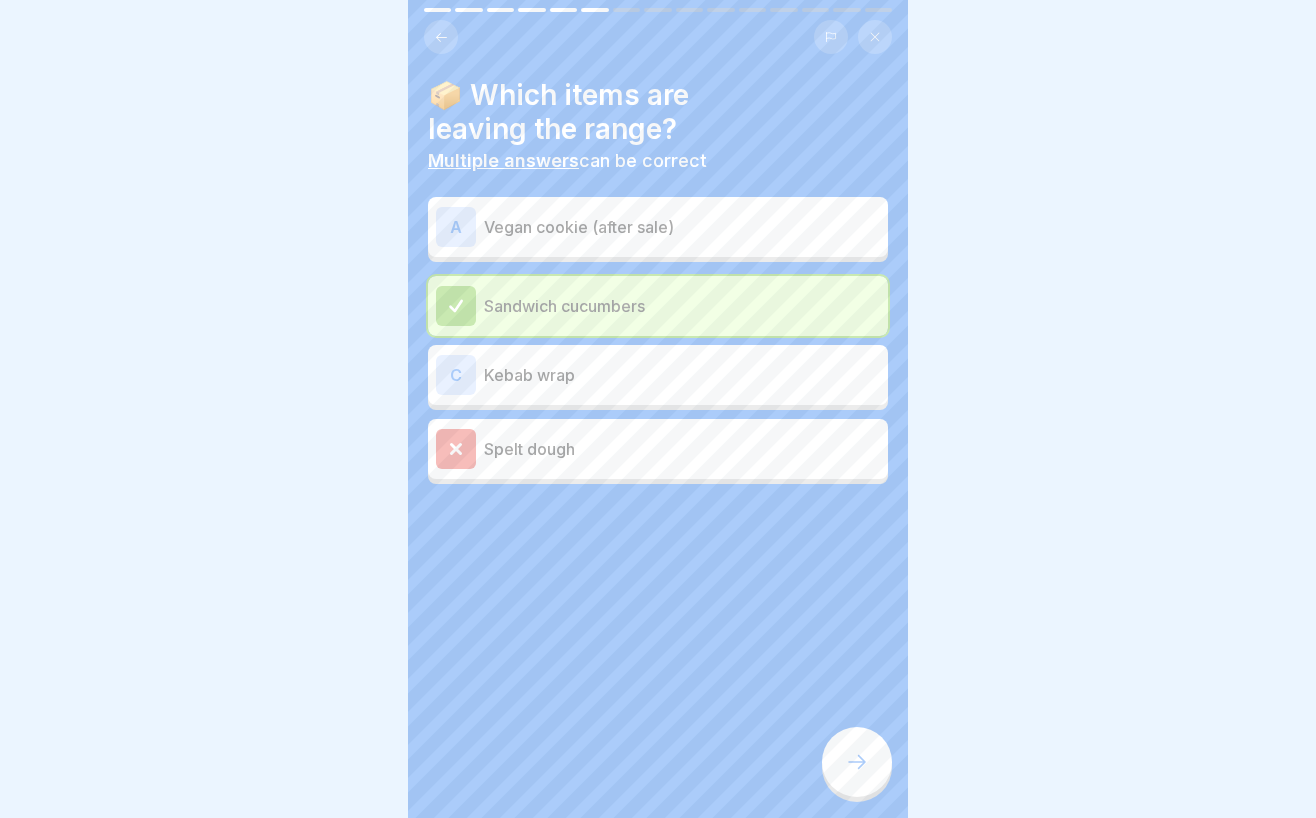 click on "A Vegan cookie (after sale)" at bounding box center (658, 227) 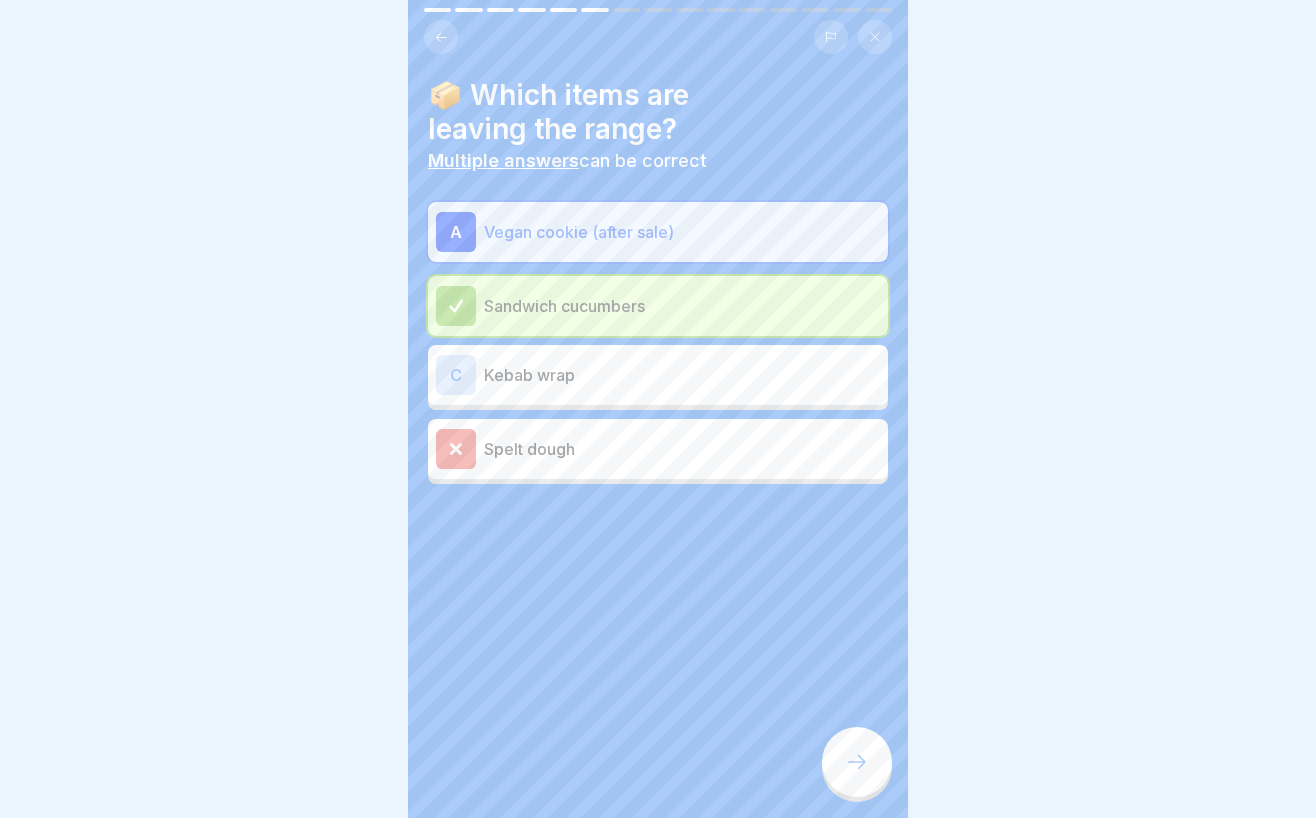 click at bounding box center (857, 762) 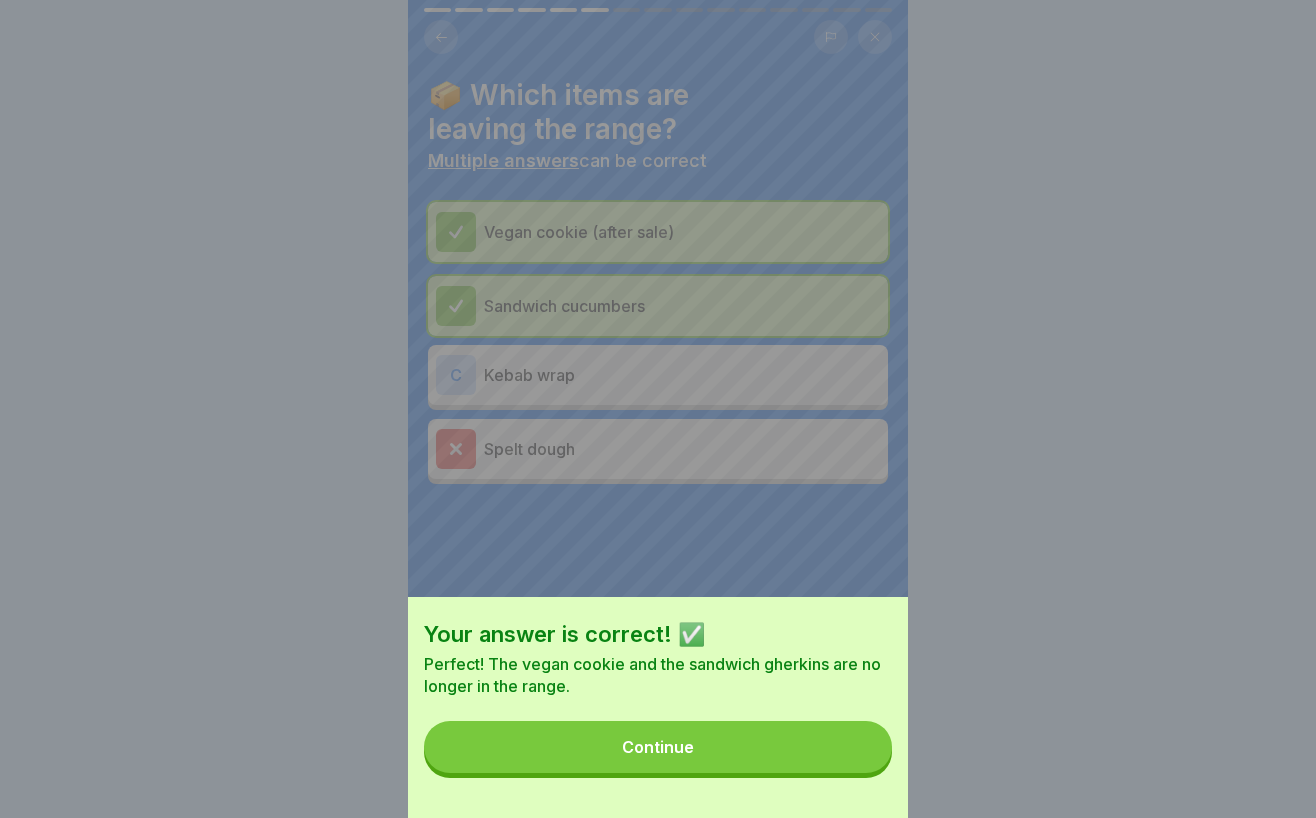 click on "Continue" at bounding box center (658, 747) 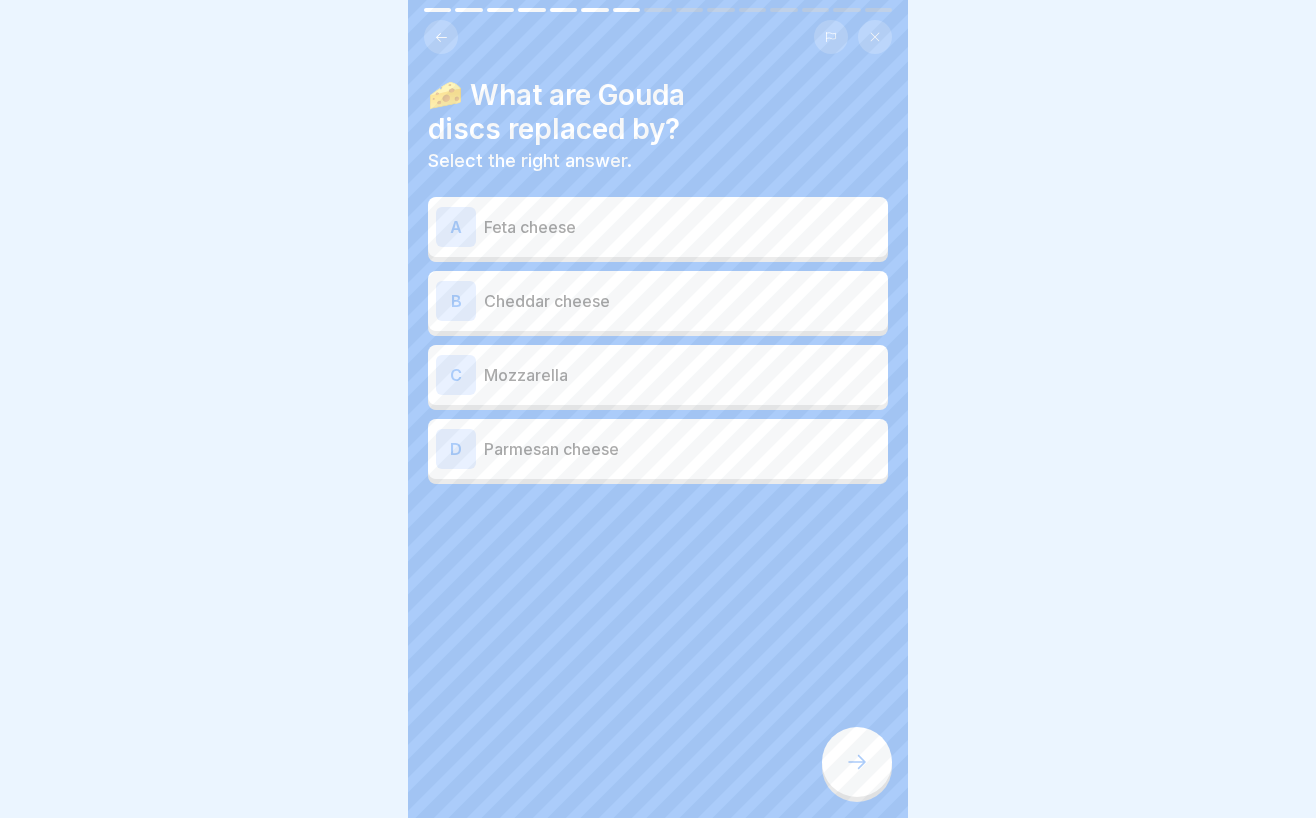 click on "B Cheddar cheese" at bounding box center (658, 301) 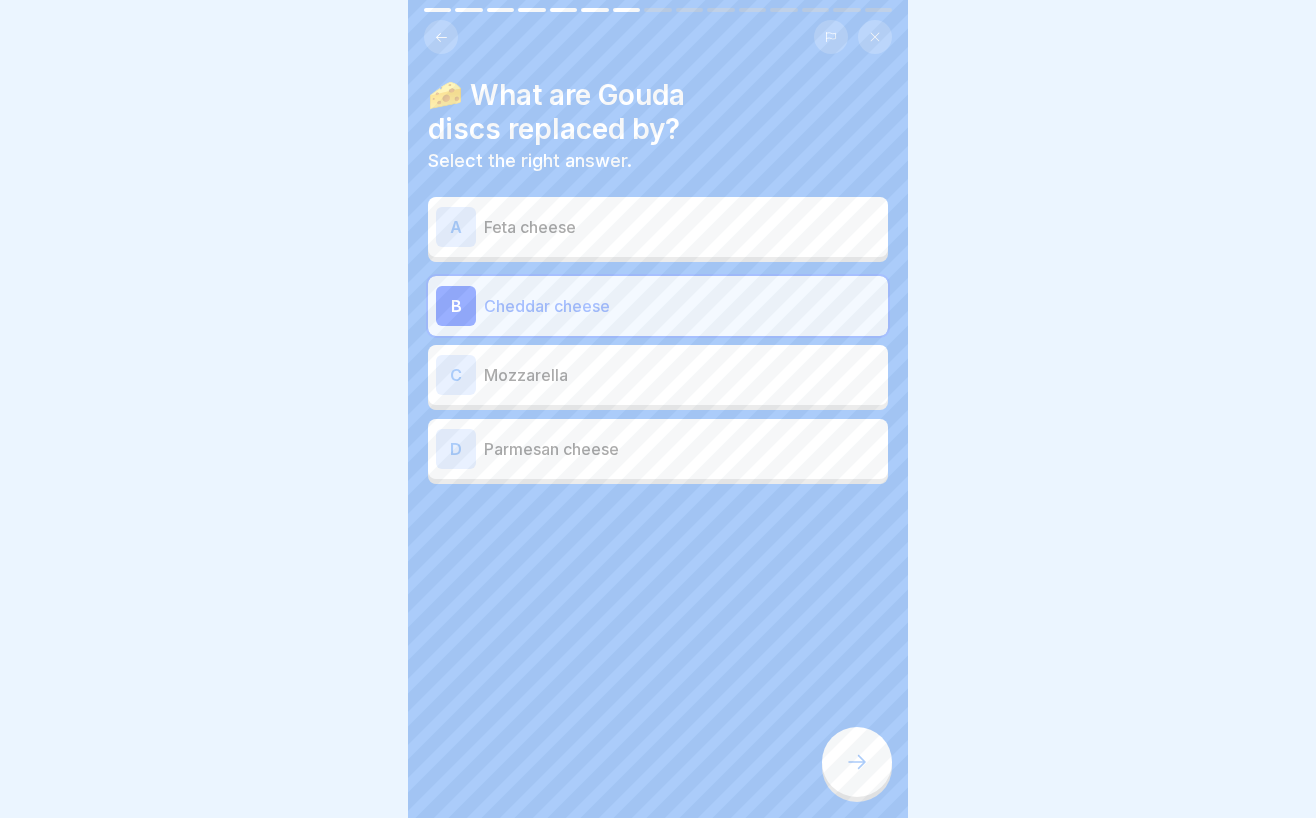 click at bounding box center [857, 762] 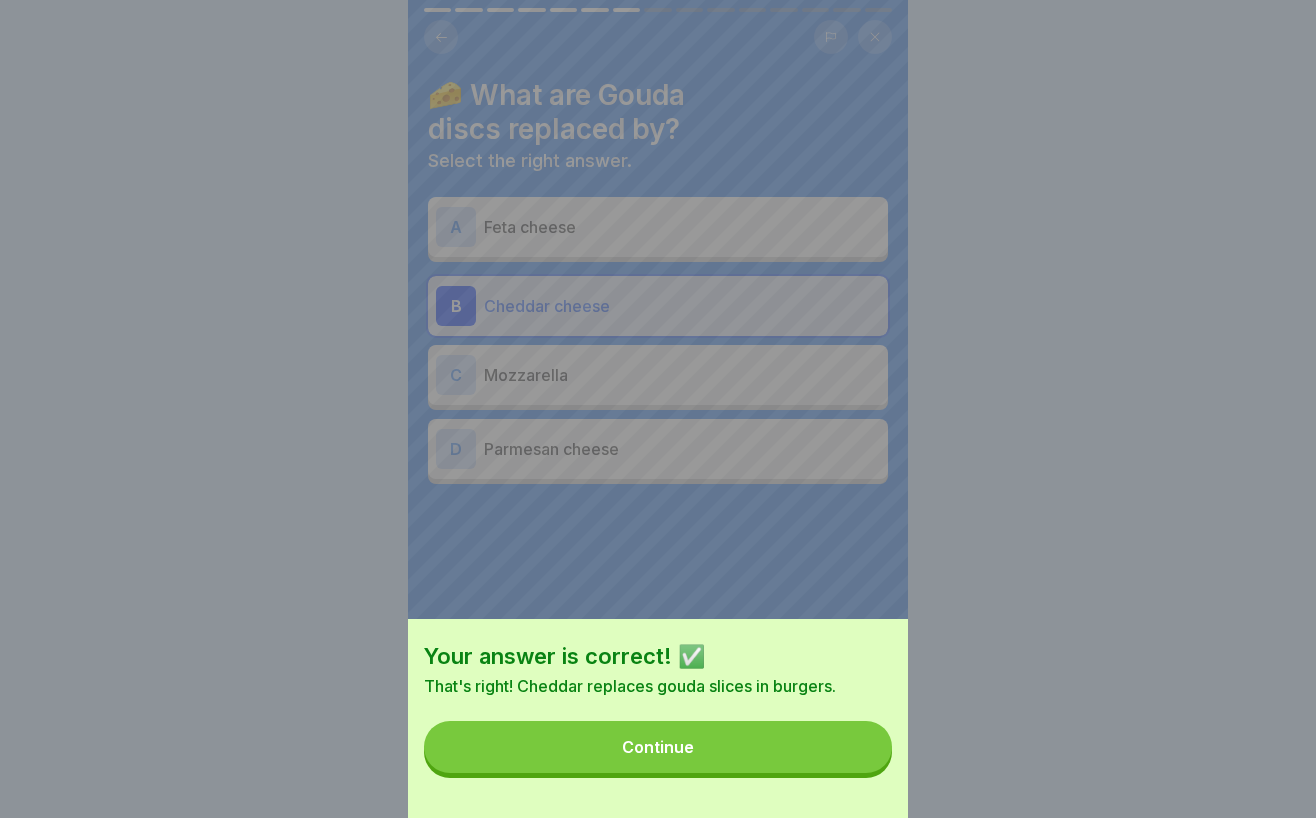 click on "Continue" at bounding box center [658, 747] 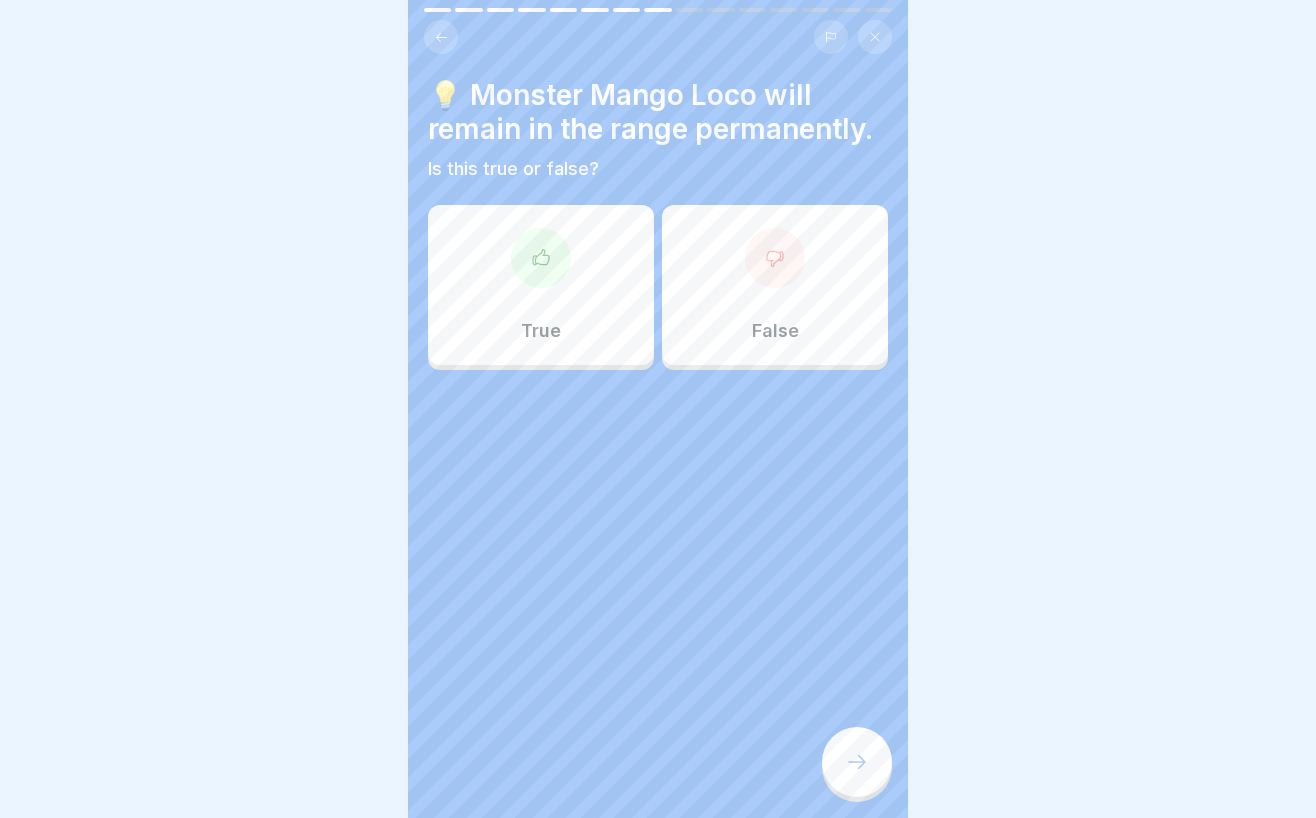 click at bounding box center [857, 762] 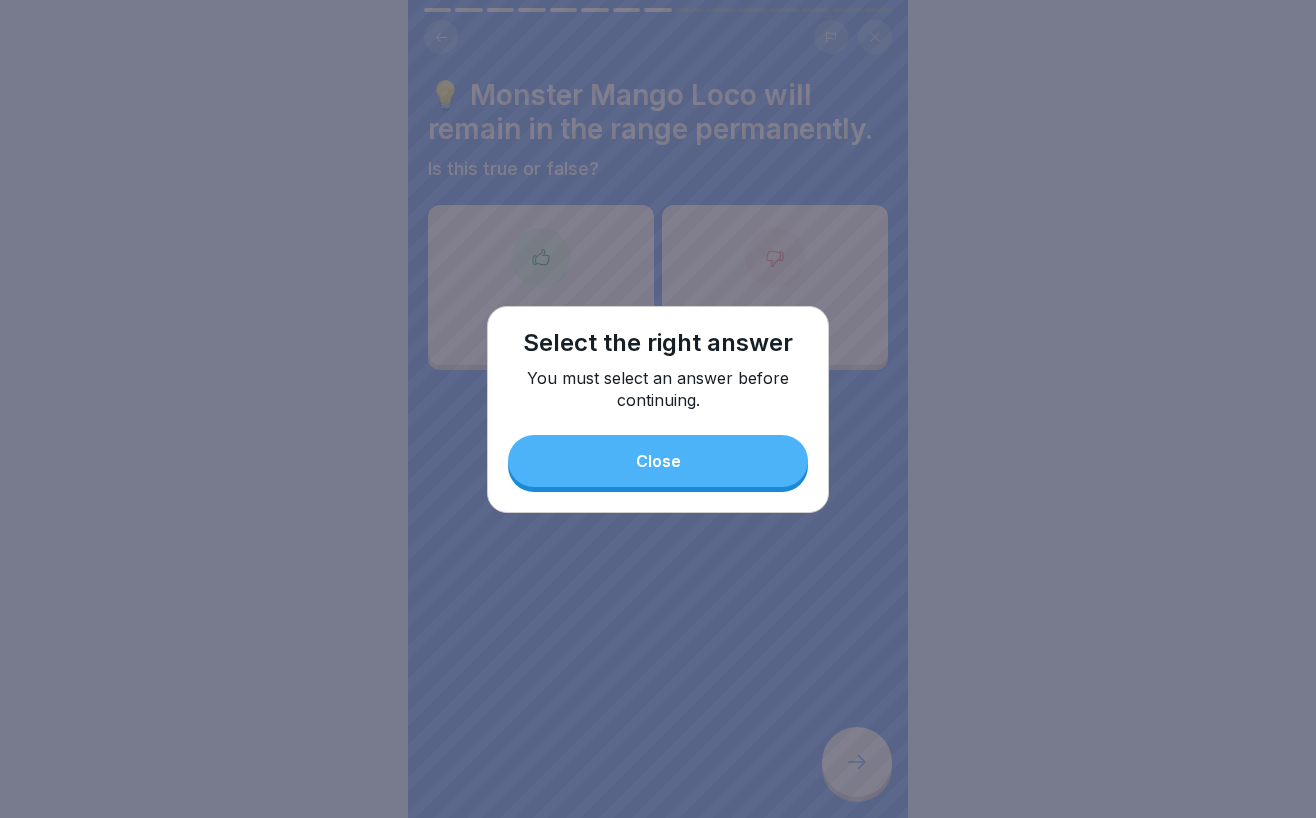 click on "Close" at bounding box center [658, 461] 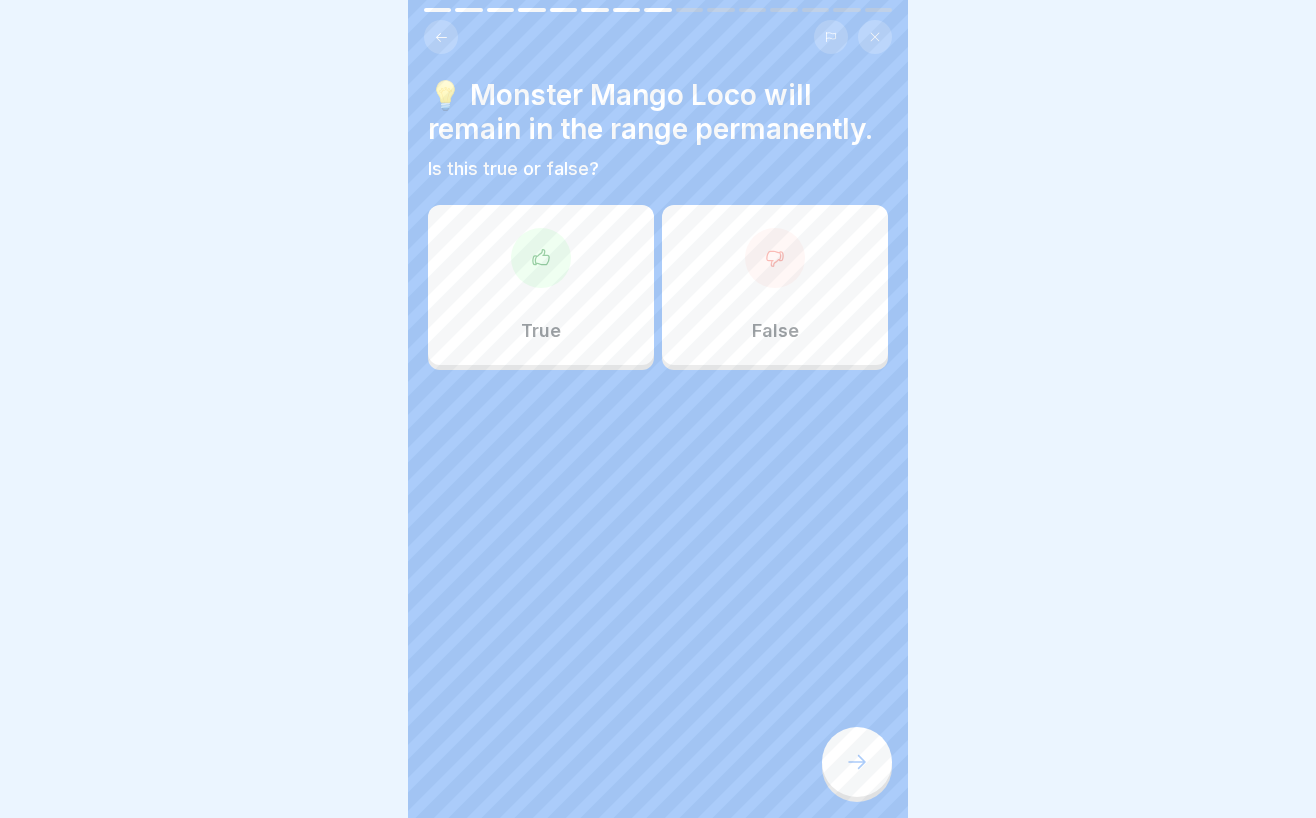 click on "True" at bounding box center (541, 285) 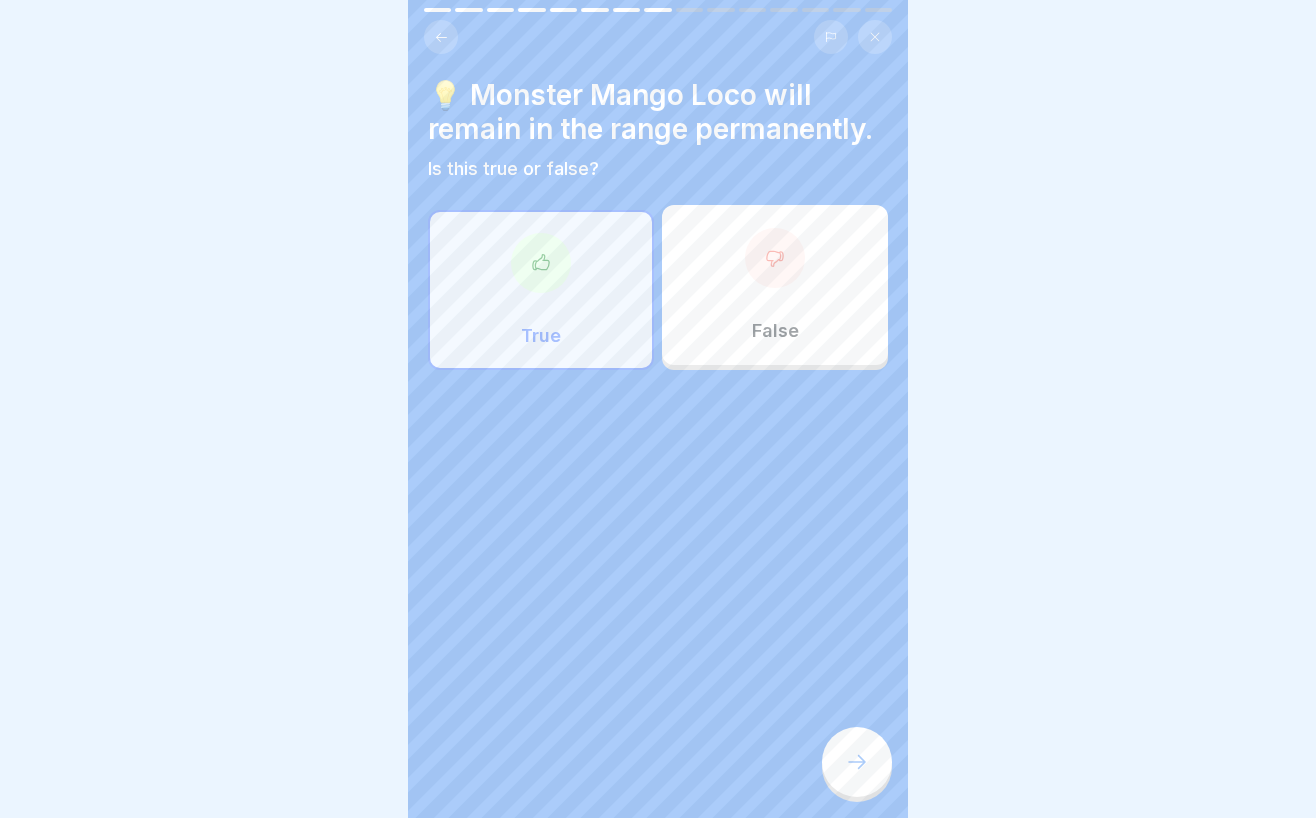 click at bounding box center (857, 762) 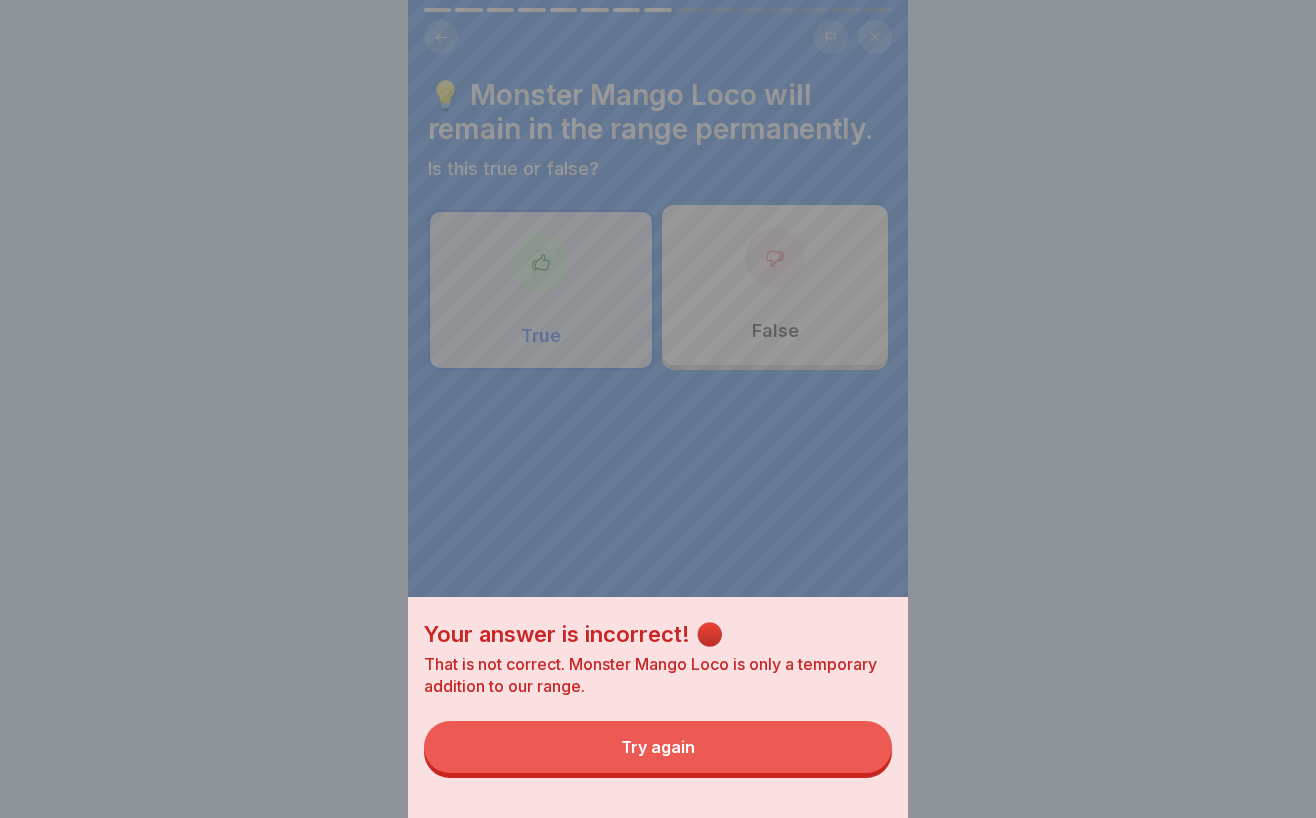 click on "Try again" at bounding box center (658, 747) 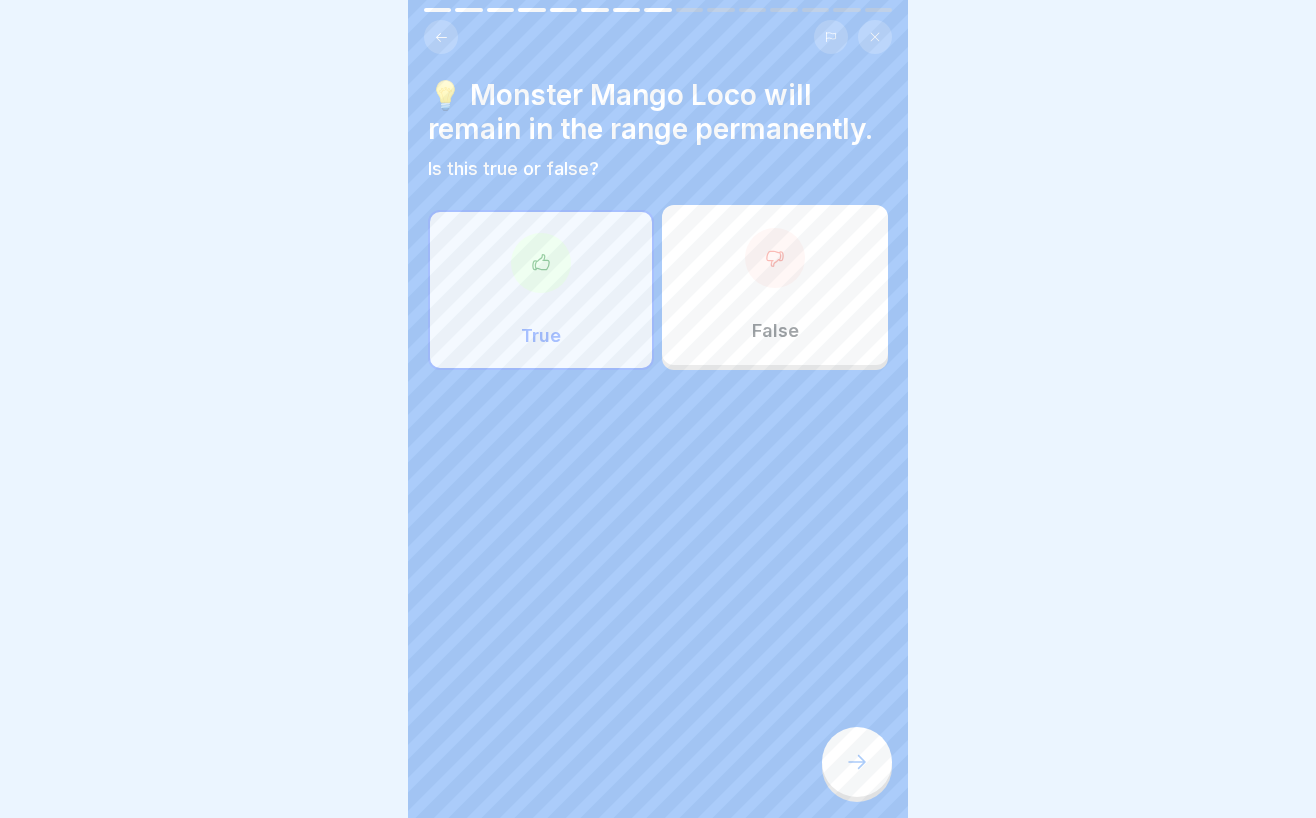 click on "False" at bounding box center [775, 331] 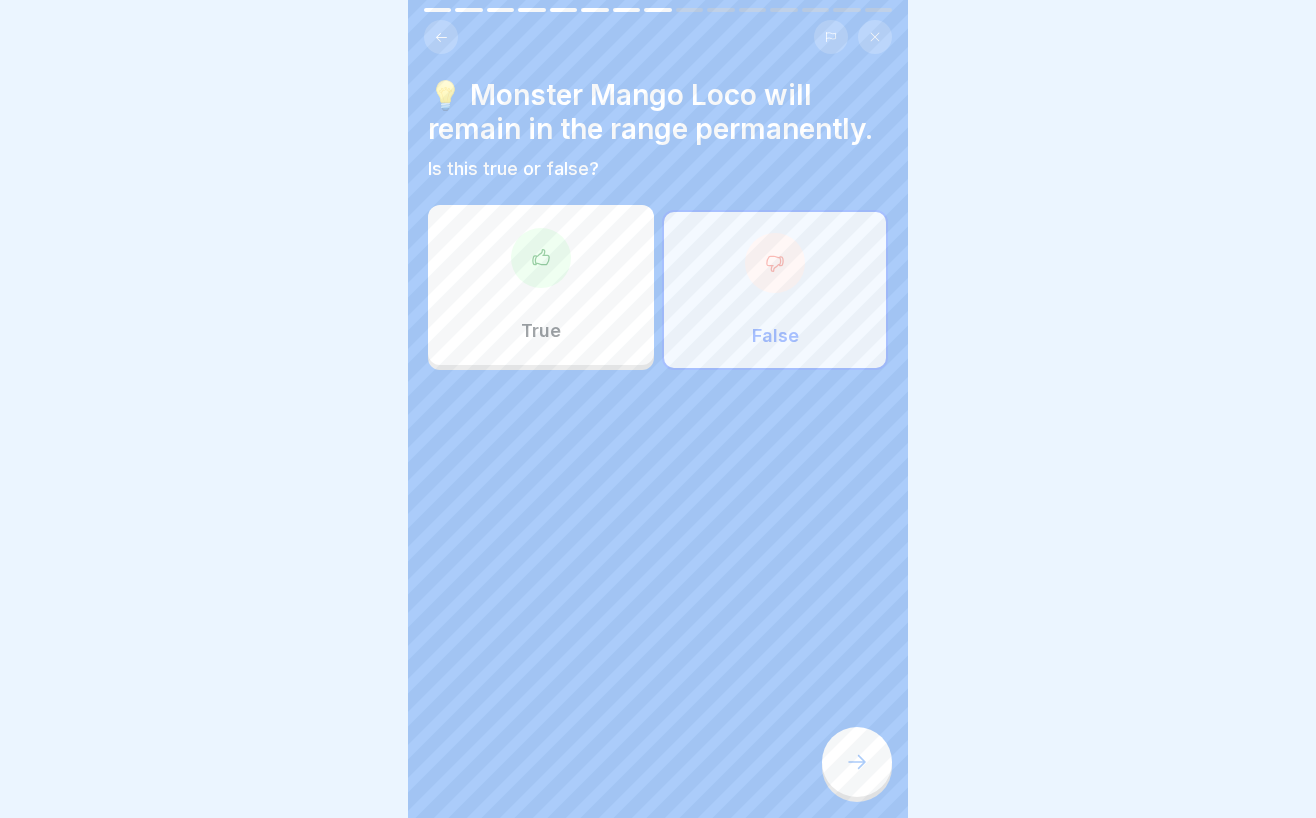 click at bounding box center [857, 762] 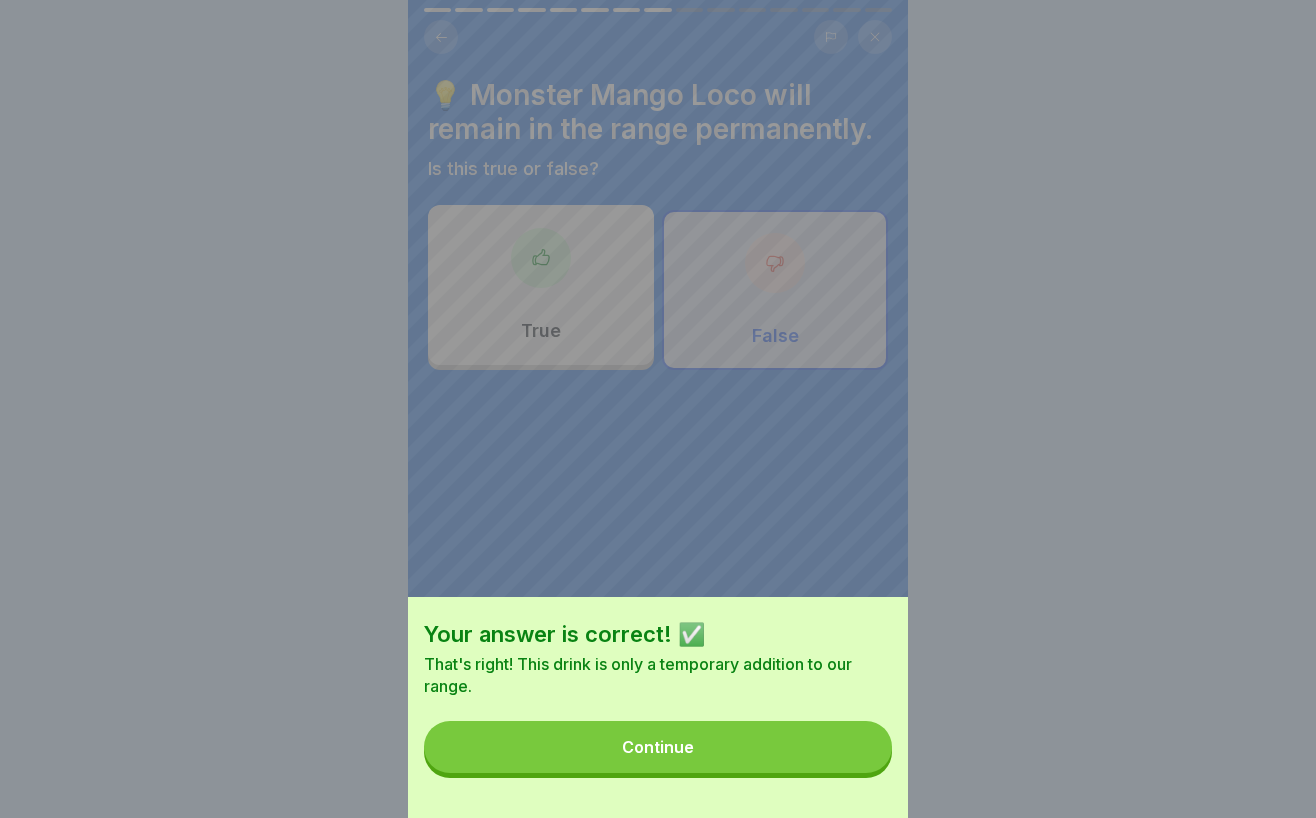 click on "Continue" at bounding box center (658, 747) 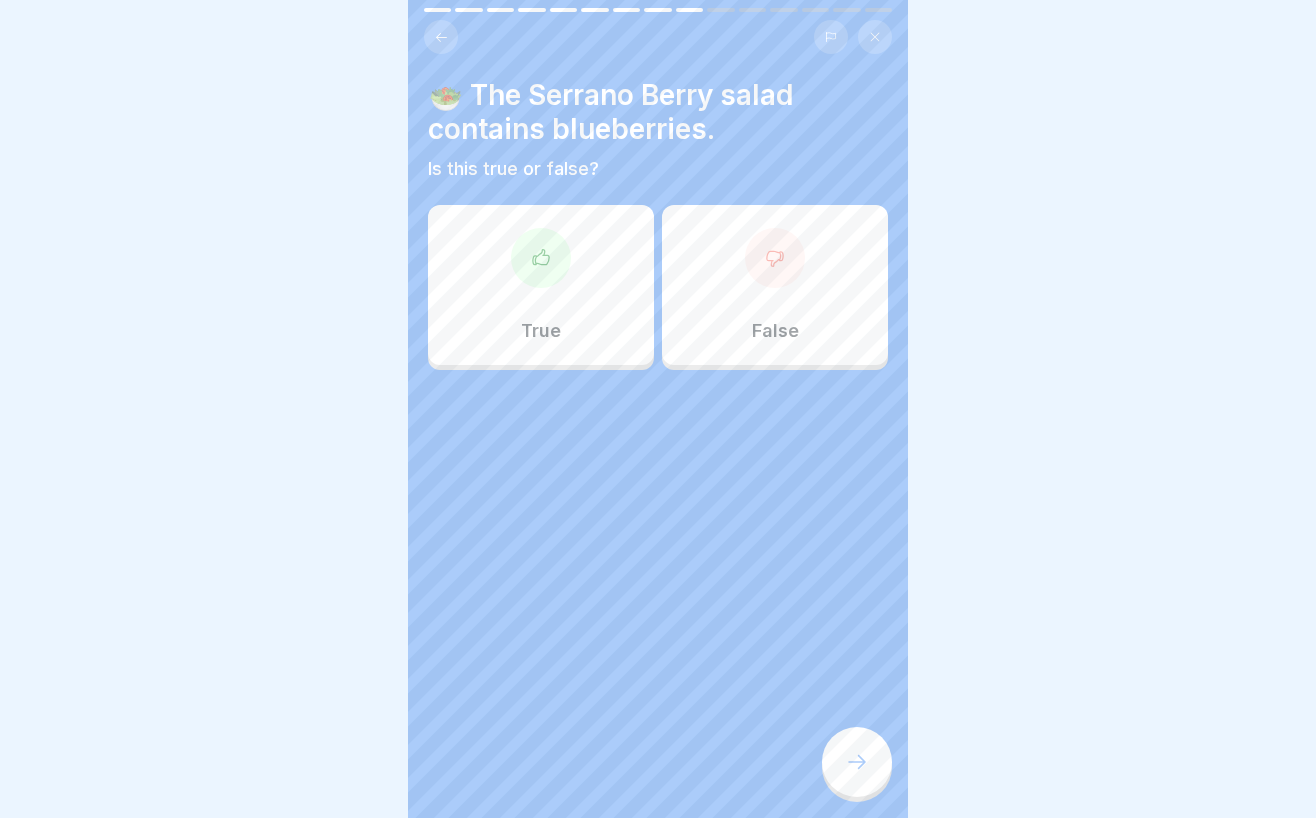 click on "True" at bounding box center (541, 285) 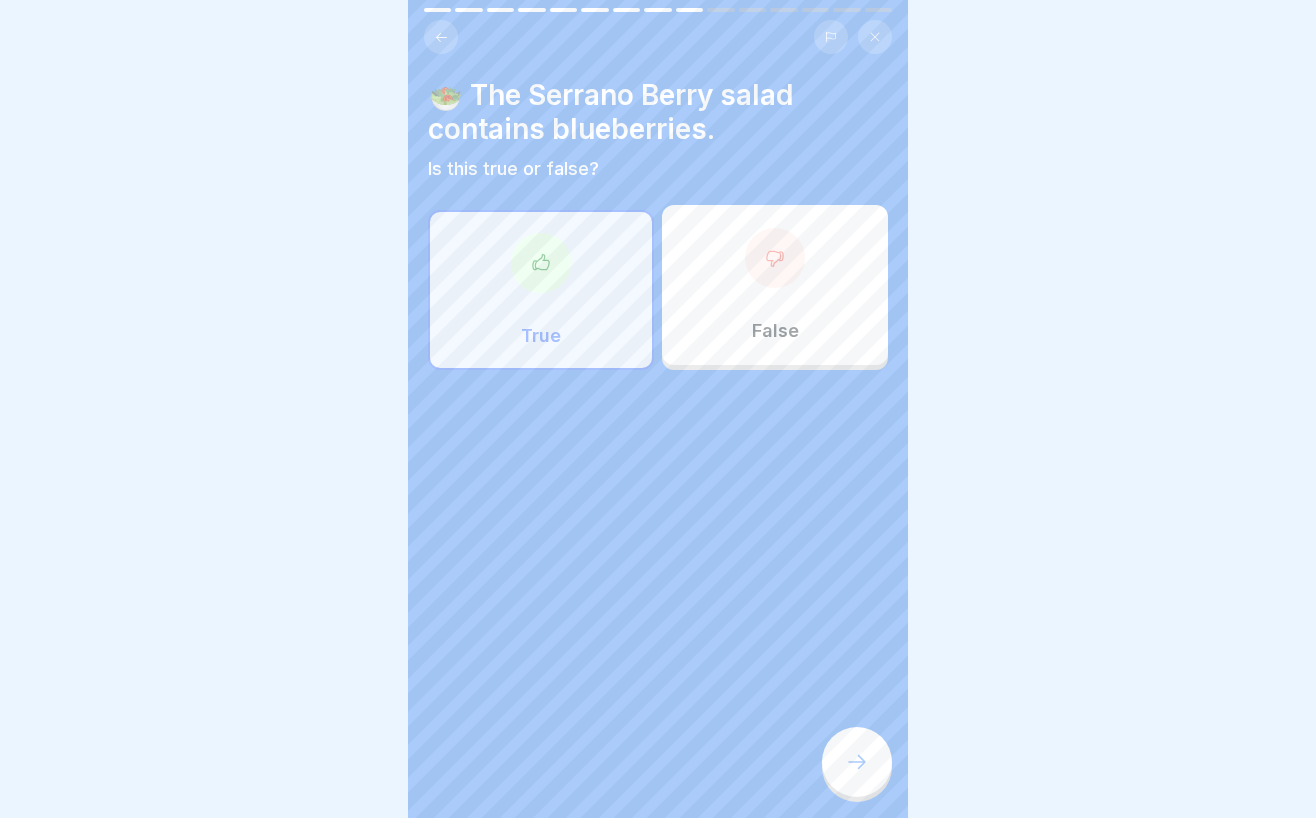 click on "🥗 The Serrano Berry salad contains blueberries. Is this true or false? True False" at bounding box center (658, 409) 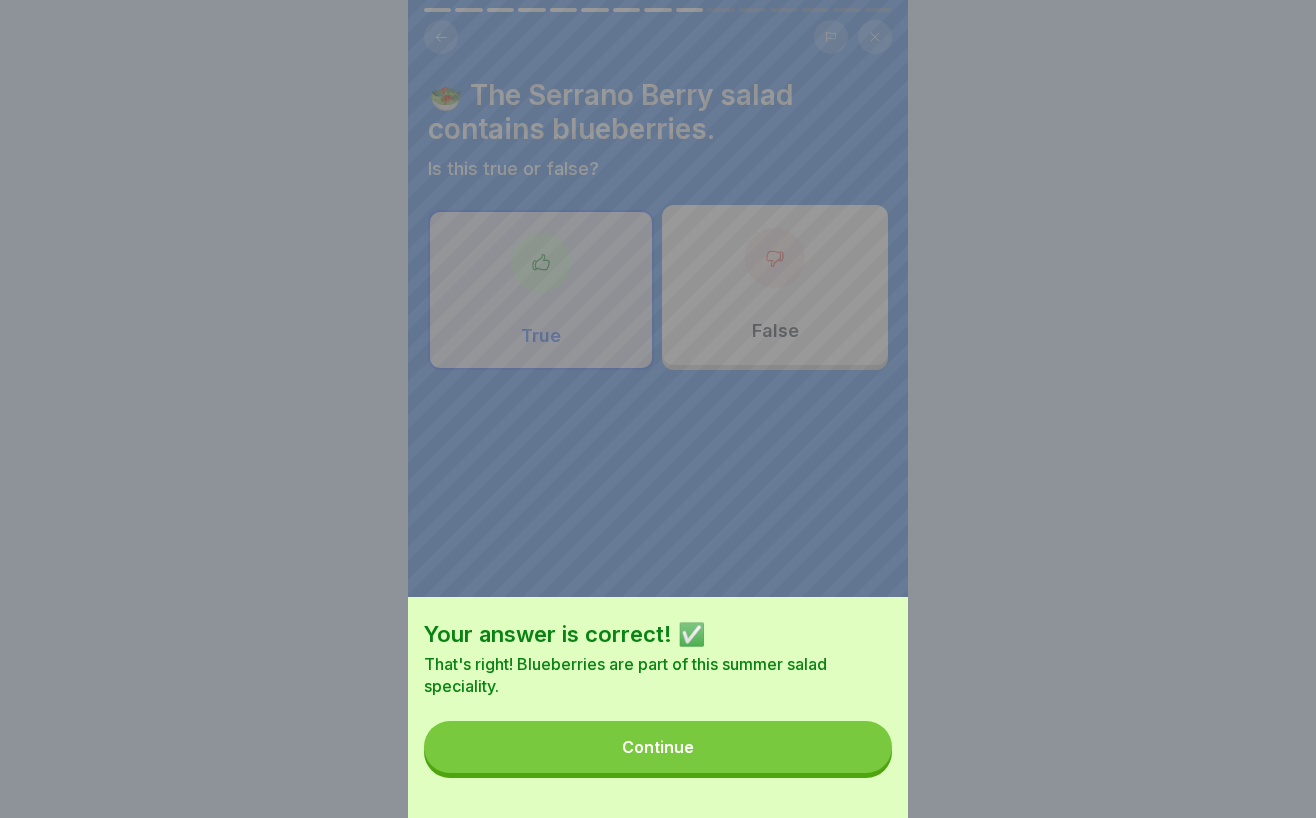 click on "Continue" at bounding box center (658, 747) 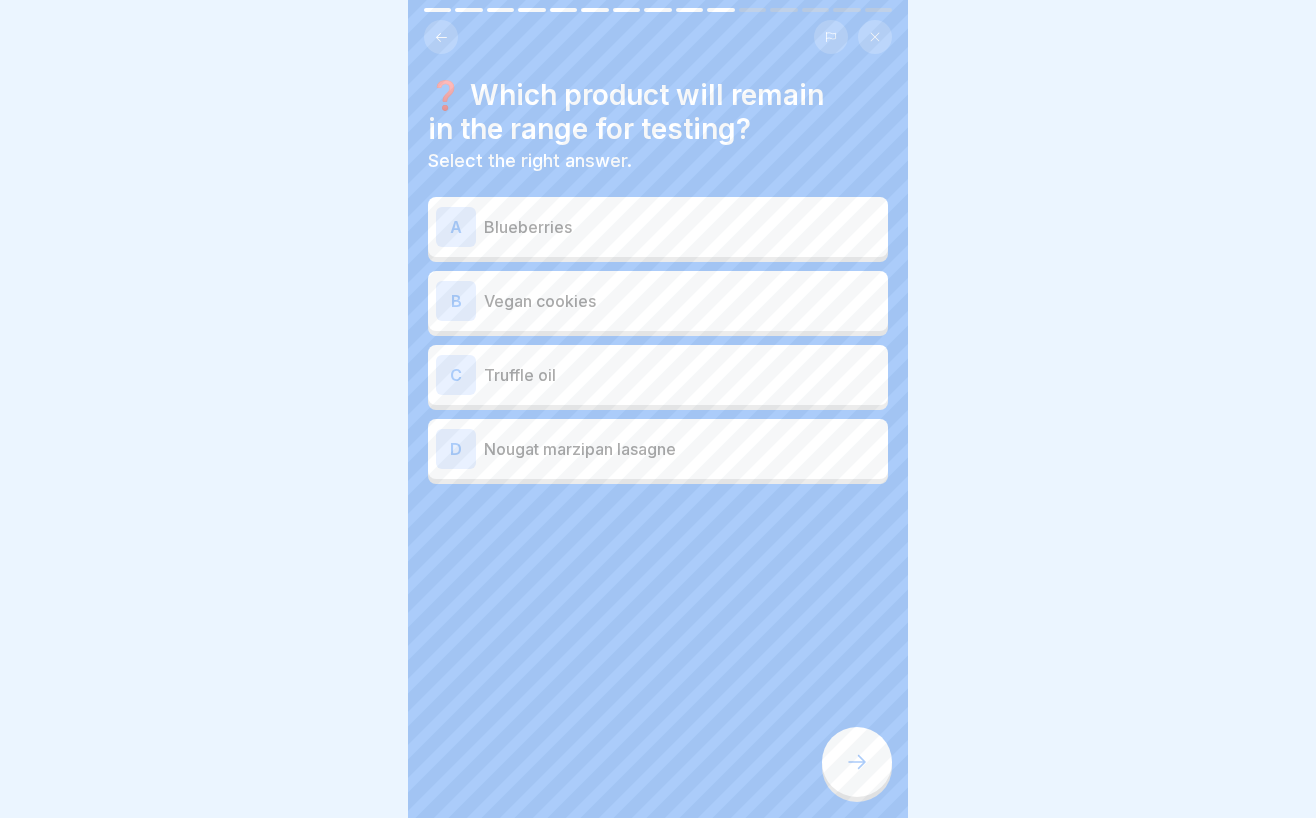 click on "Blueberries" at bounding box center (682, 227) 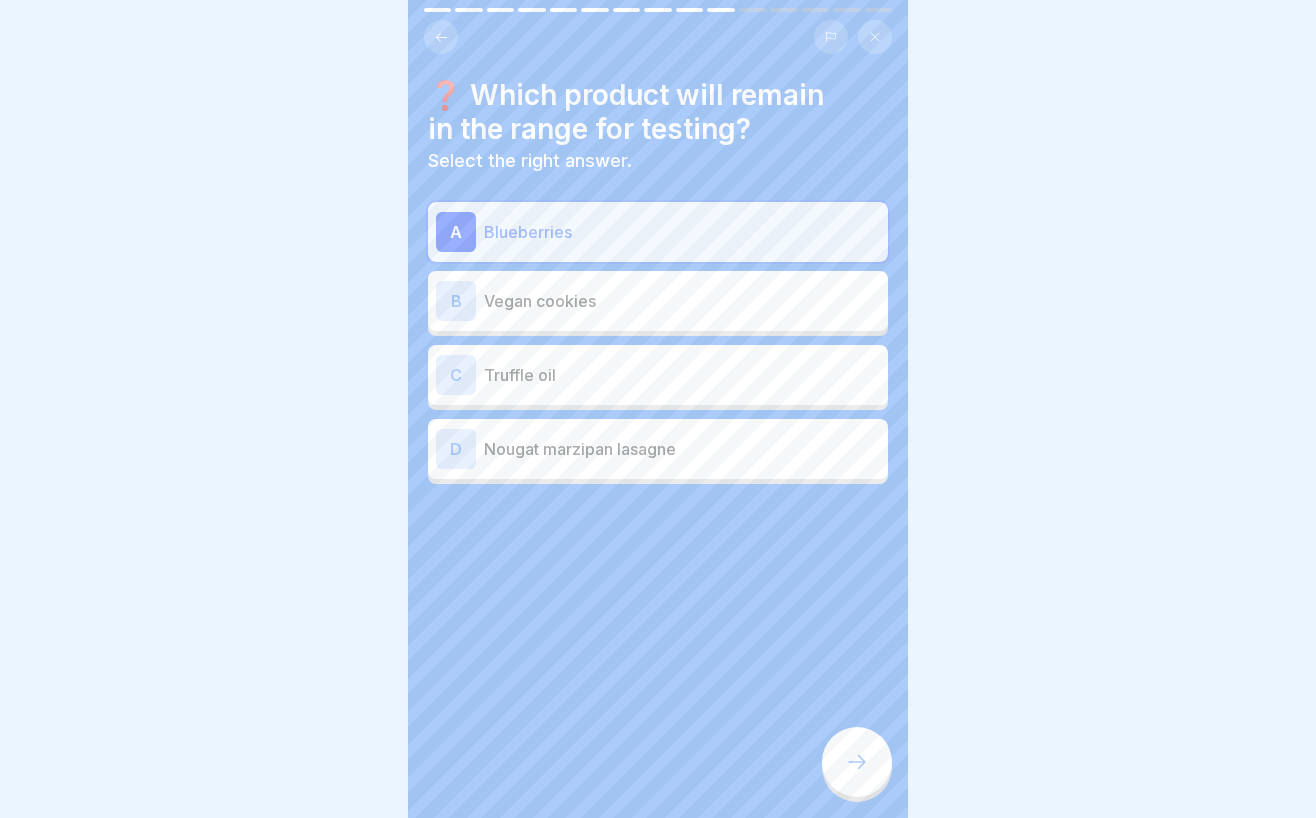 click on "Blueberries" at bounding box center (682, 232) 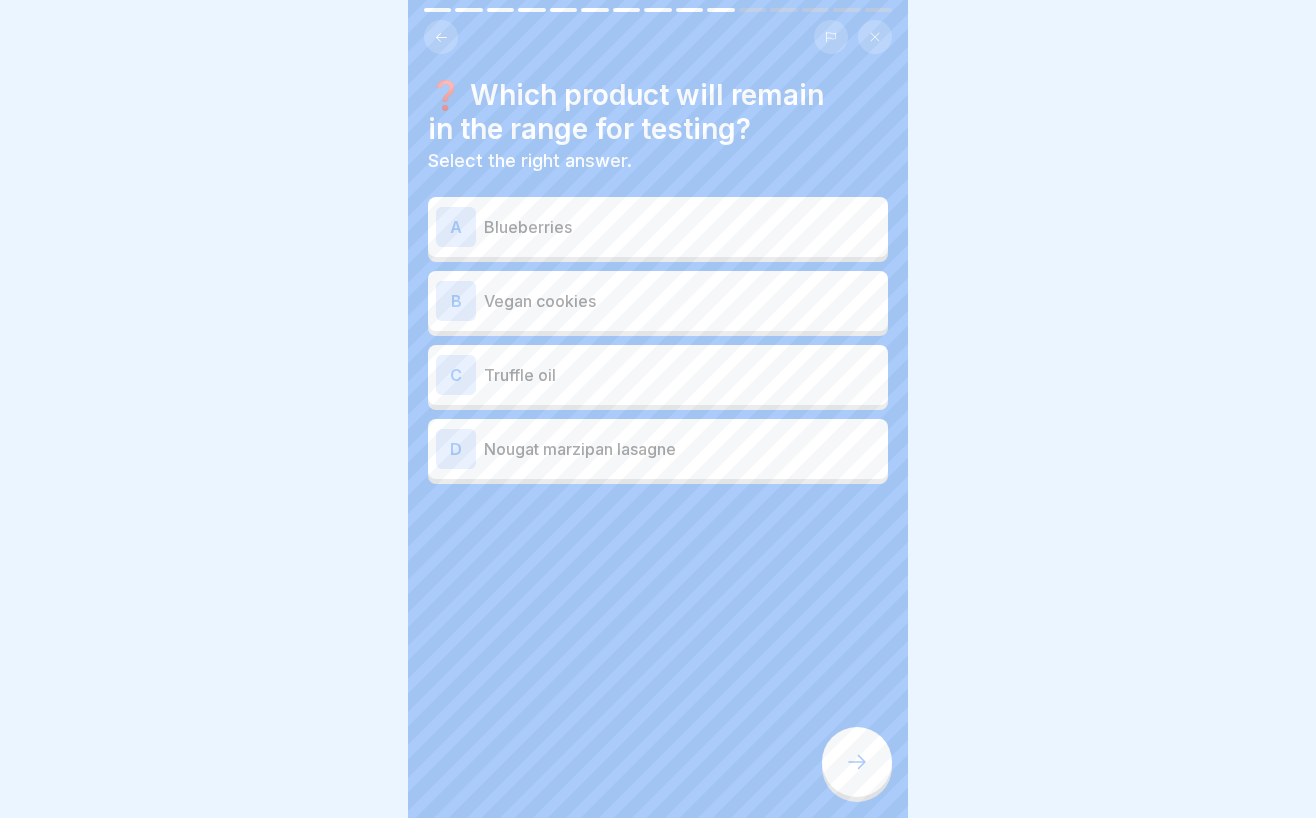 click on "Nougat marzipan lasagne" at bounding box center (682, 449) 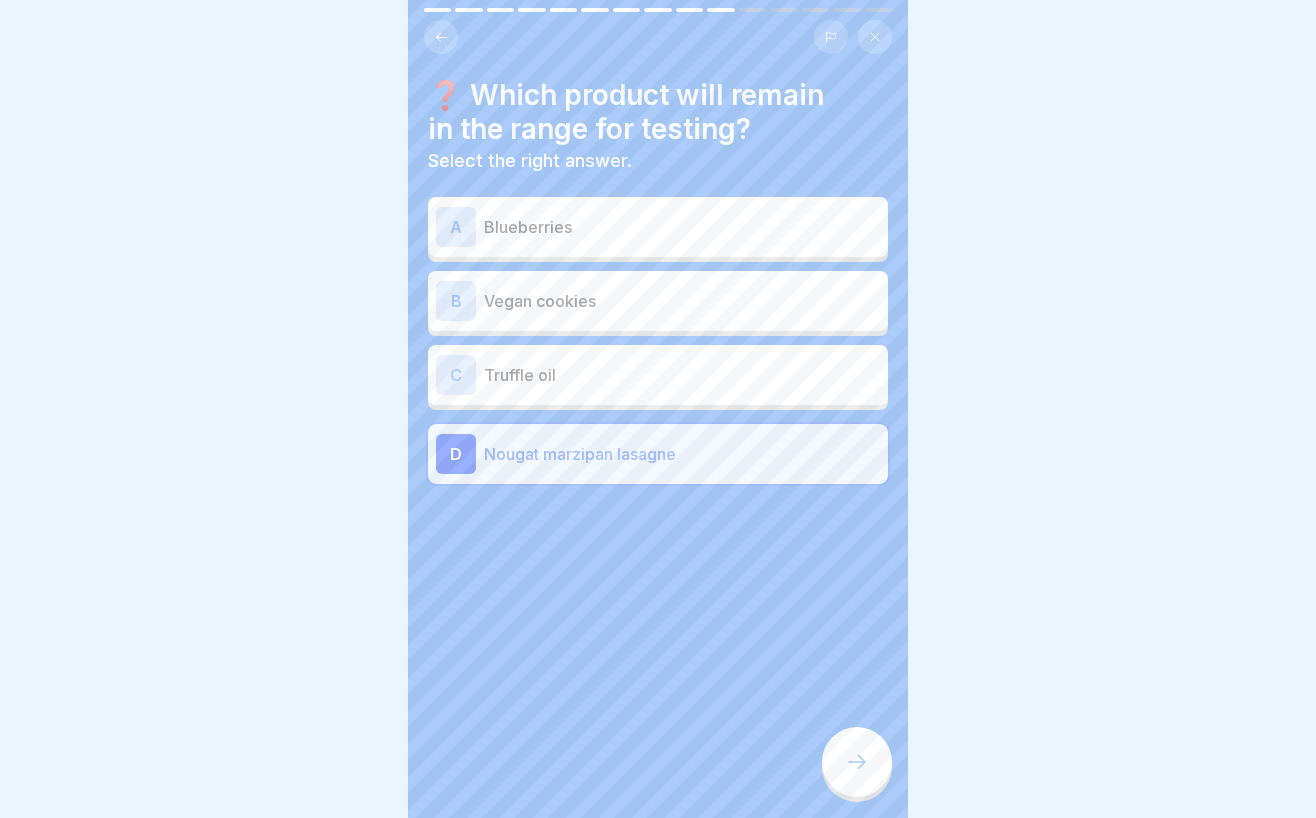 click on "Truffle oil" at bounding box center [682, 375] 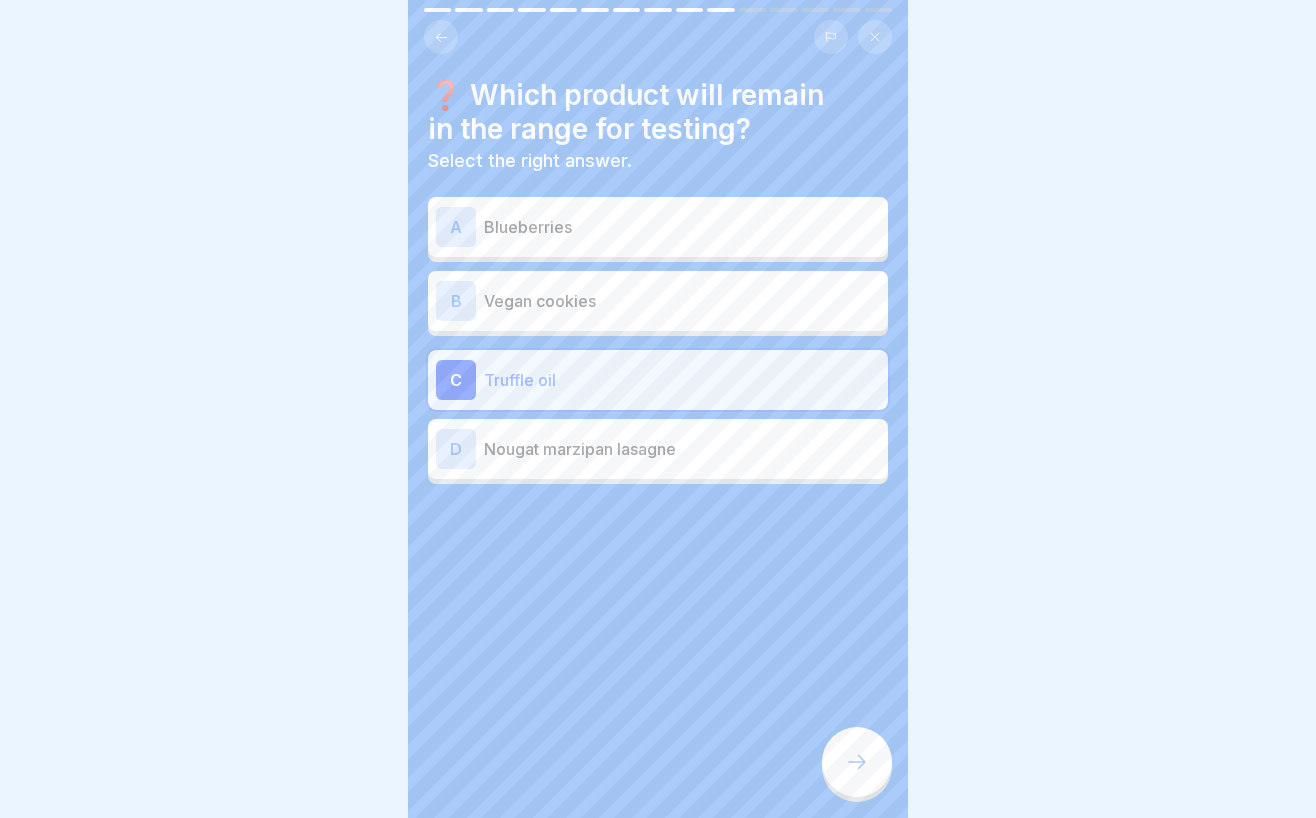 click on "Vegan cookies" at bounding box center [682, 301] 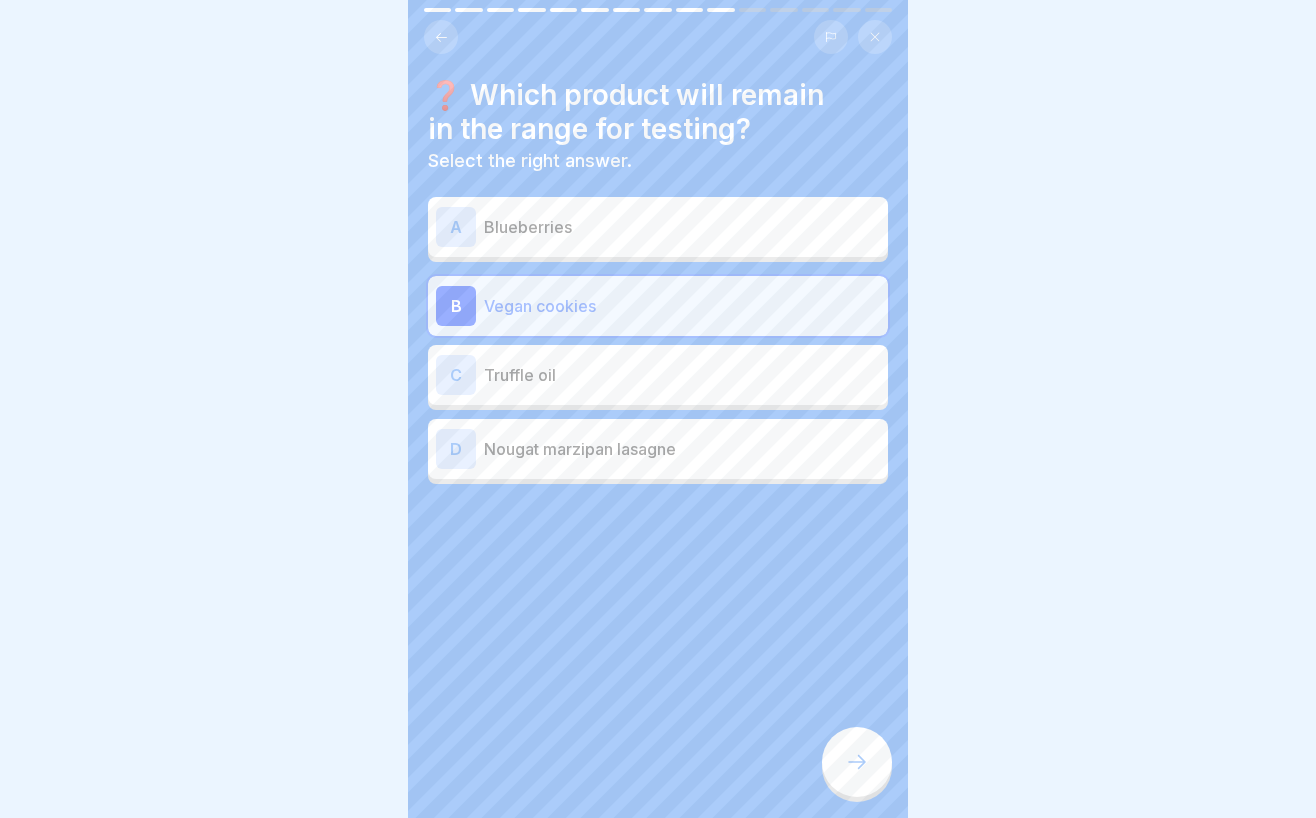 click on "Nougat marzipan lasagne" at bounding box center (682, 449) 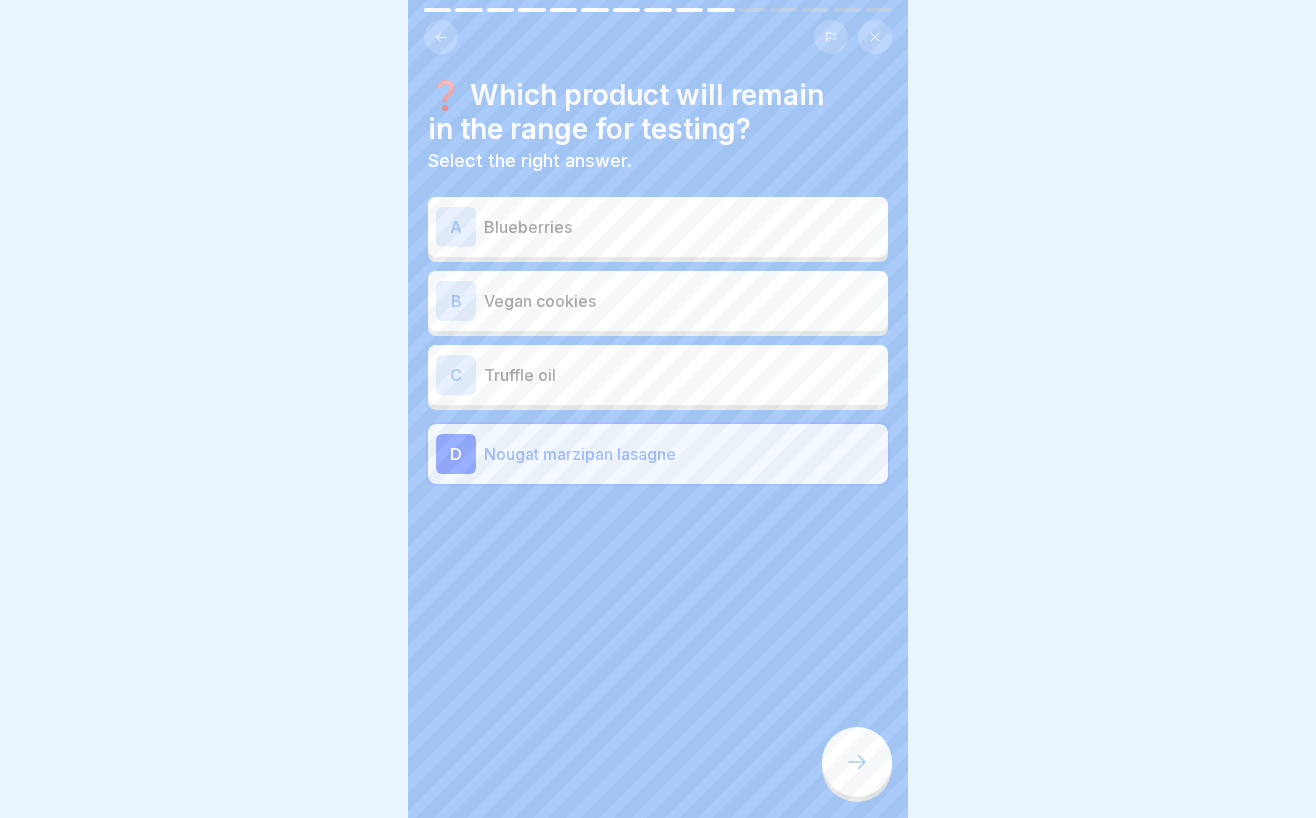 click at bounding box center (857, 762) 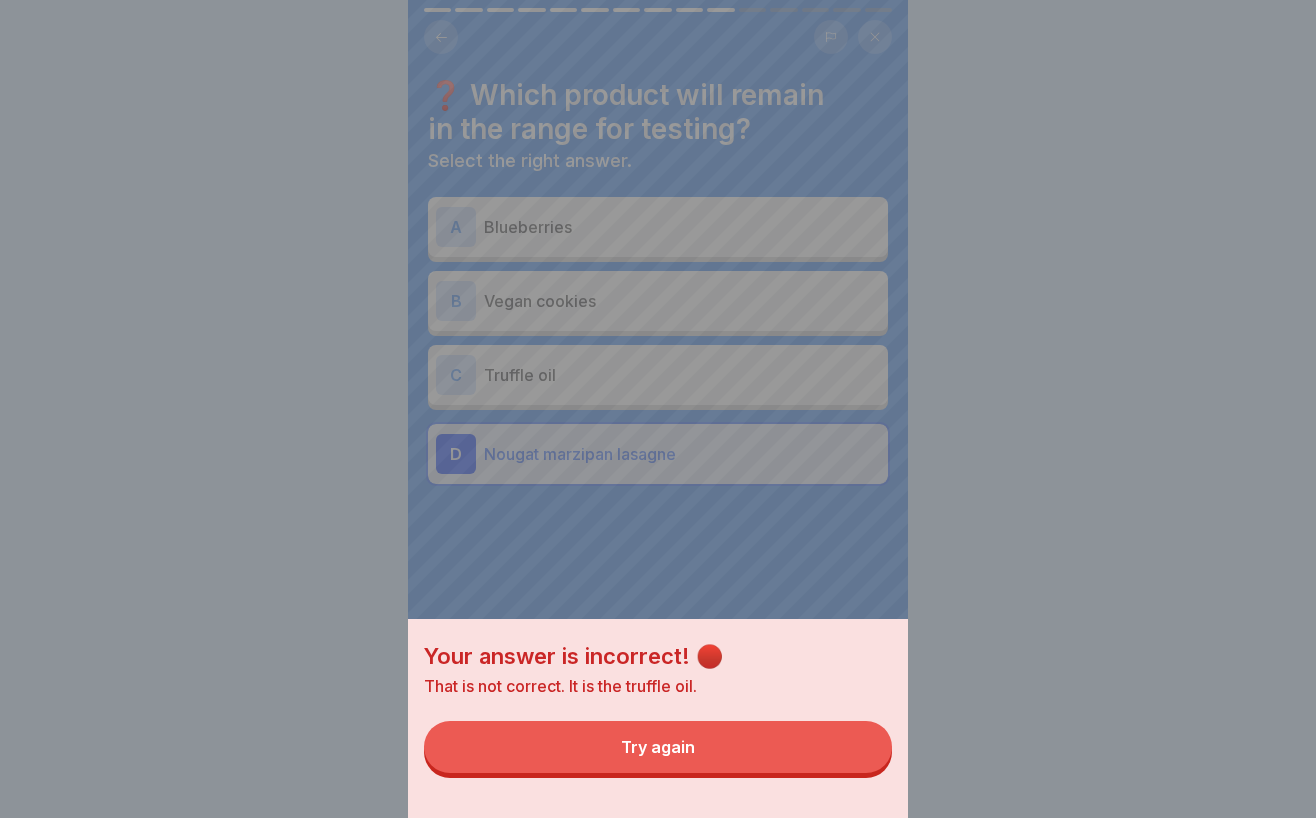click on "Try again" at bounding box center (658, 747) 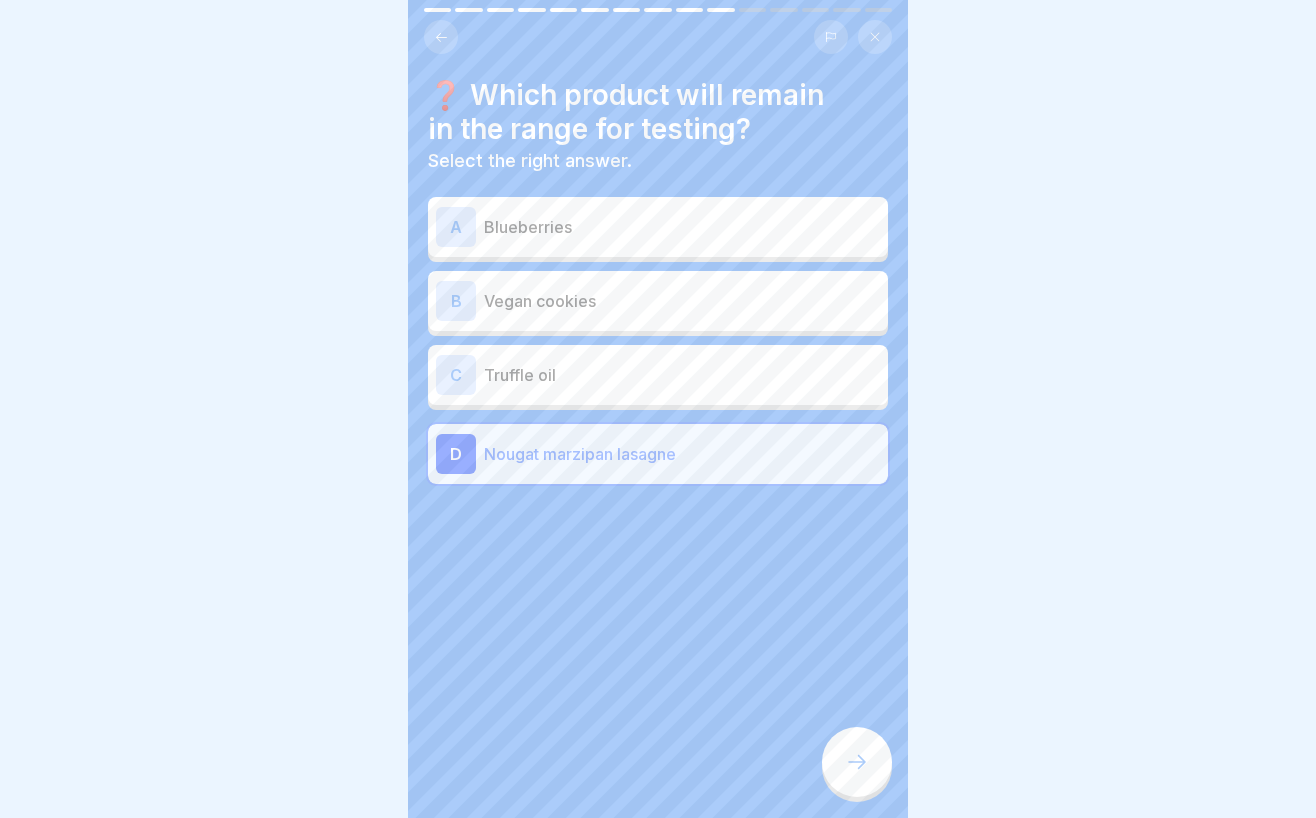 click on "Truffle oil" at bounding box center [682, 375] 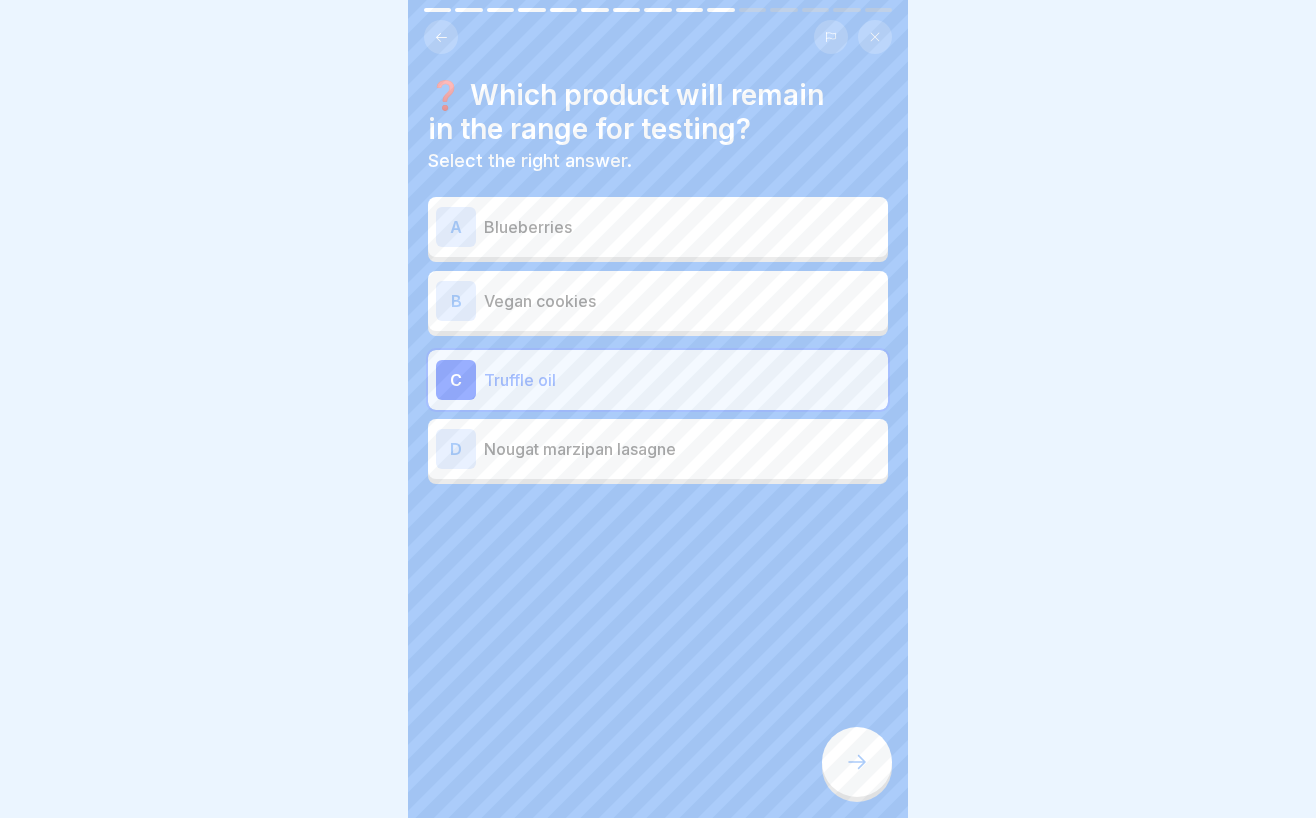 click at bounding box center [857, 762] 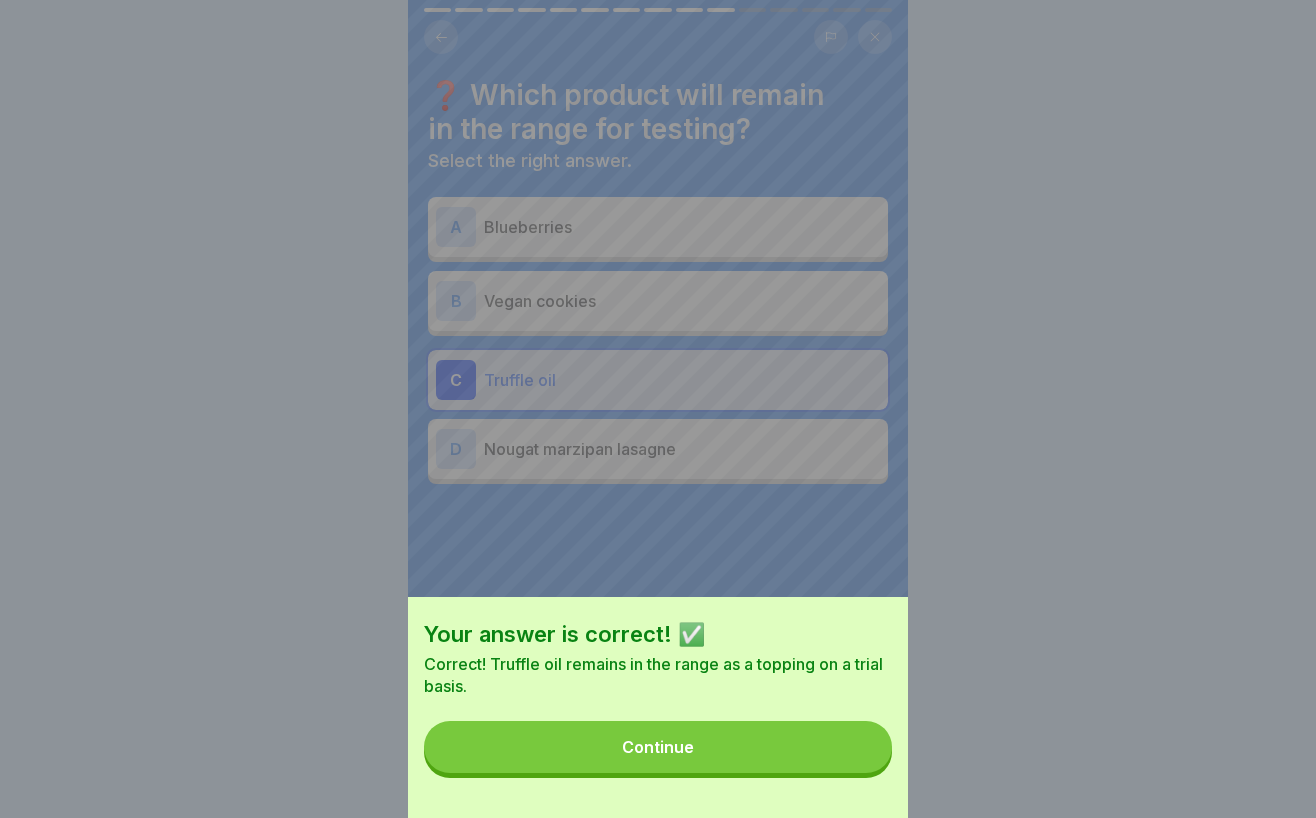 click on "Continue" at bounding box center [658, 747] 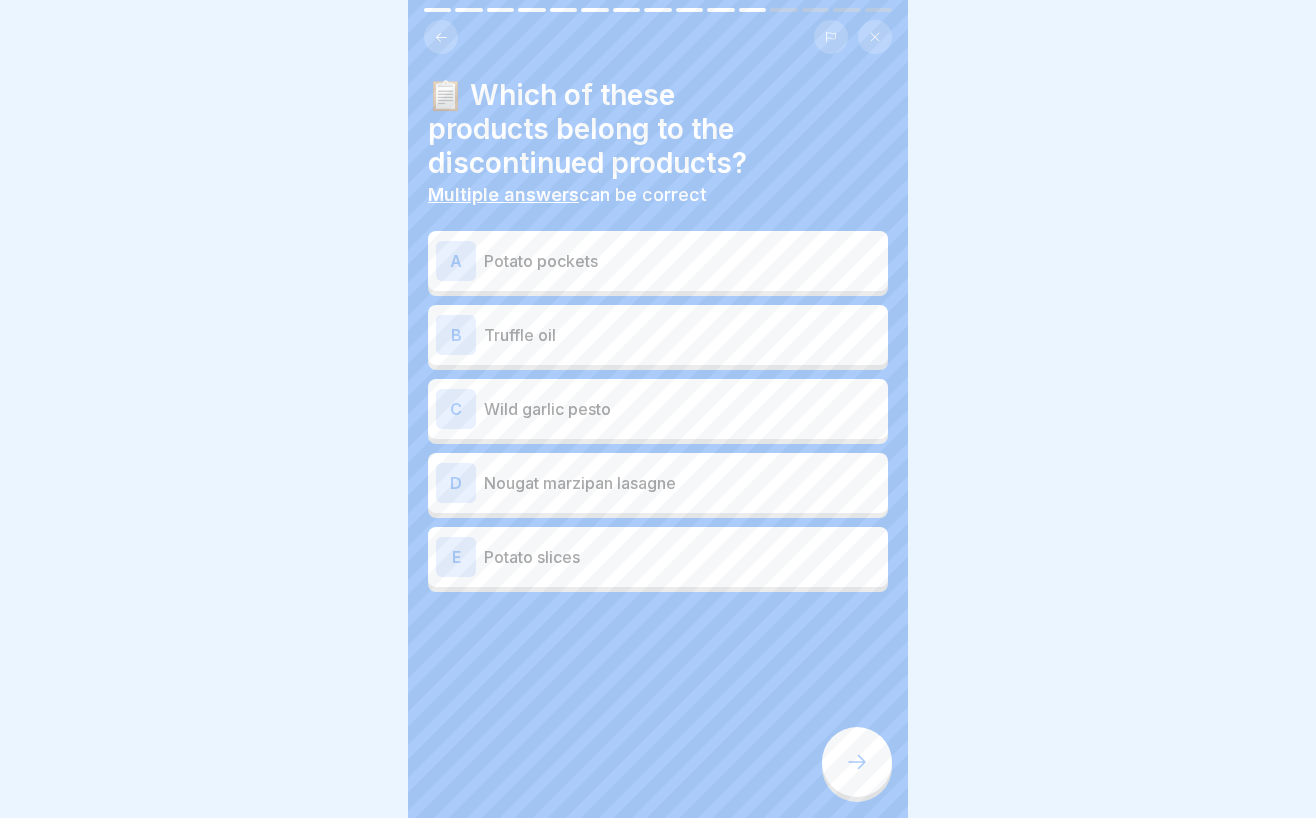 click on "A Potato pockets" at bounding box center [658, 261] 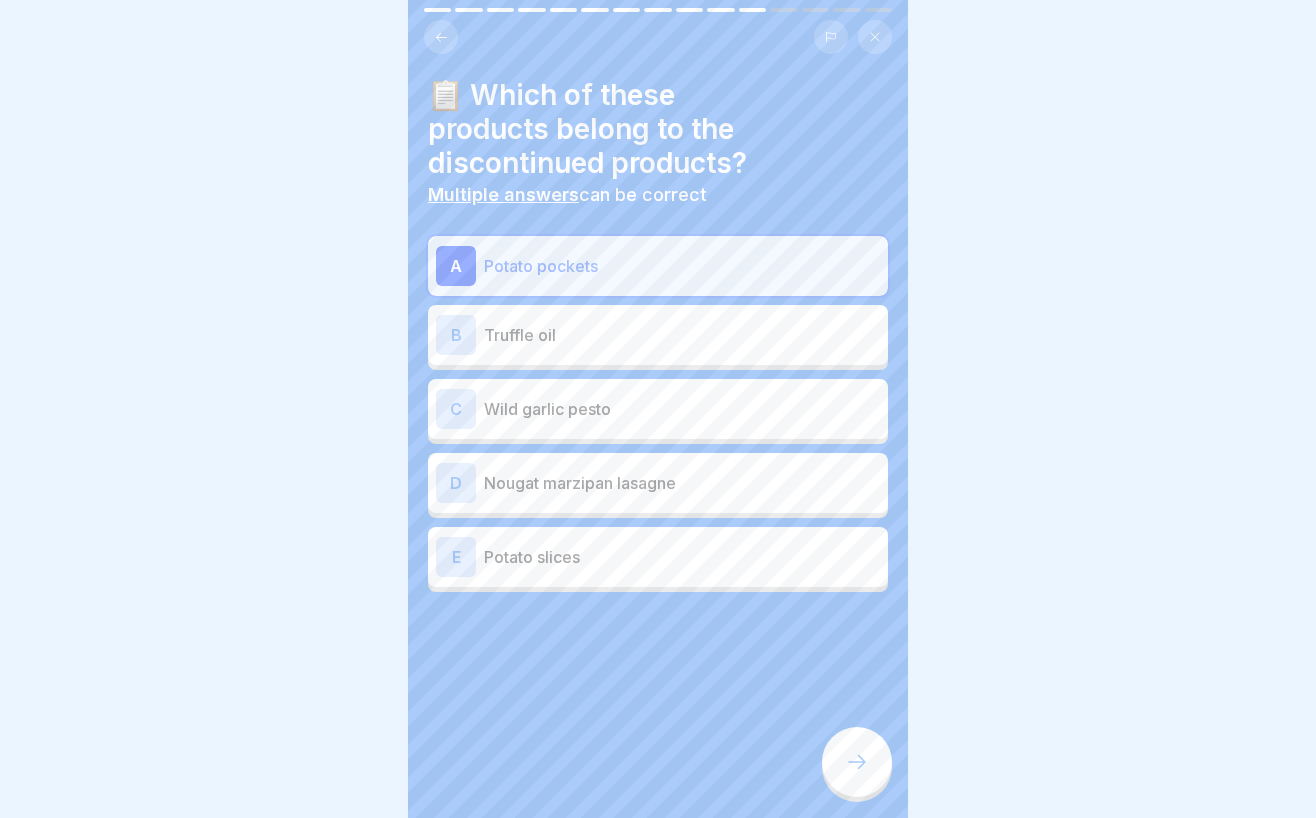 click on "Wild garlic pesto" at bounding box center (682, 409) 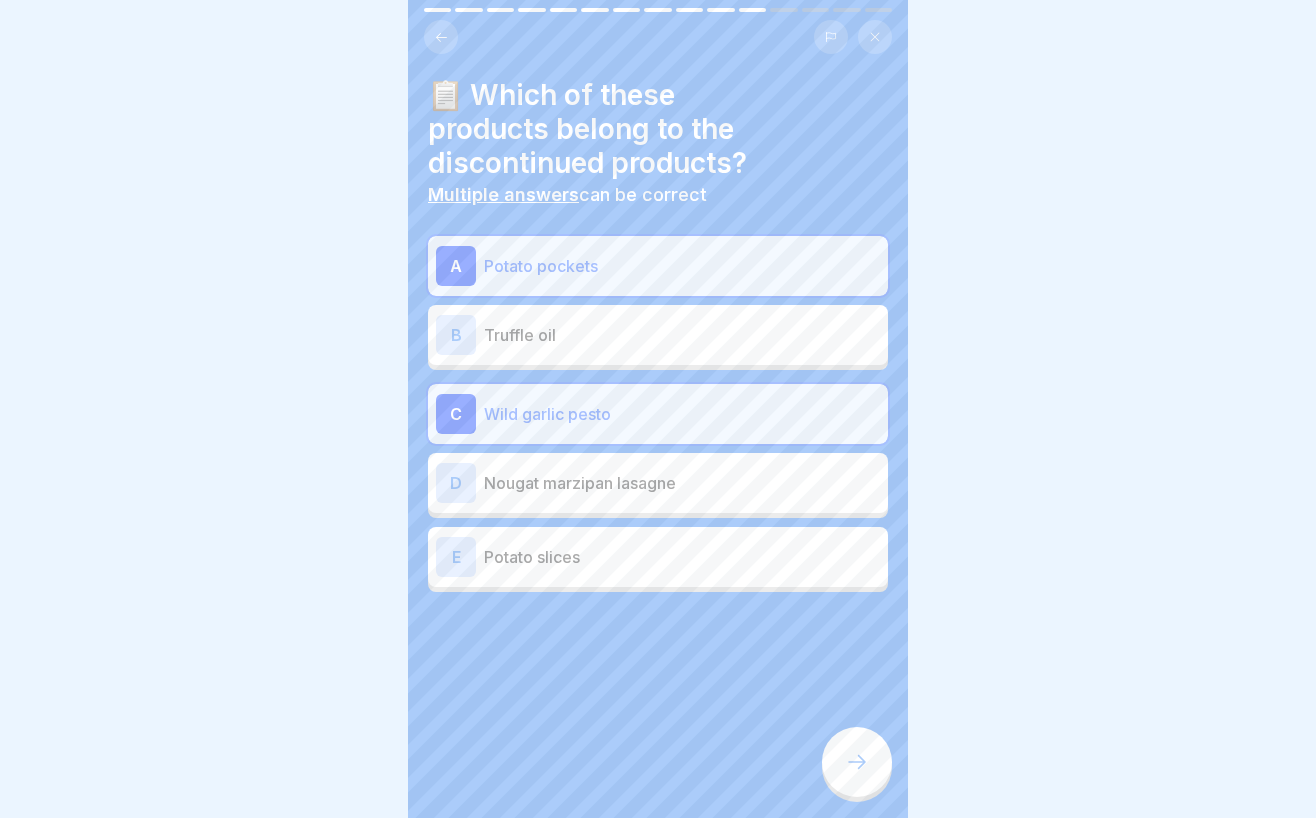 click 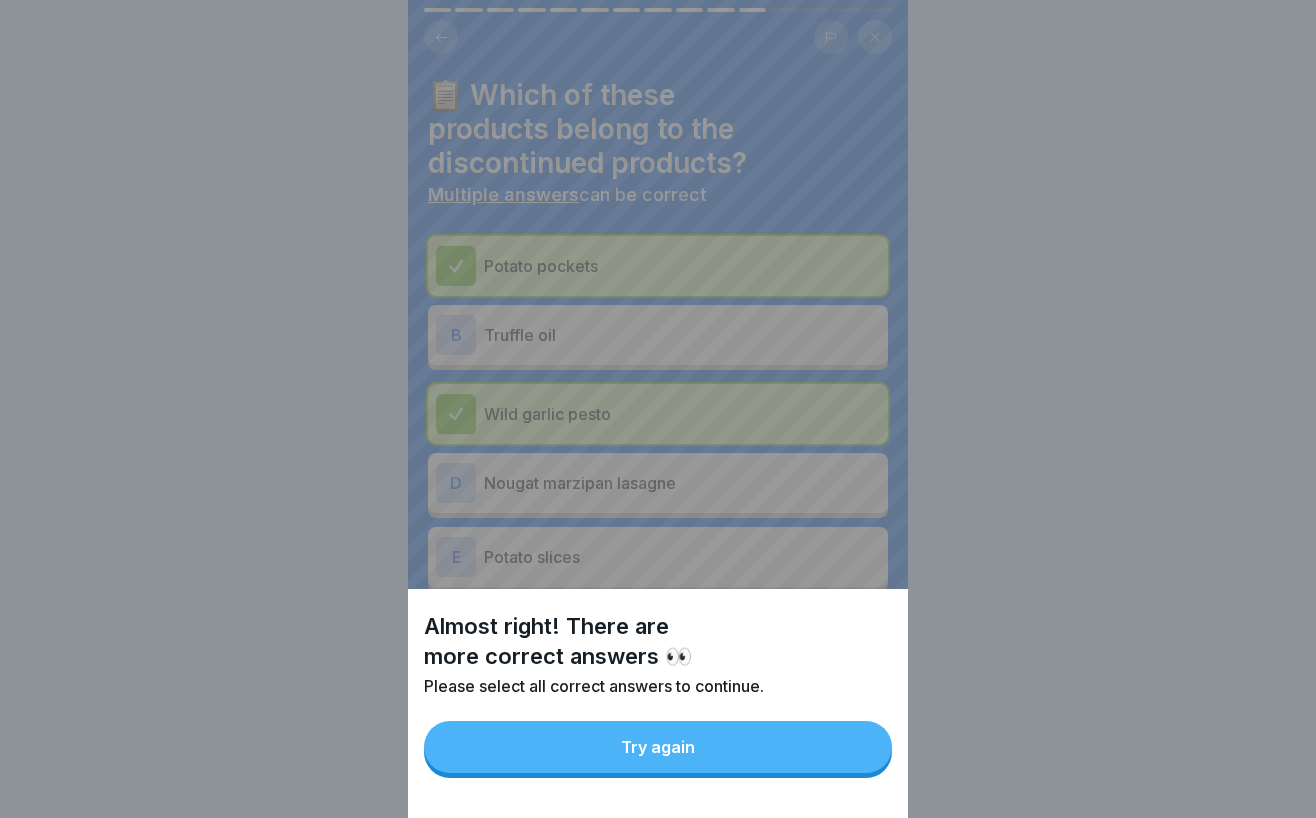 click on "Try again" at bounding box center (658, 747) 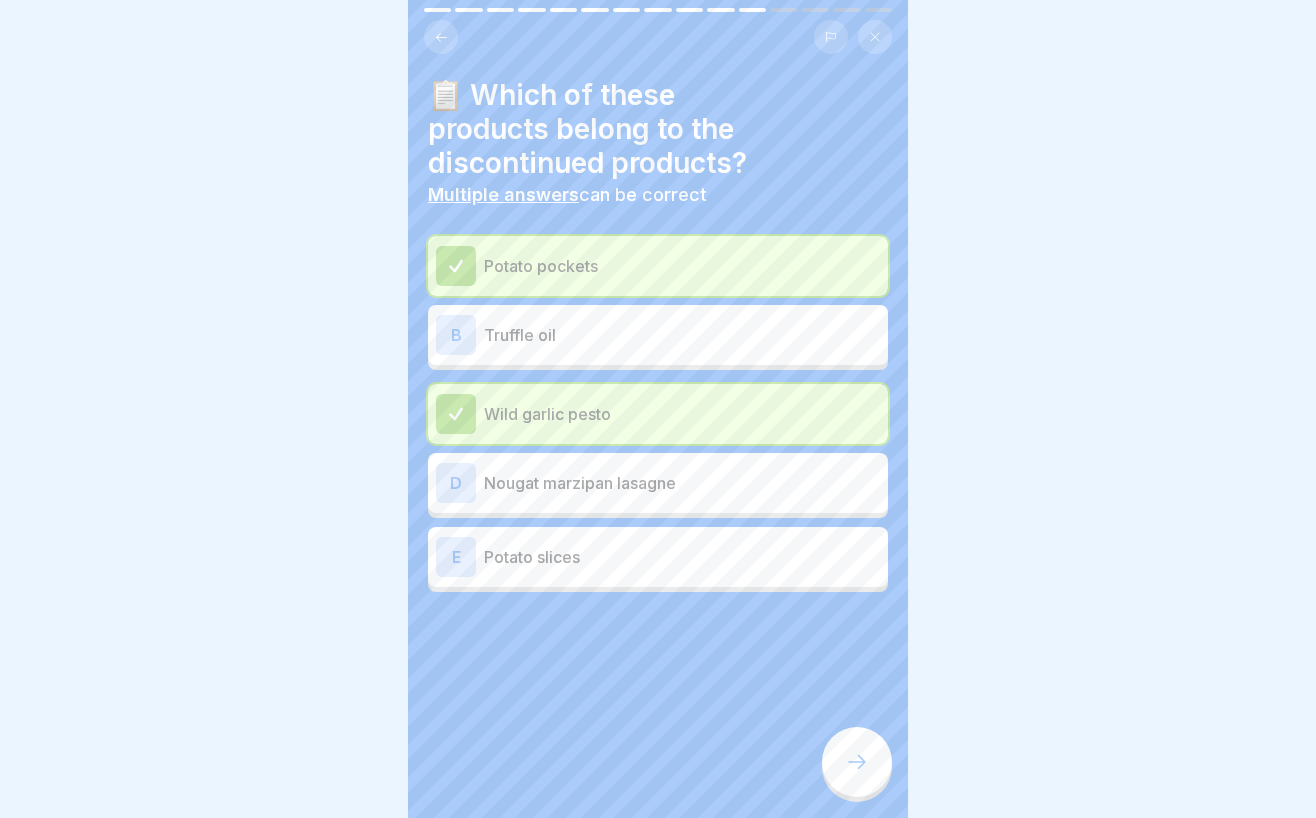 click on "D Nougat marzipan lasagne" at bounding box center [658, 483] 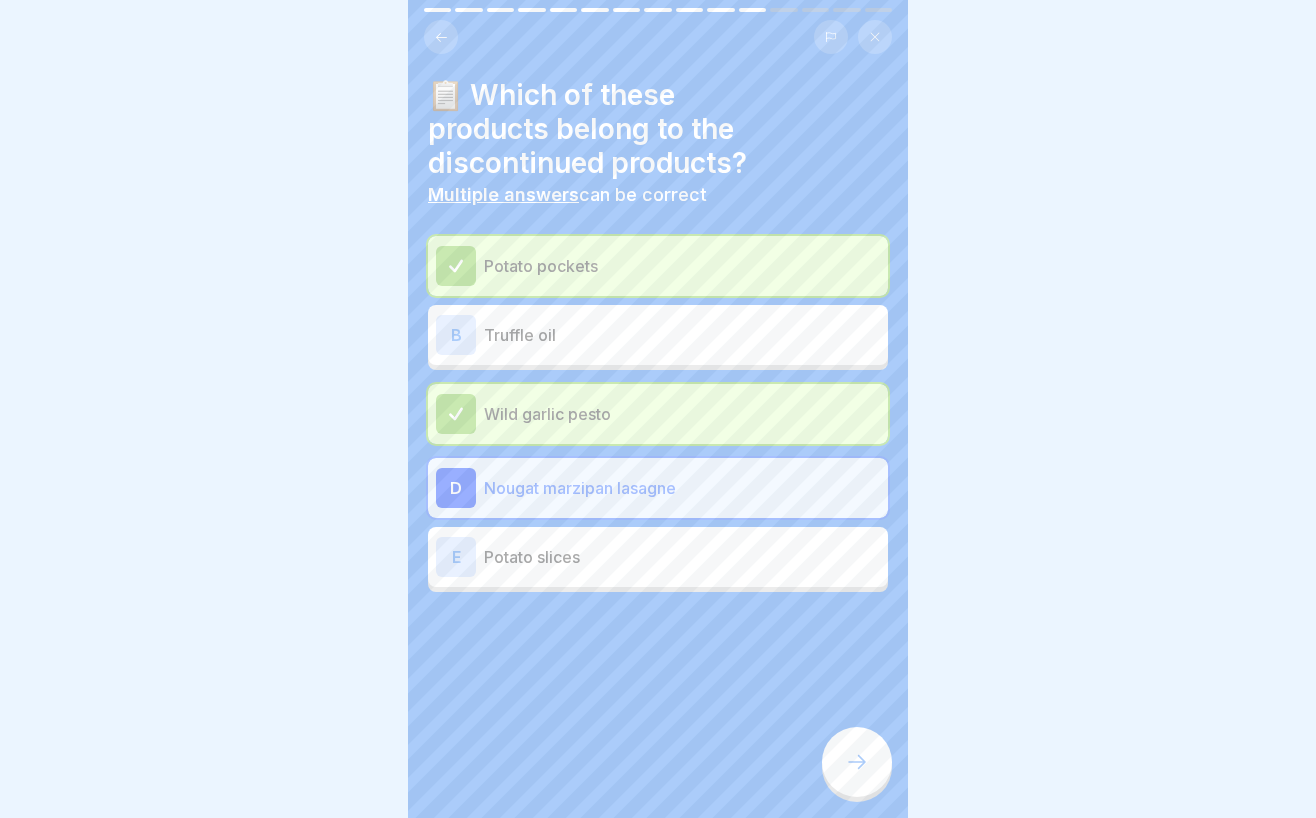 click at bounding box center (857, 762) 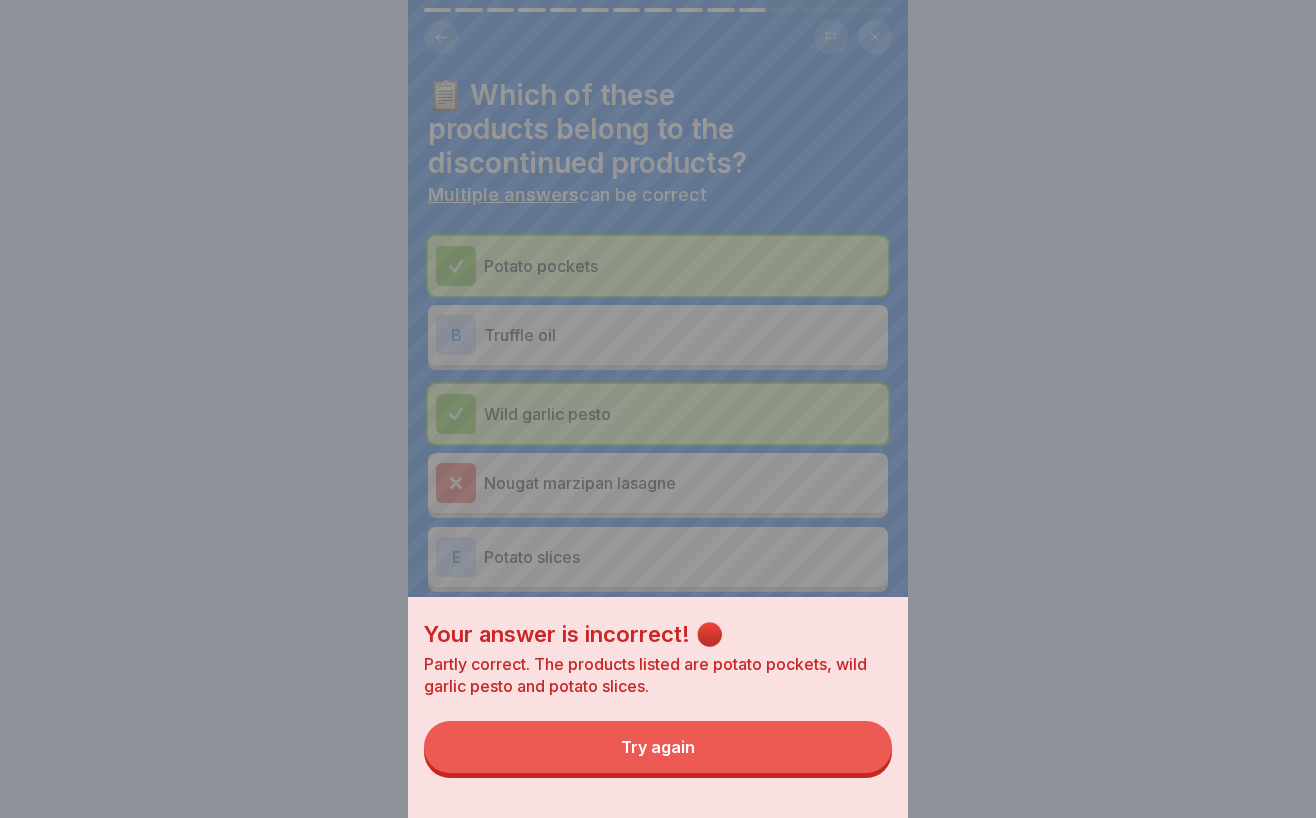 click on "Try again" at bounding box center [658, 747] 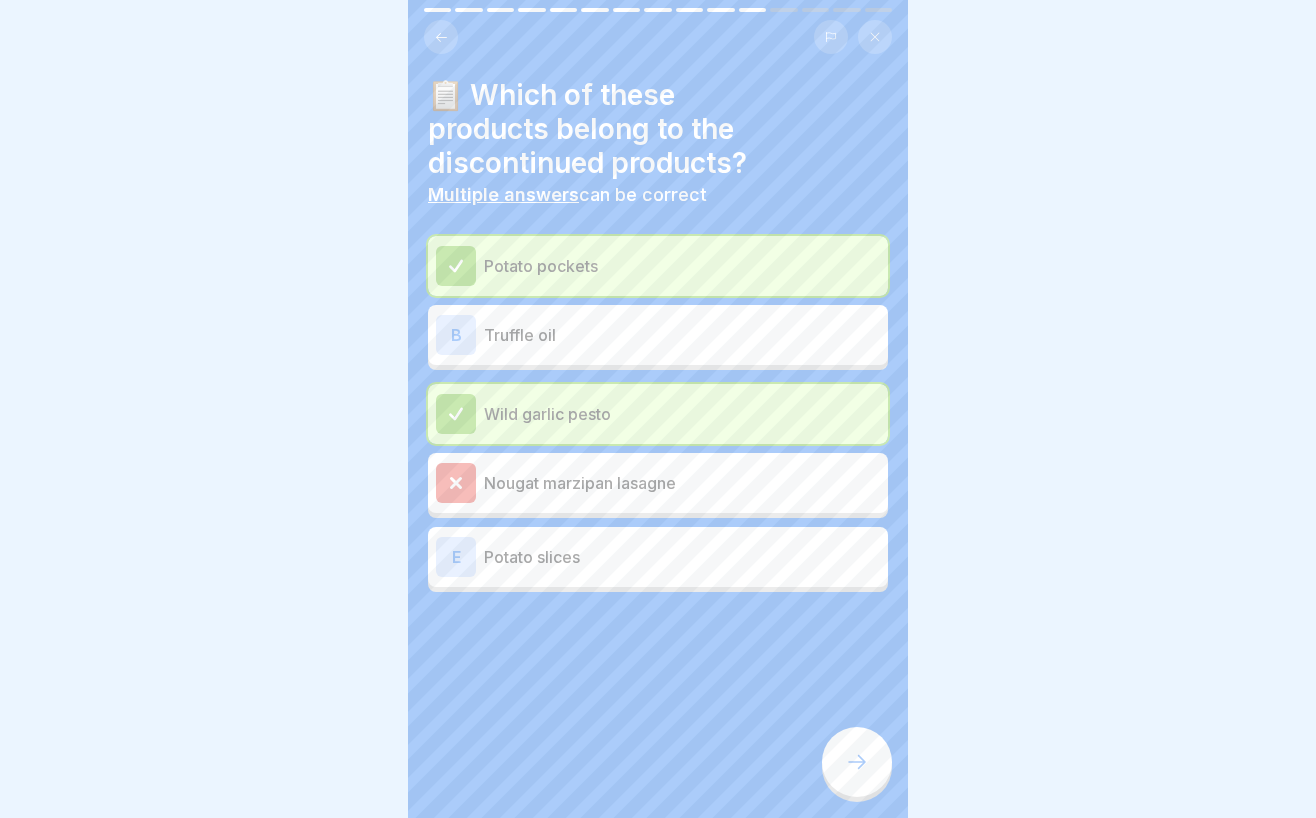 click on "Potato slices" at bounding box center (682, 557) 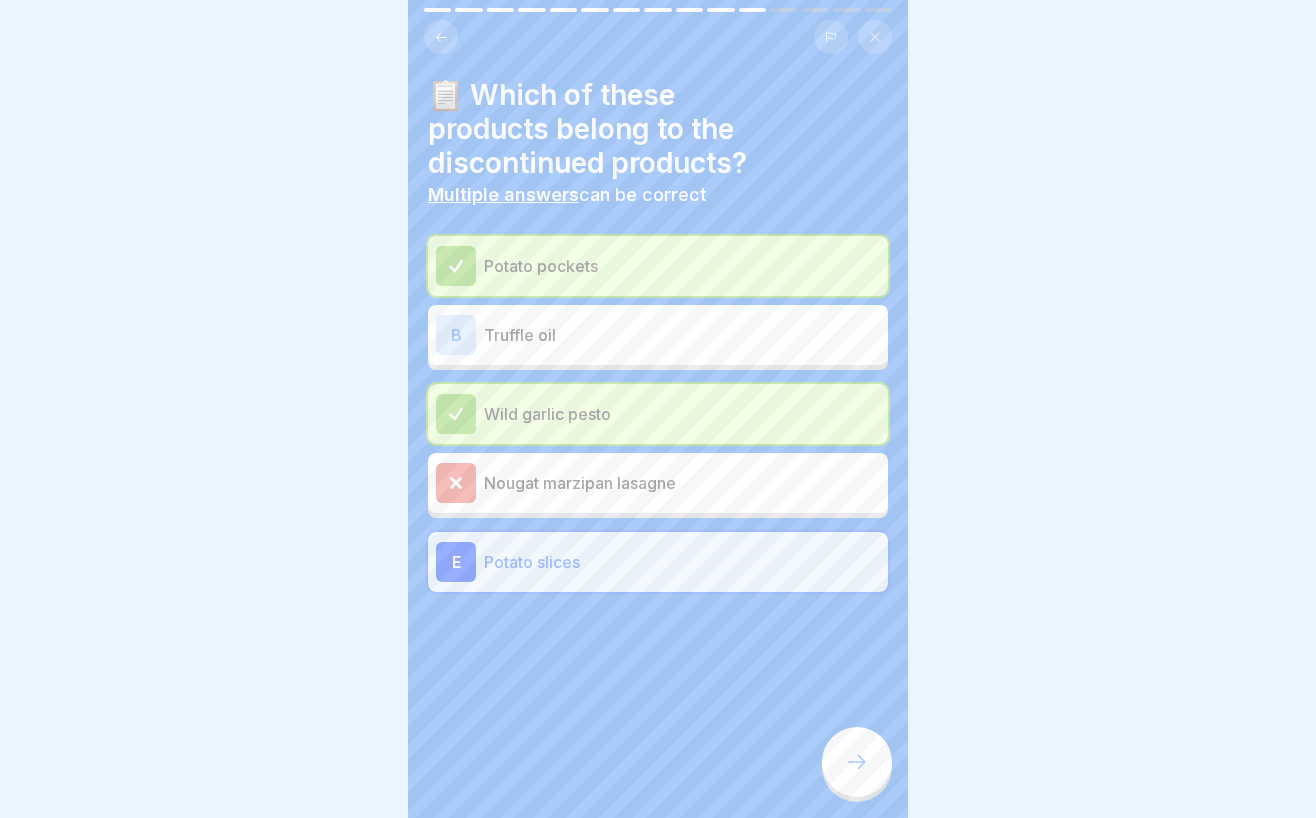 click on "Nougat marzipan lasagne" at bounding box center (682, 483) 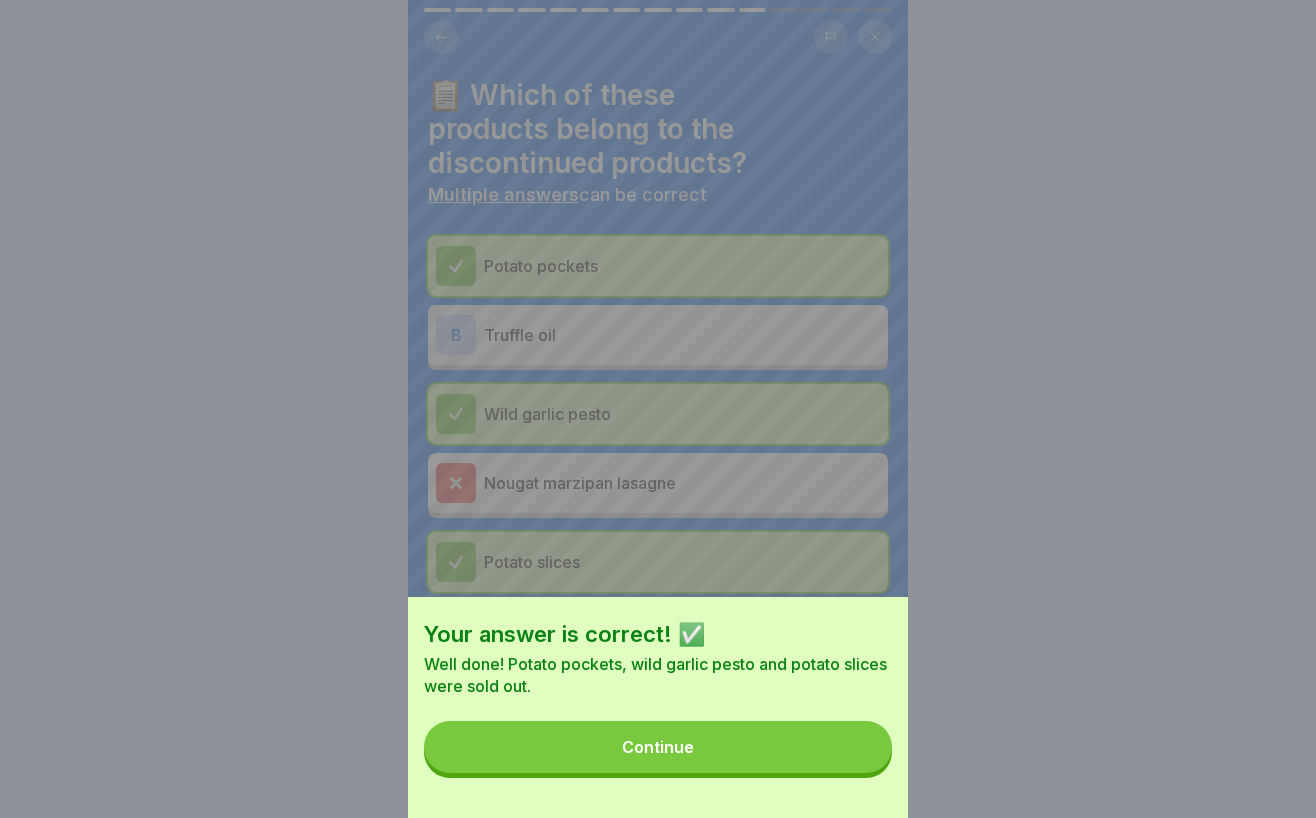 click on "Continue" at bounding box center (658, 747) 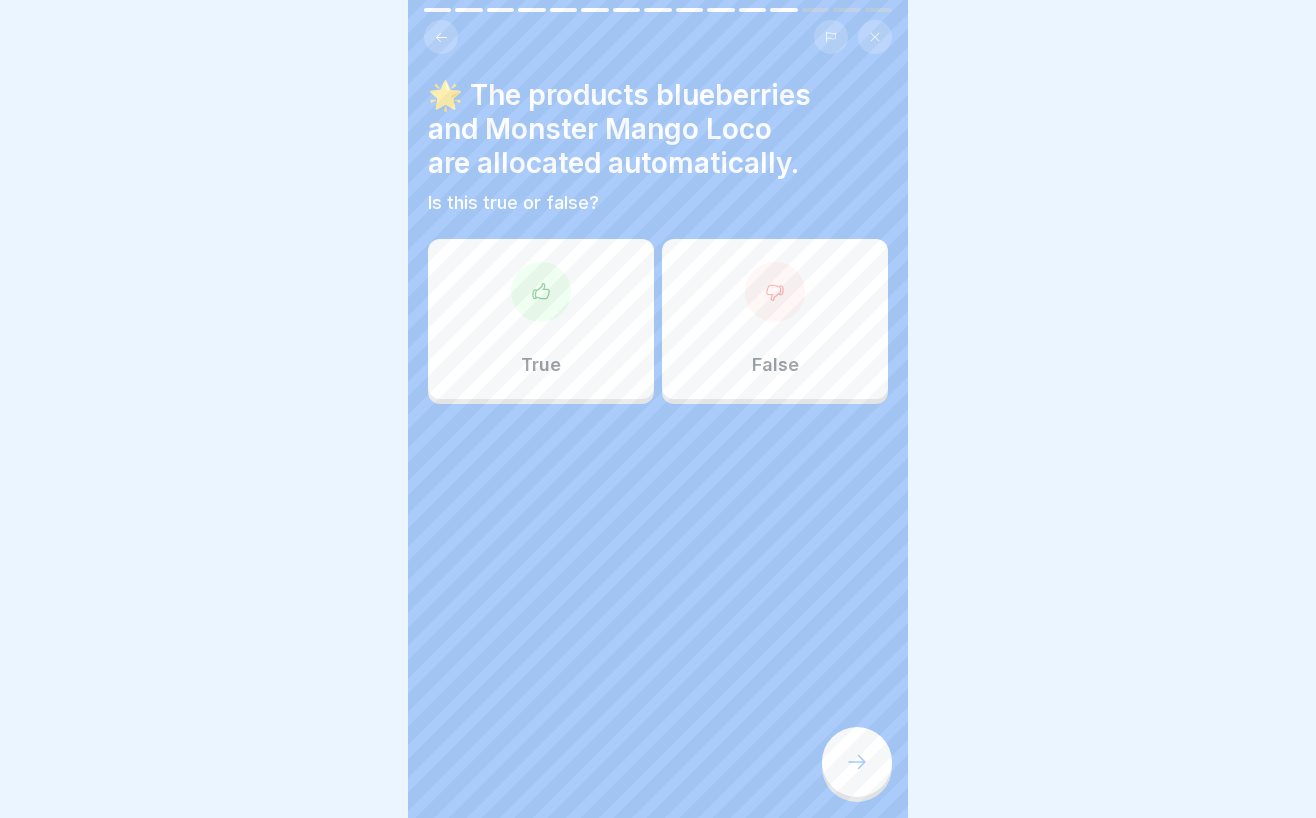 click on "True" at bounding box center (541, 319) 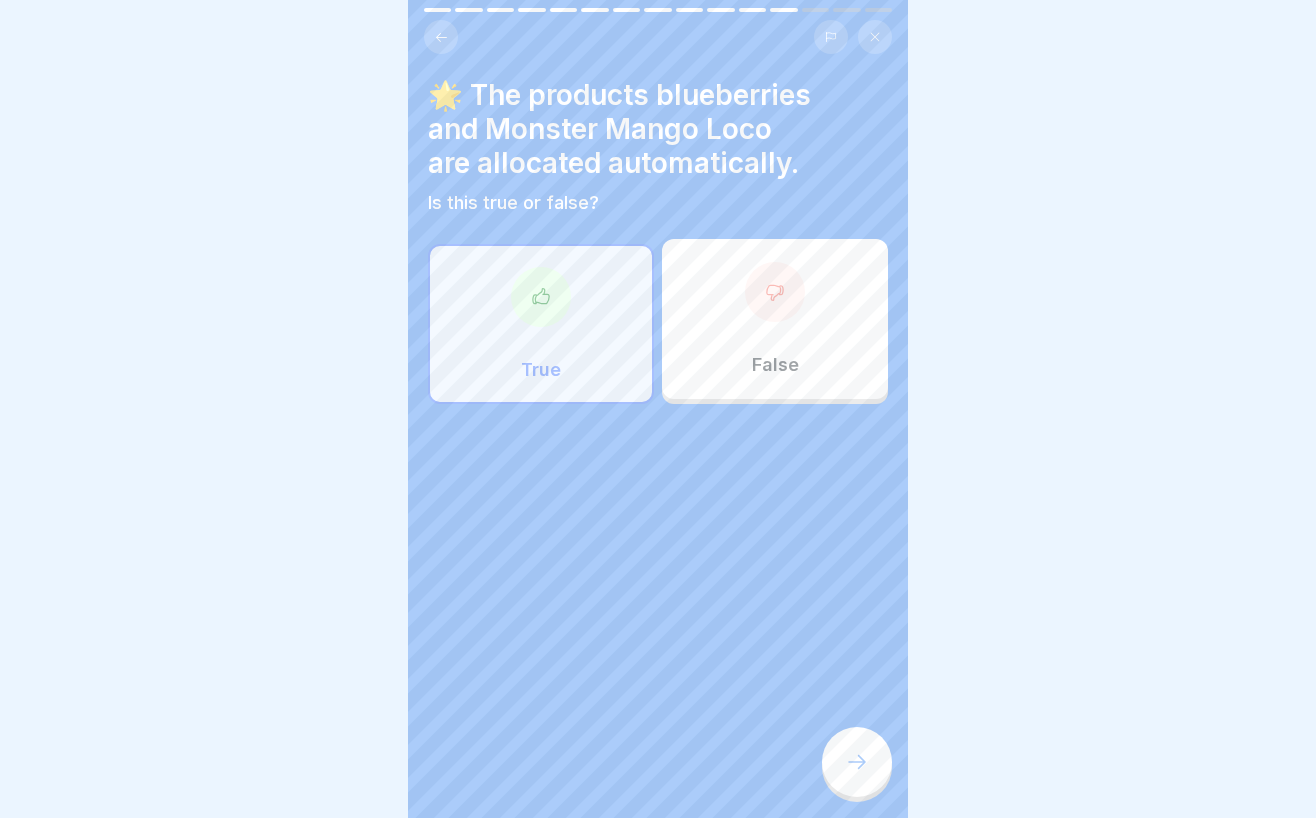 click at bounding box center [857, 762] 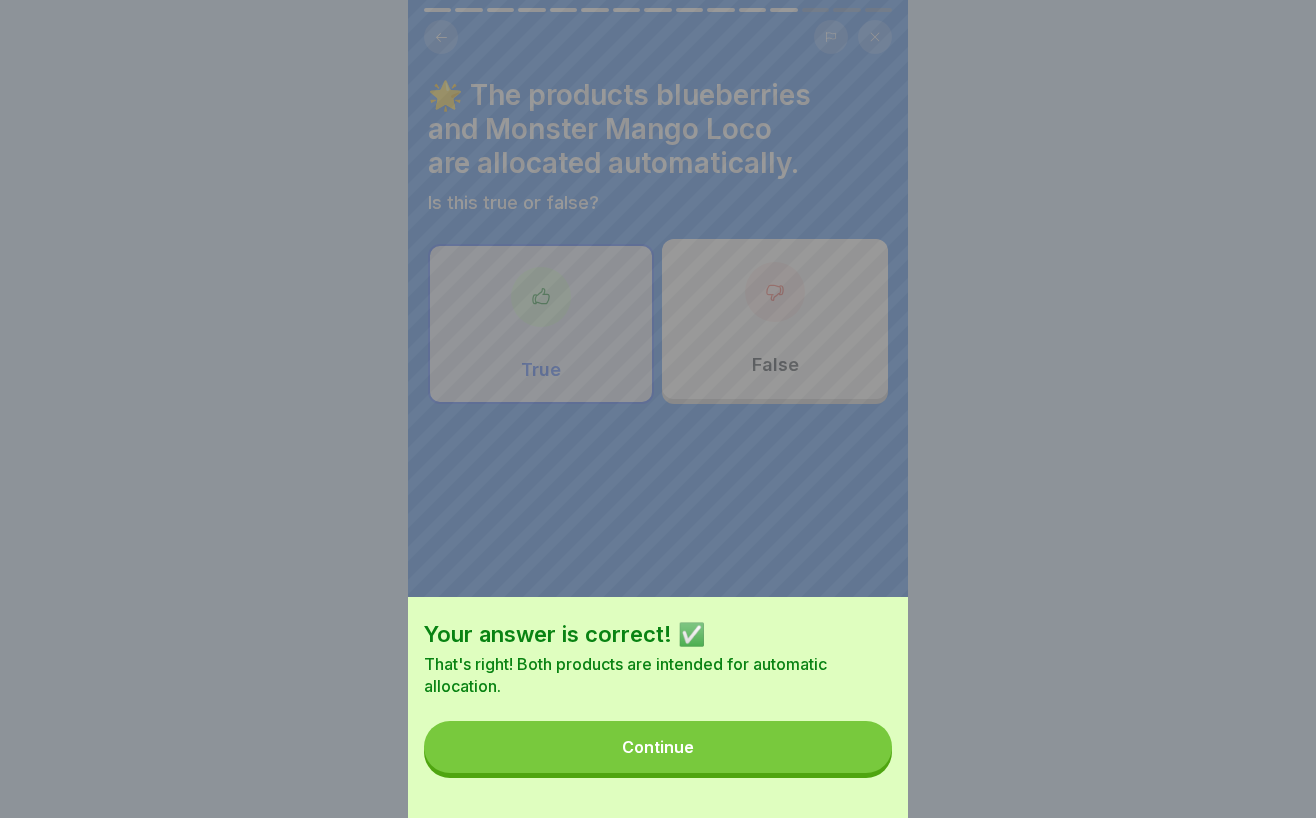 click on "Your answer is correct! ✅ That's right! Both products are intended for automatic allocation.   Continue" at bounding box center (658, 707) 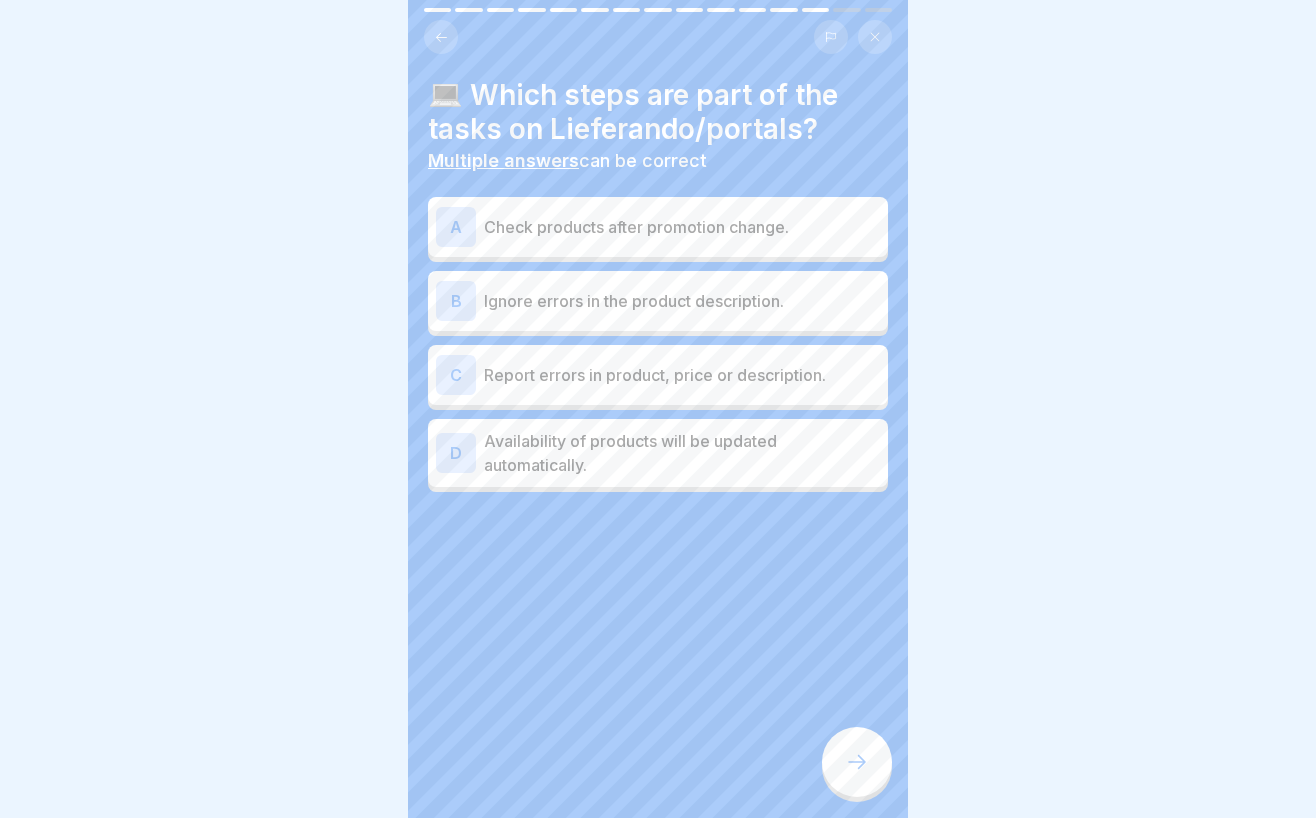 click on "A Check products after promotion change." at bounding box center [658, 227] 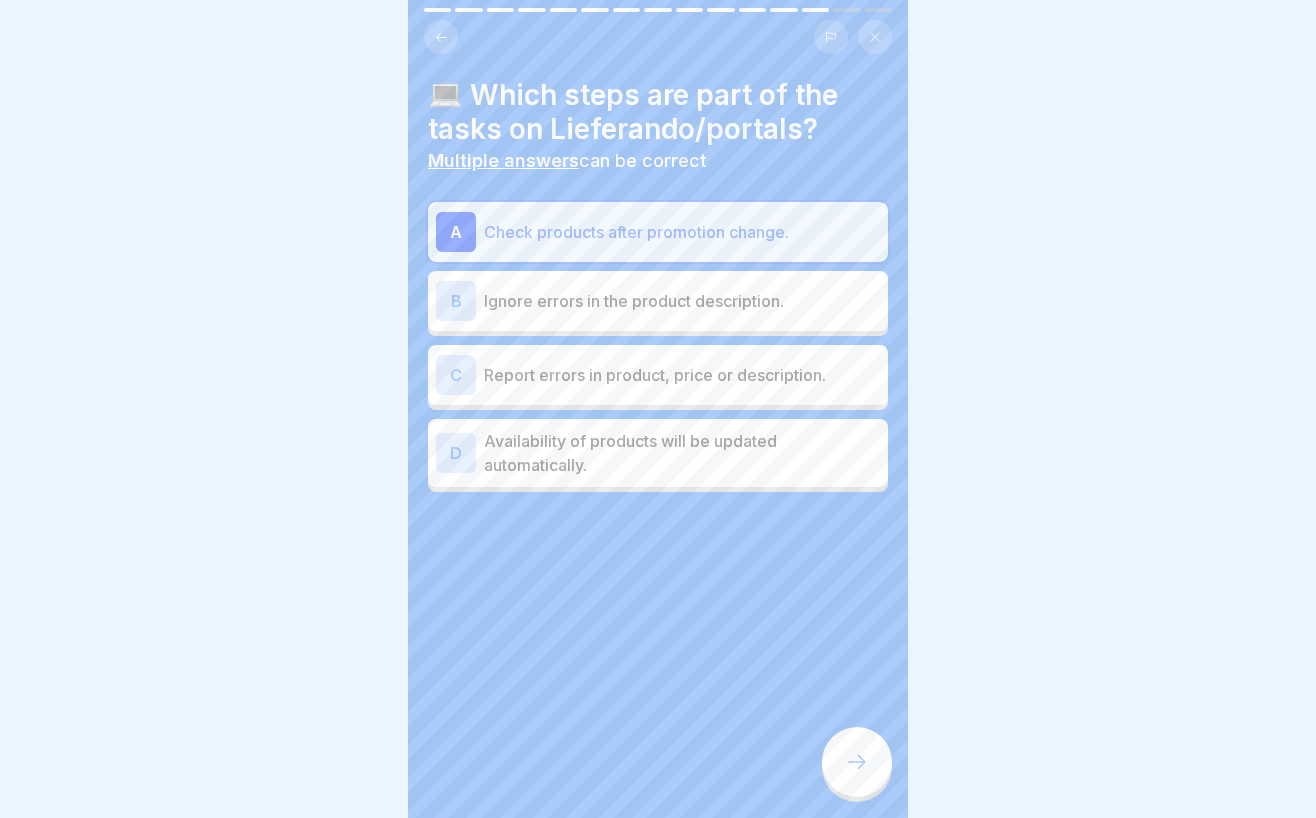 click on "Availability of products will be updated automatically." at bounding box center (682, 453) 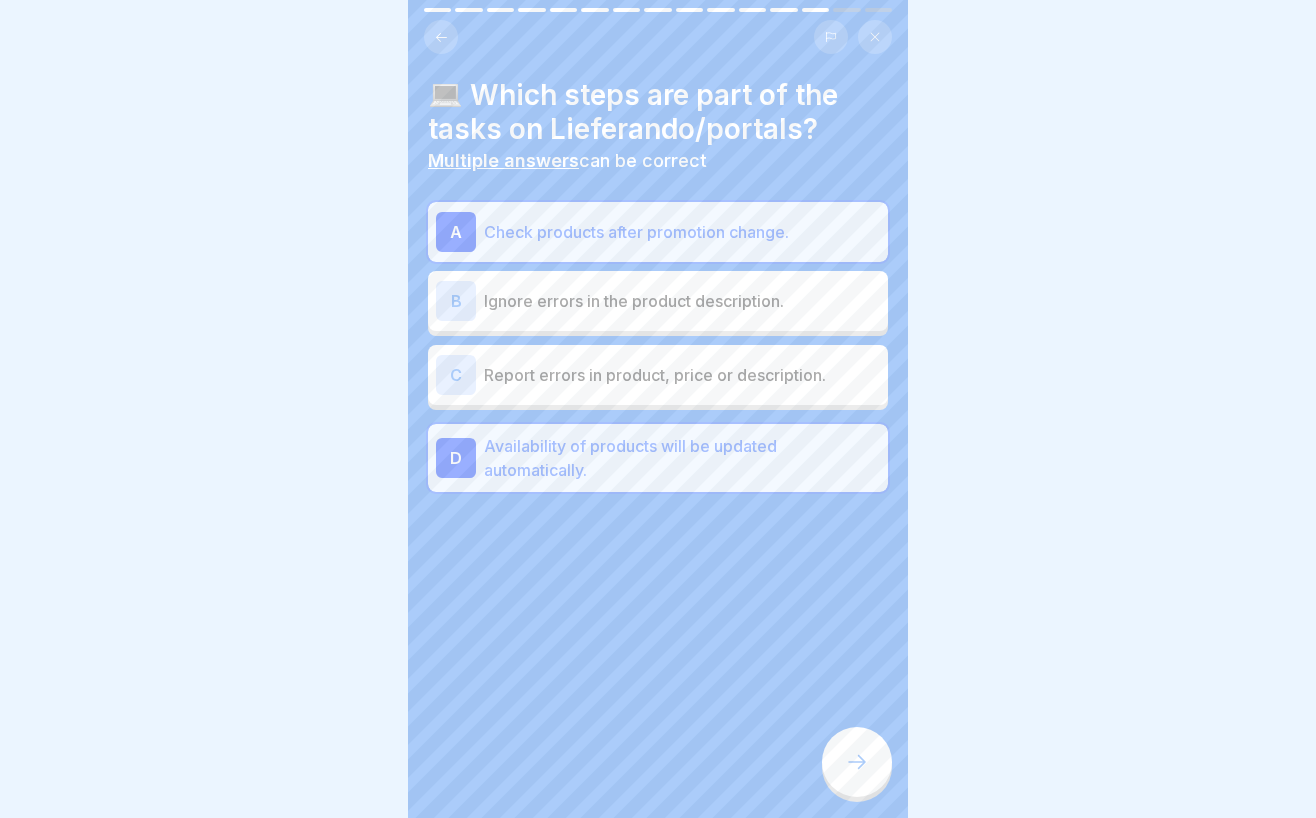 click at bounding box center (857, 762) 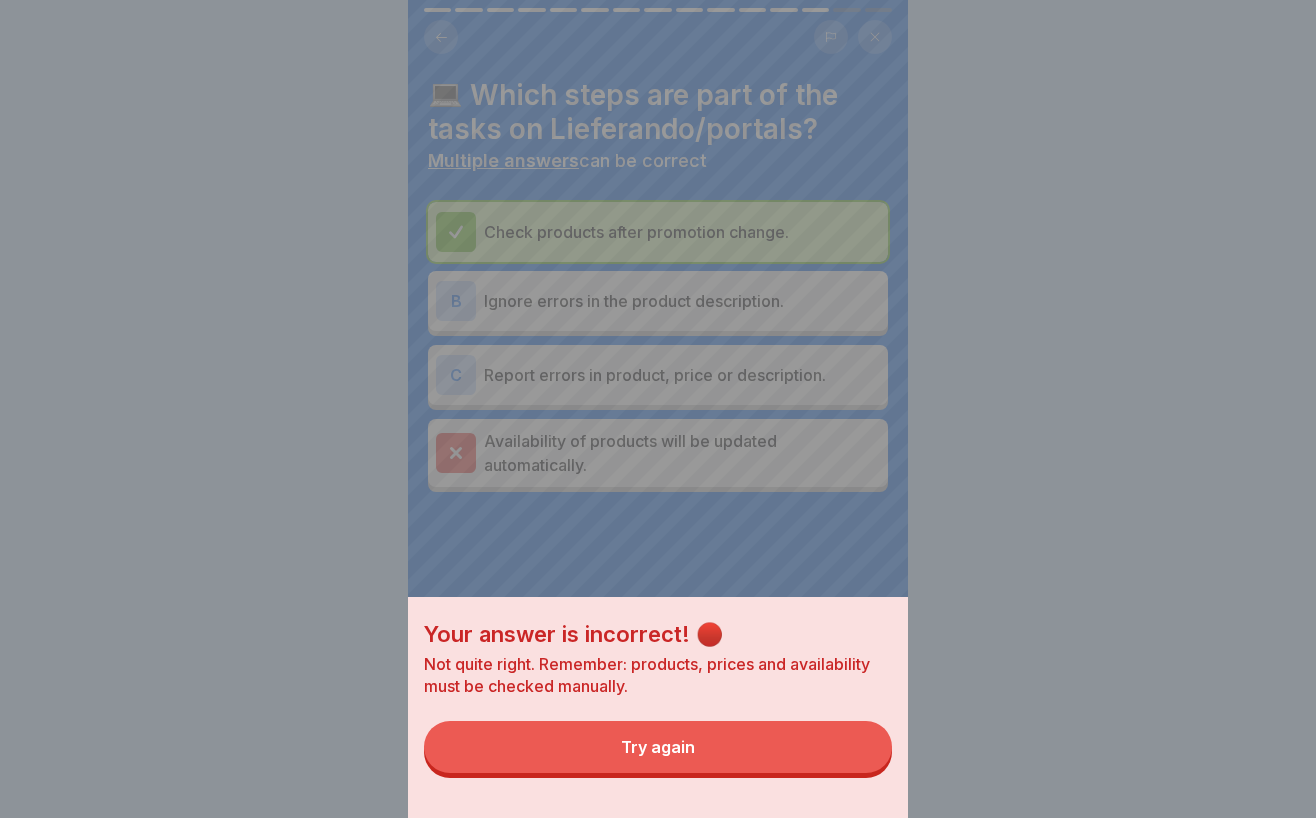 click on "Your answer is incorrect! 🔴 Not quite right. Remember: products, prices and availability must be checked manually.   Try again" at bounding box center (658, 707) 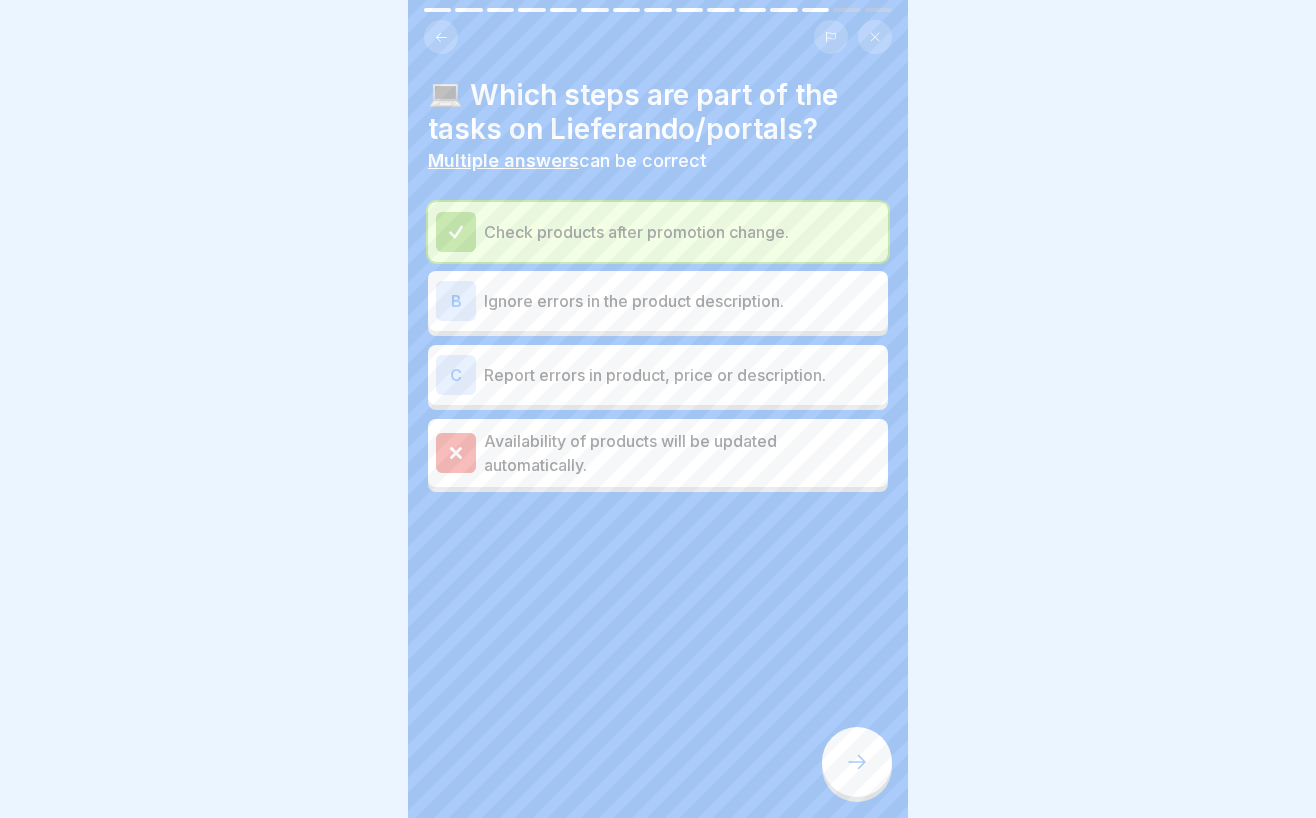 click on "Report errors in product, price or description." at bounding box center [682, 375] 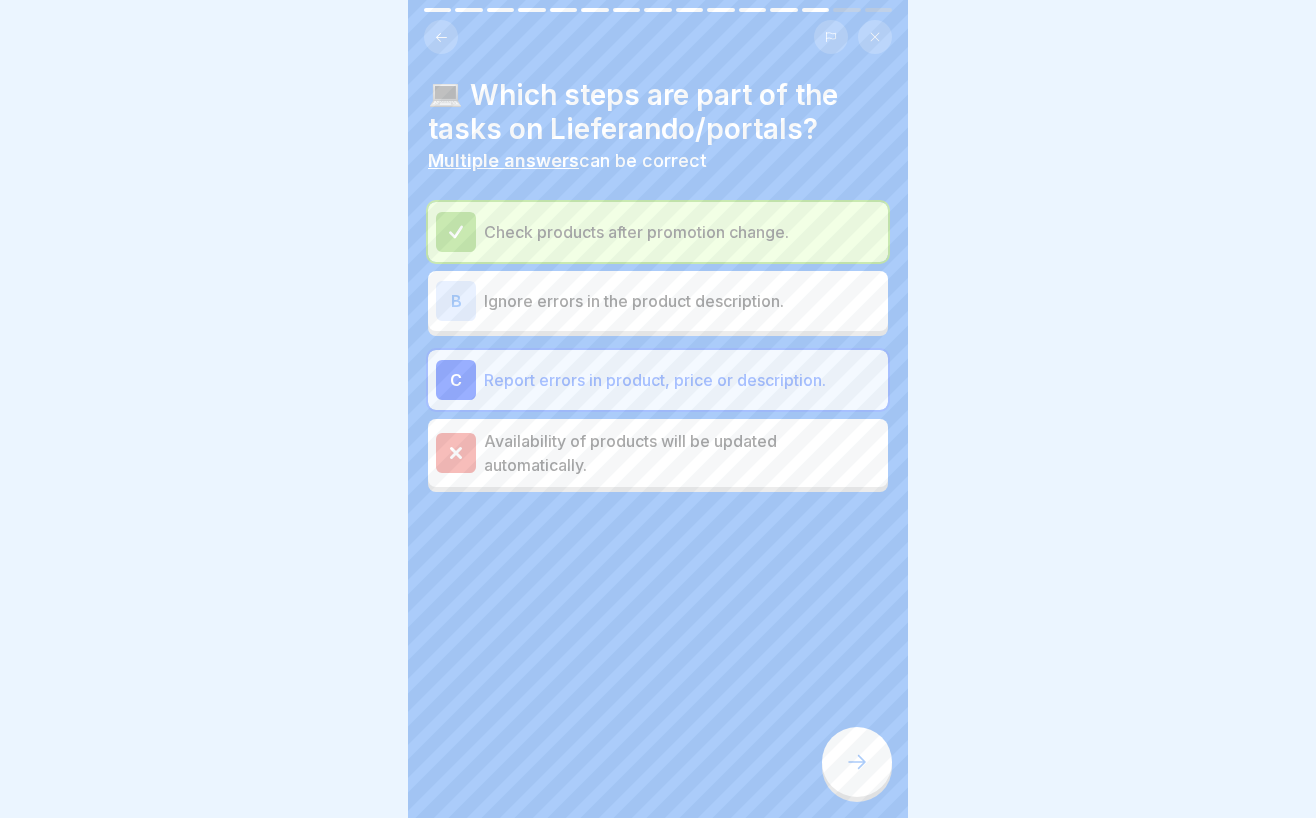 click at bounding box center [857, 762] 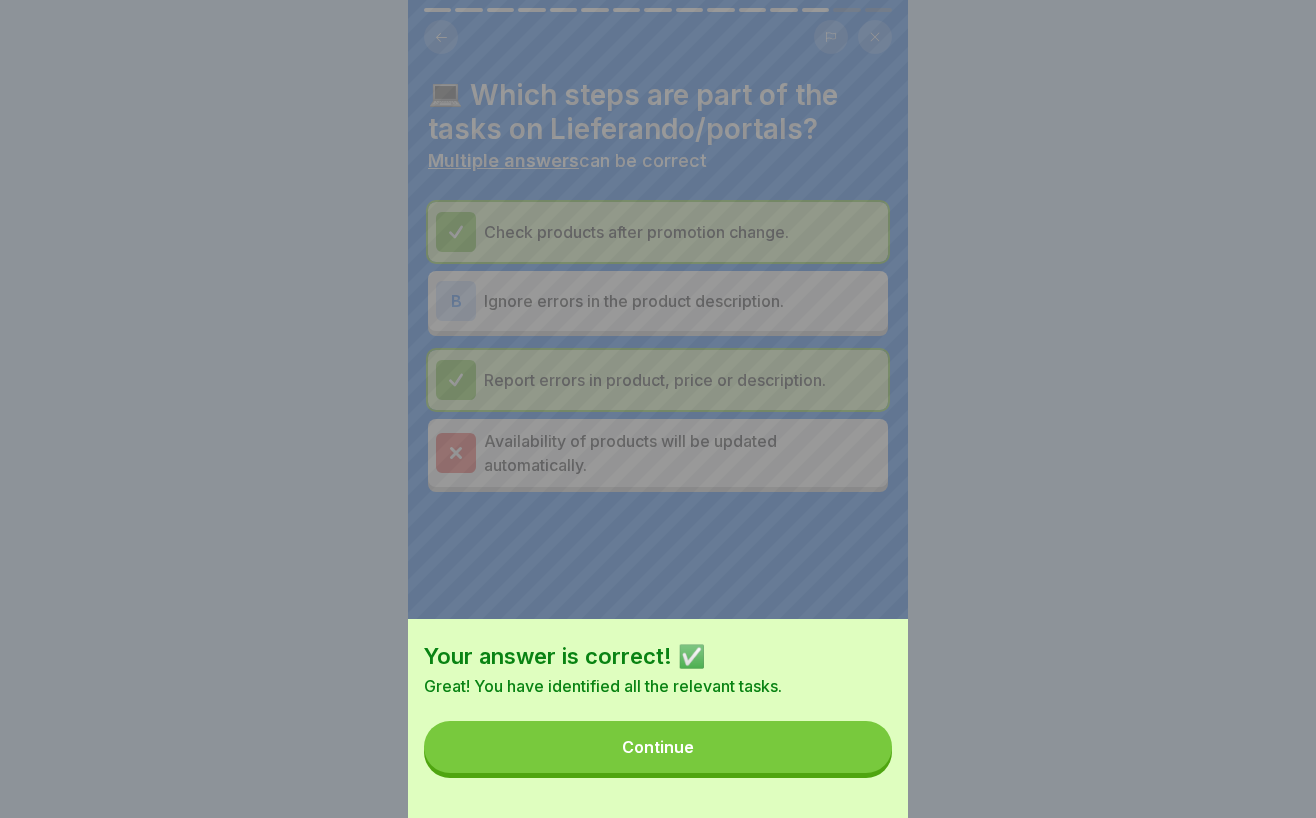 click on "Continue" at bounding box center (658, 747) 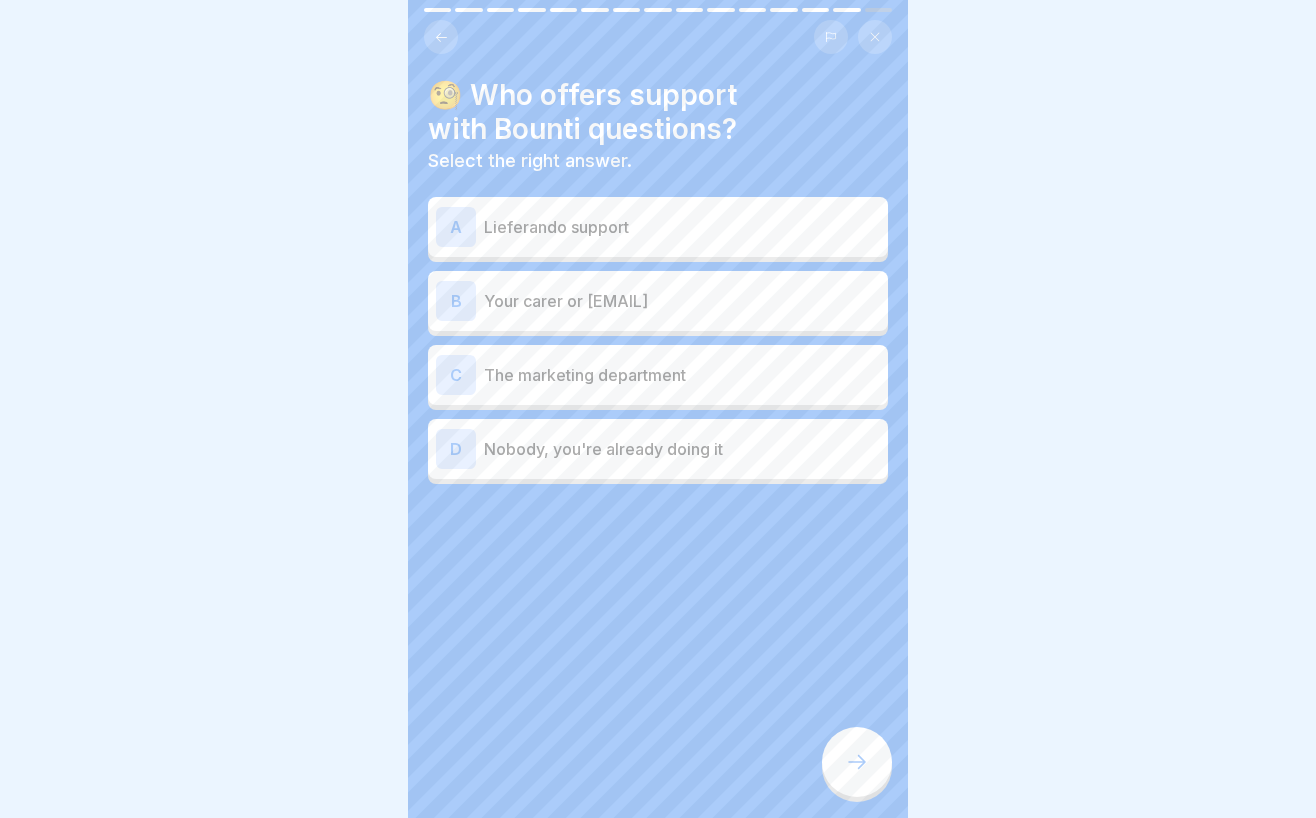 click on "Your carer or [EMAIL]" at bounding box center [682, 301] 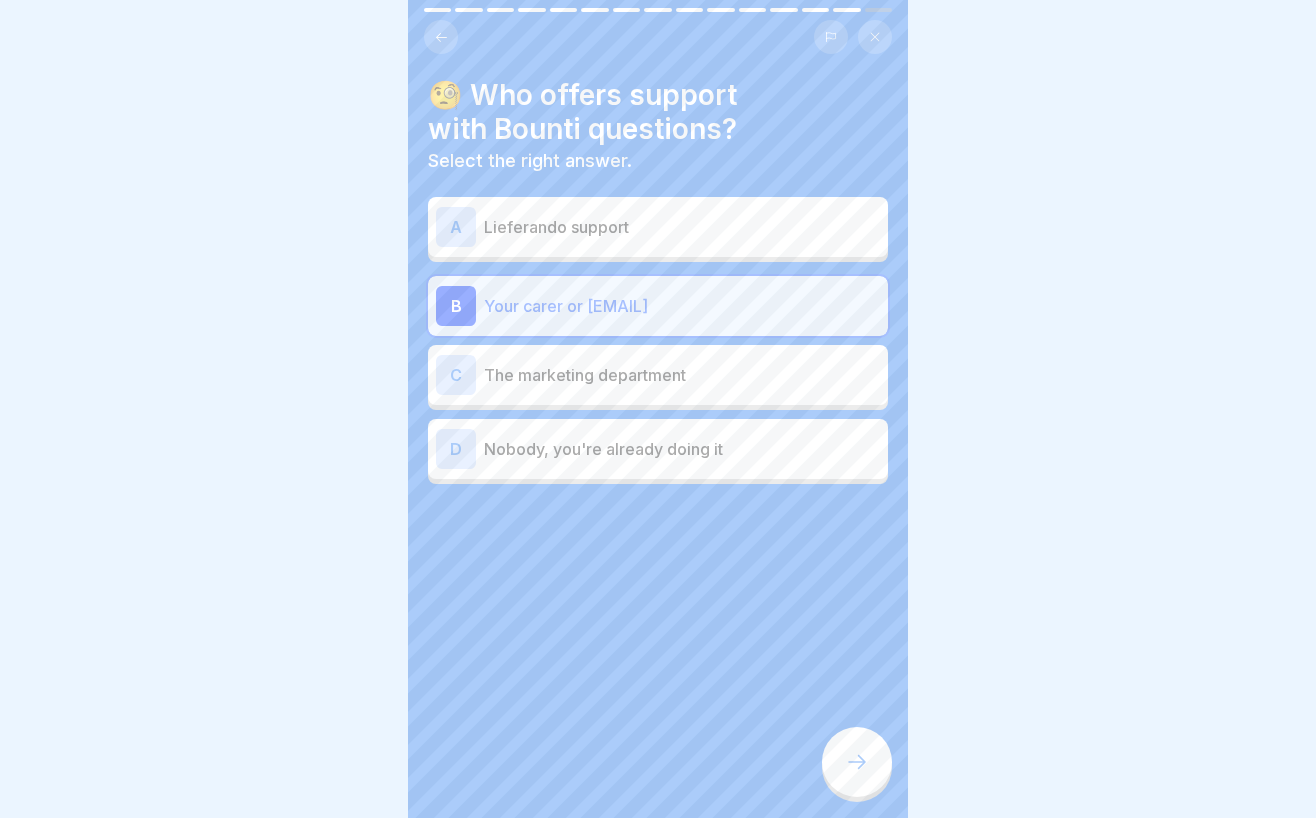 click on "Lieferando support" at bounding box center [682, 227] 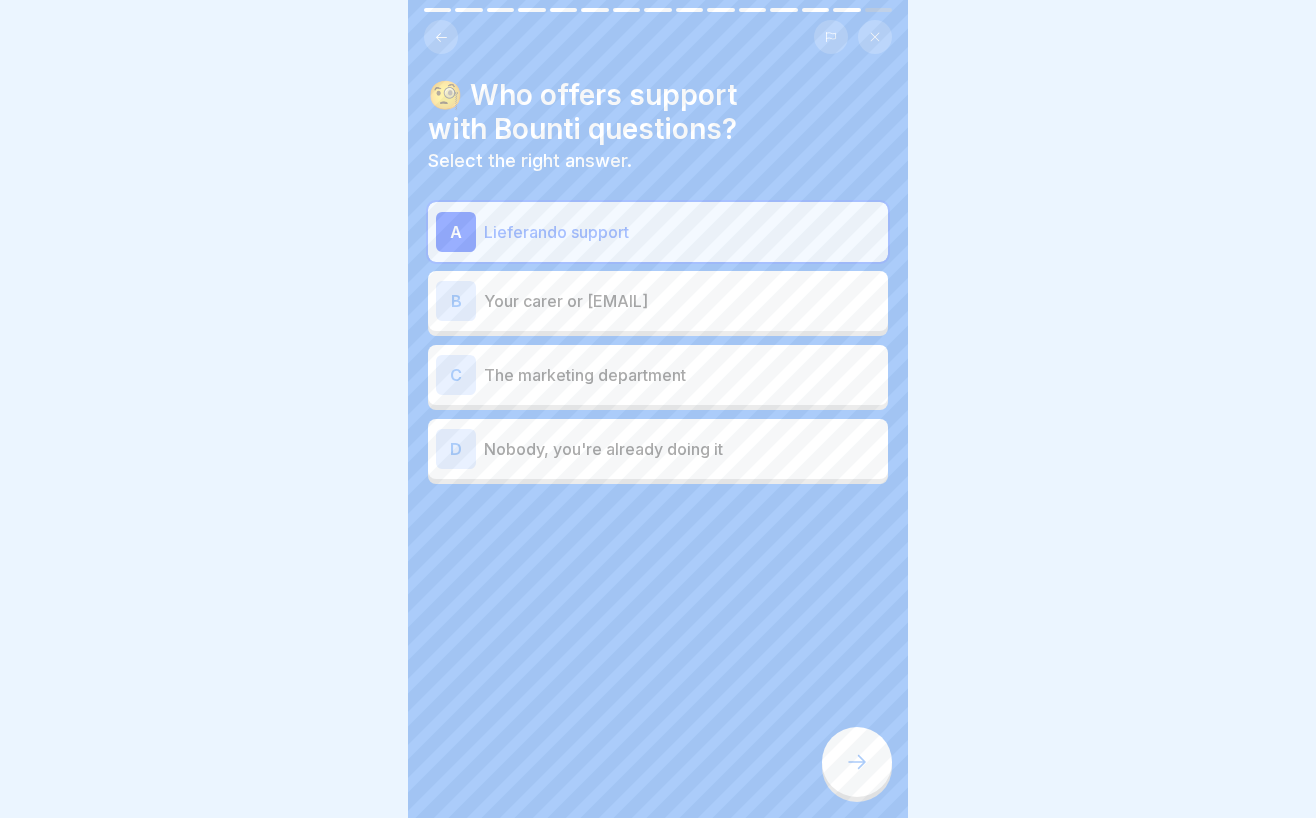click on "B Your carer or [EMAIL]" at bounding box center (658, 301) 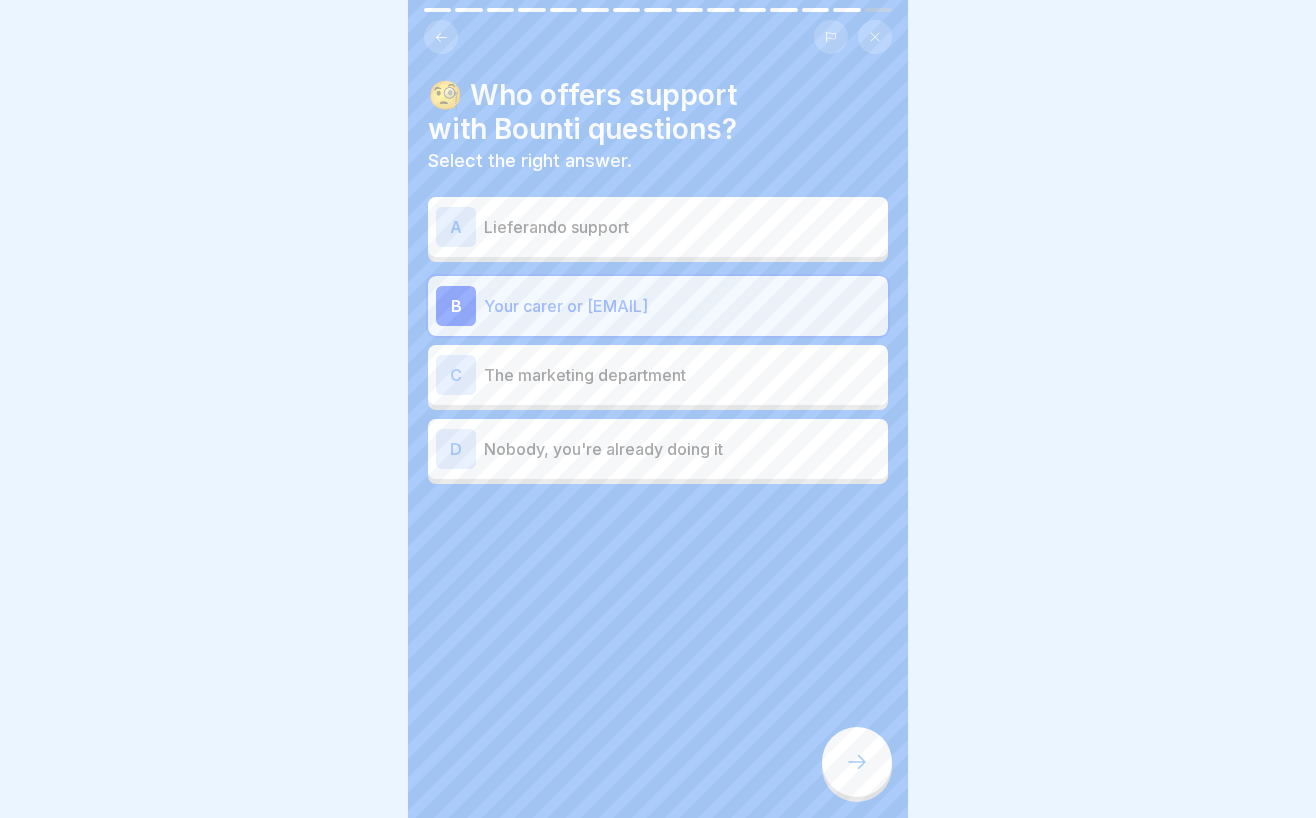 click at bounding box center [857, 762] 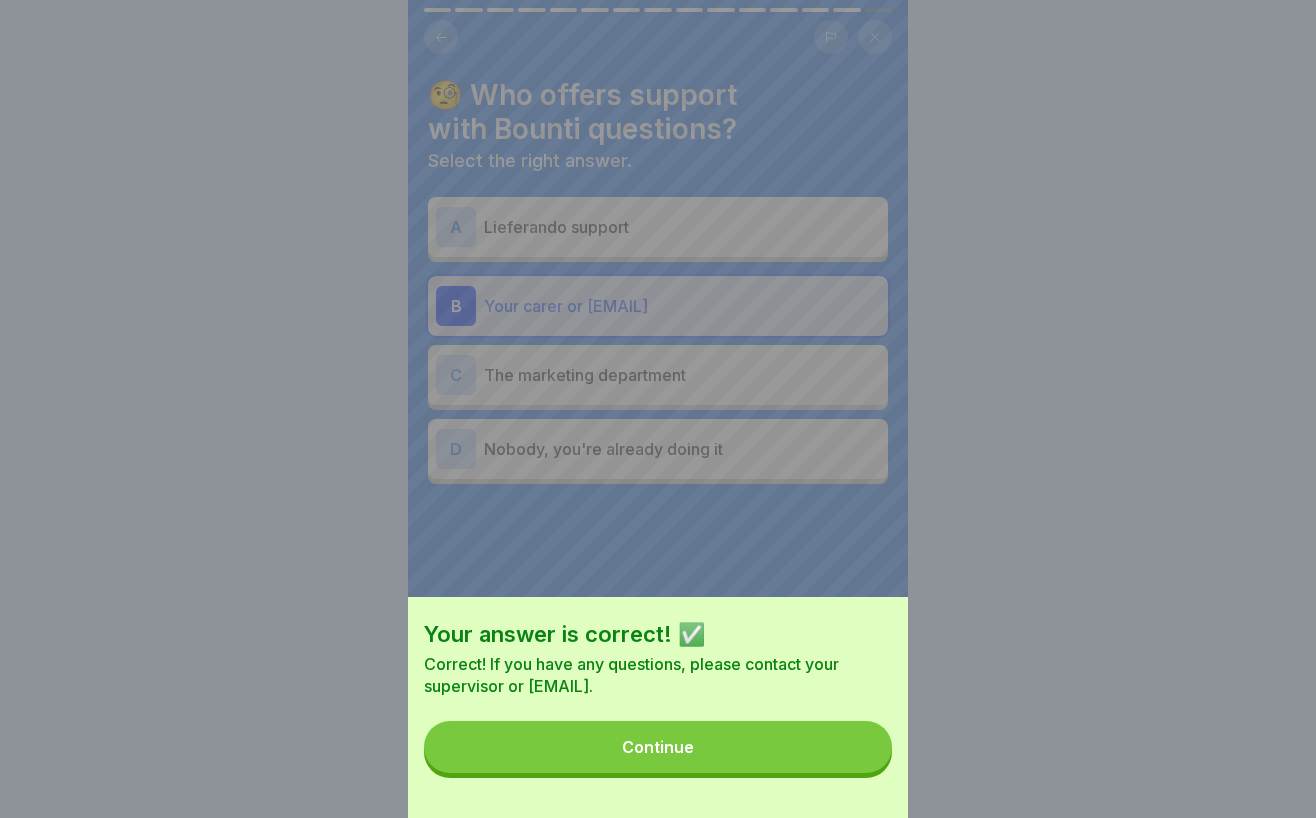 click on "Continue" at bounding box center (658, 747) 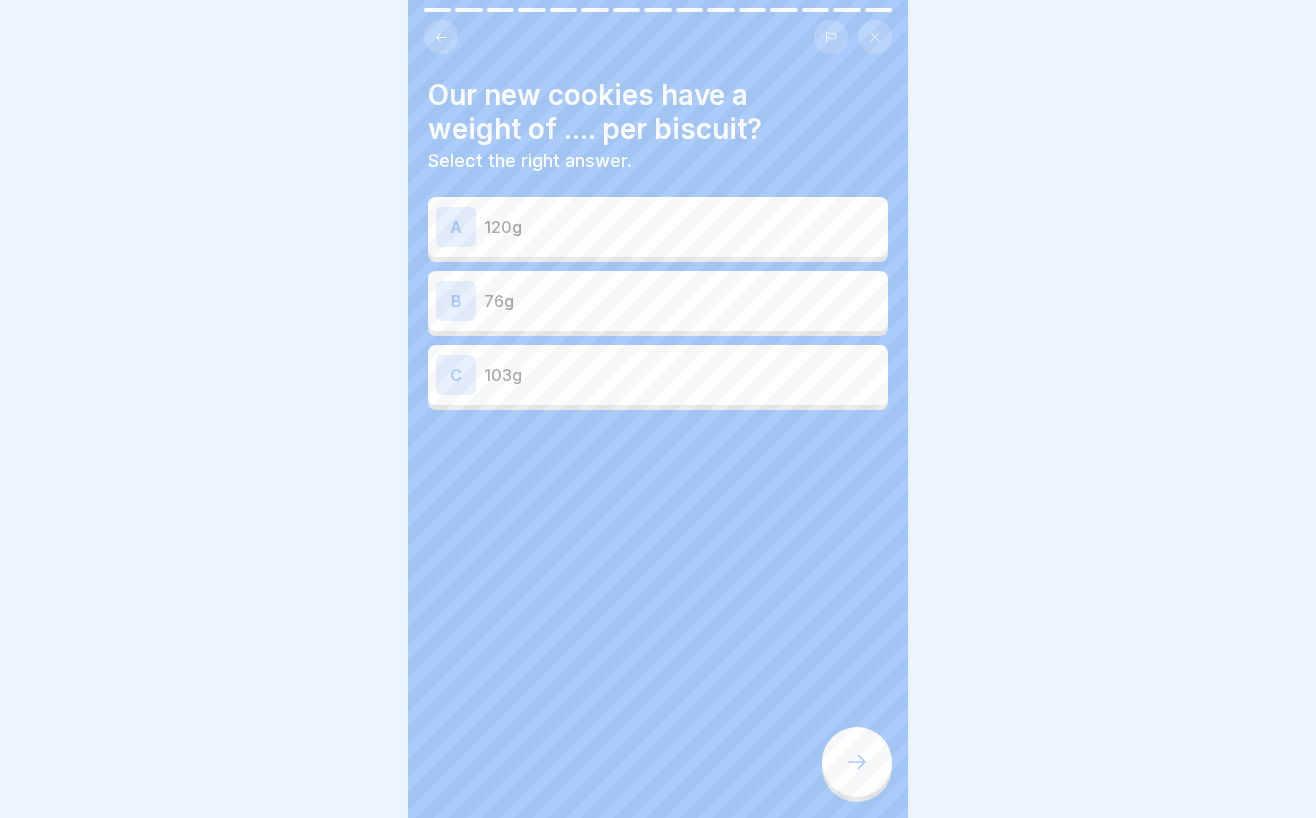 click on "A 120g" at bounding box center [658, 227] 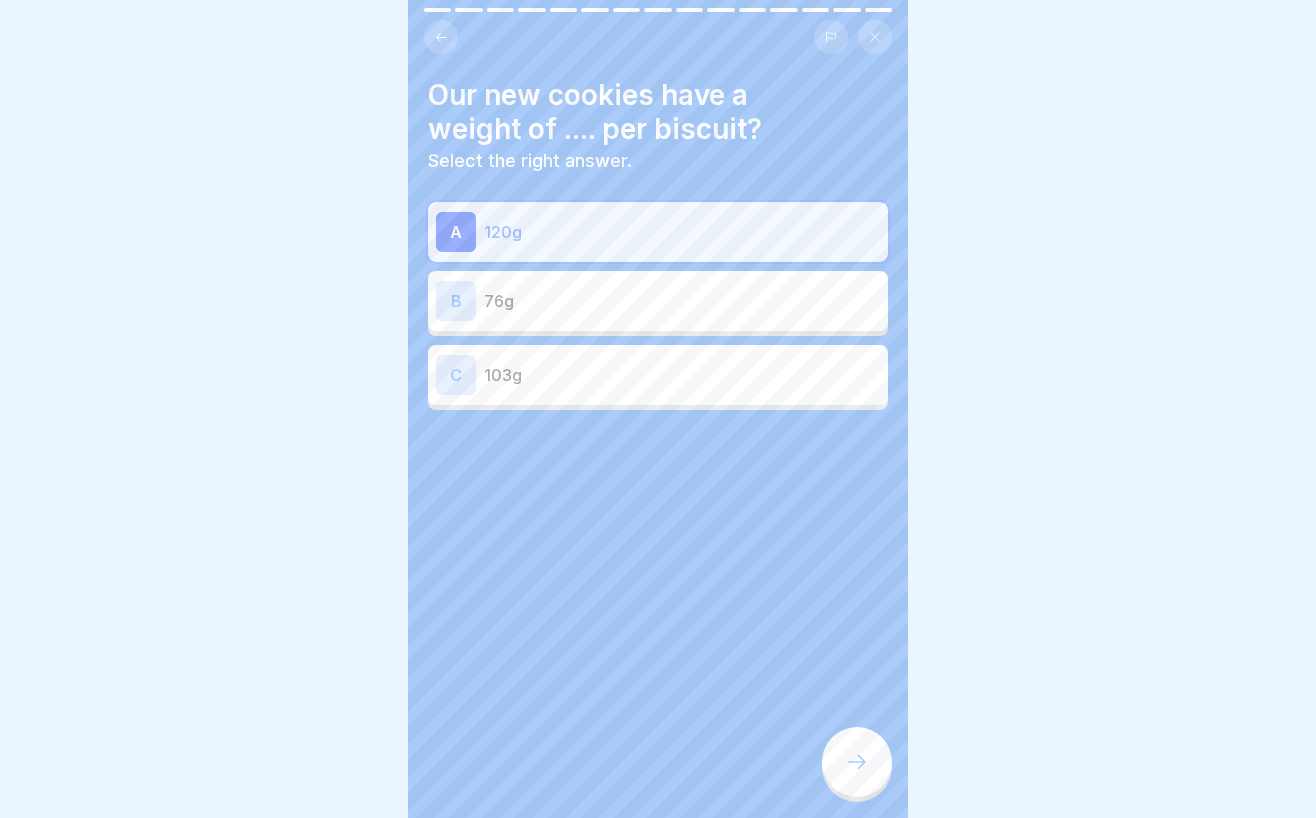 click at bounding box center [857, 762] 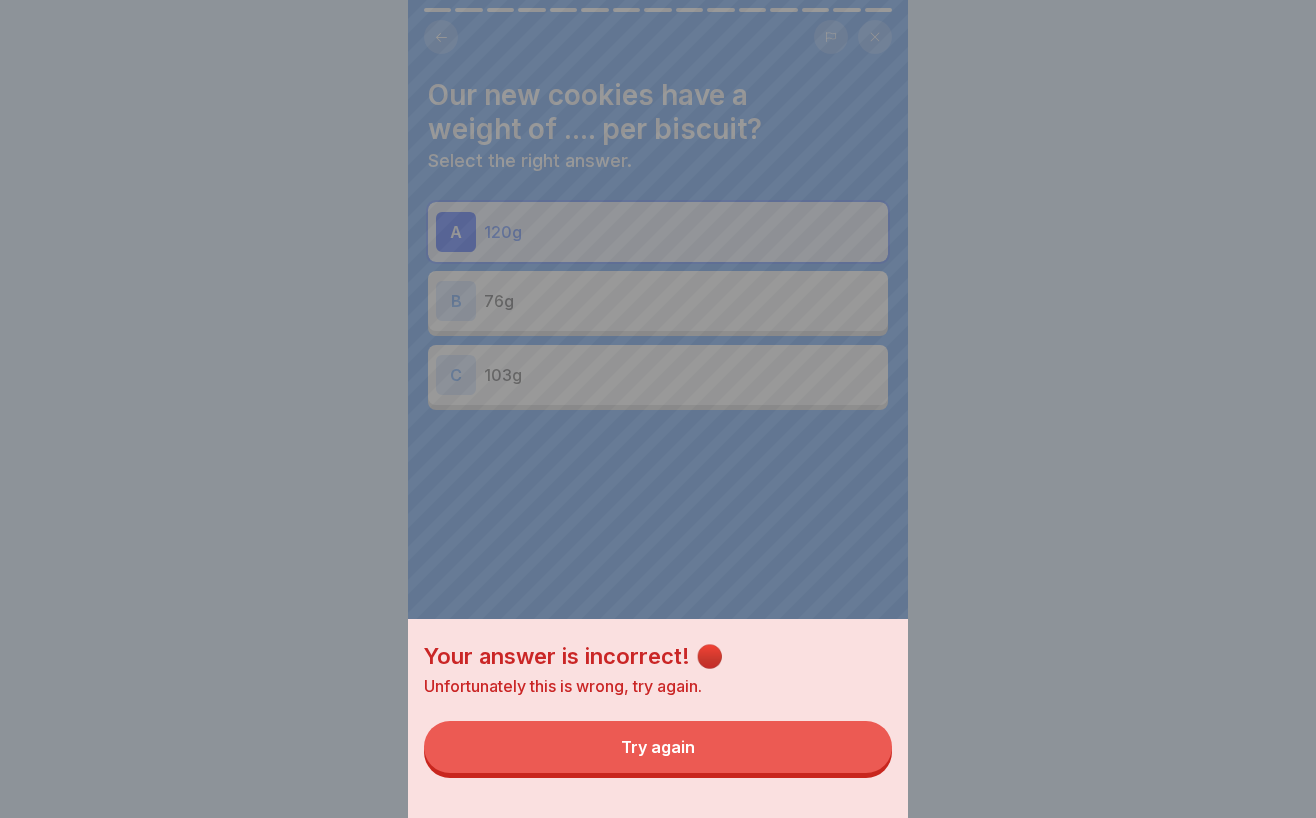 click on "Your answer is incorrect! 🔴 Unfortunately this is wrong, try again.   Try again" at bounding box center (658, 718) 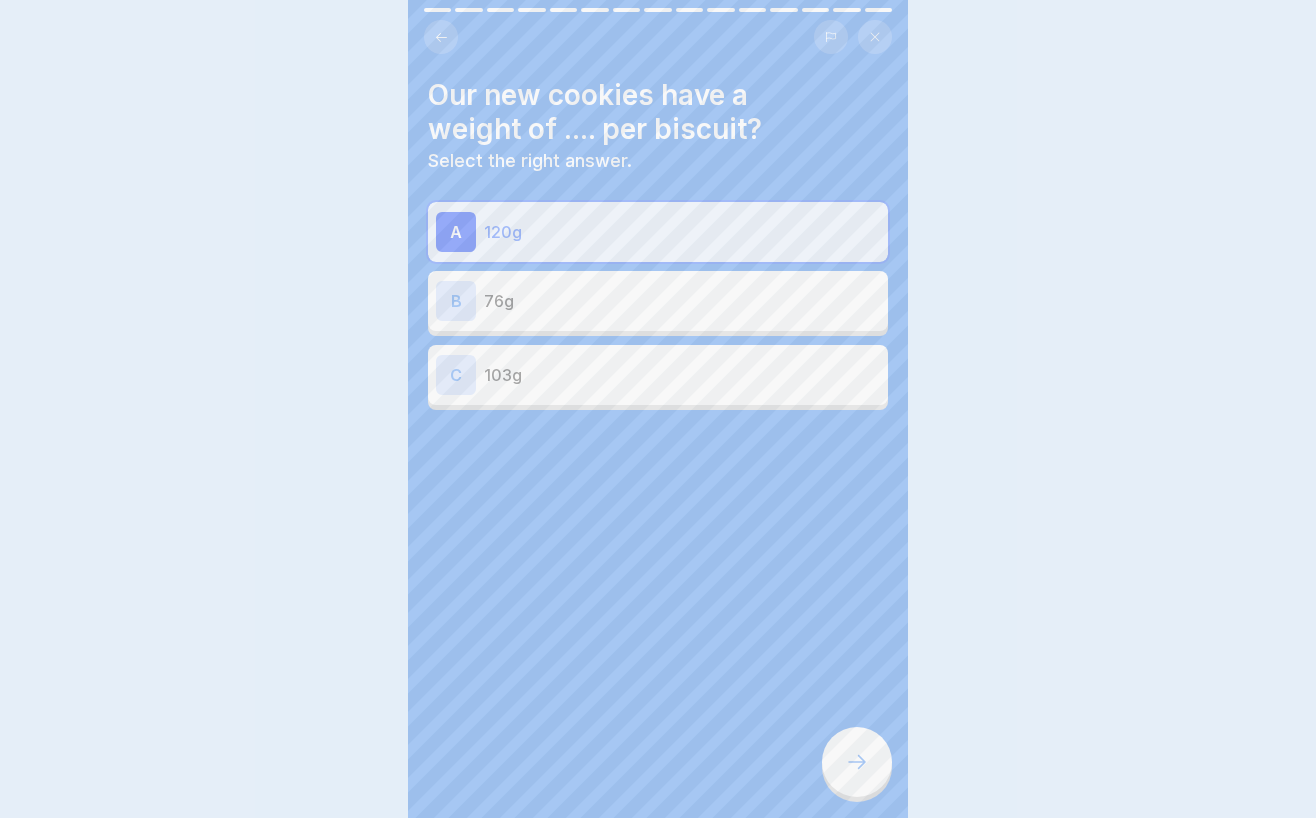 click on "B 76g" at bounding box center (658, 301) 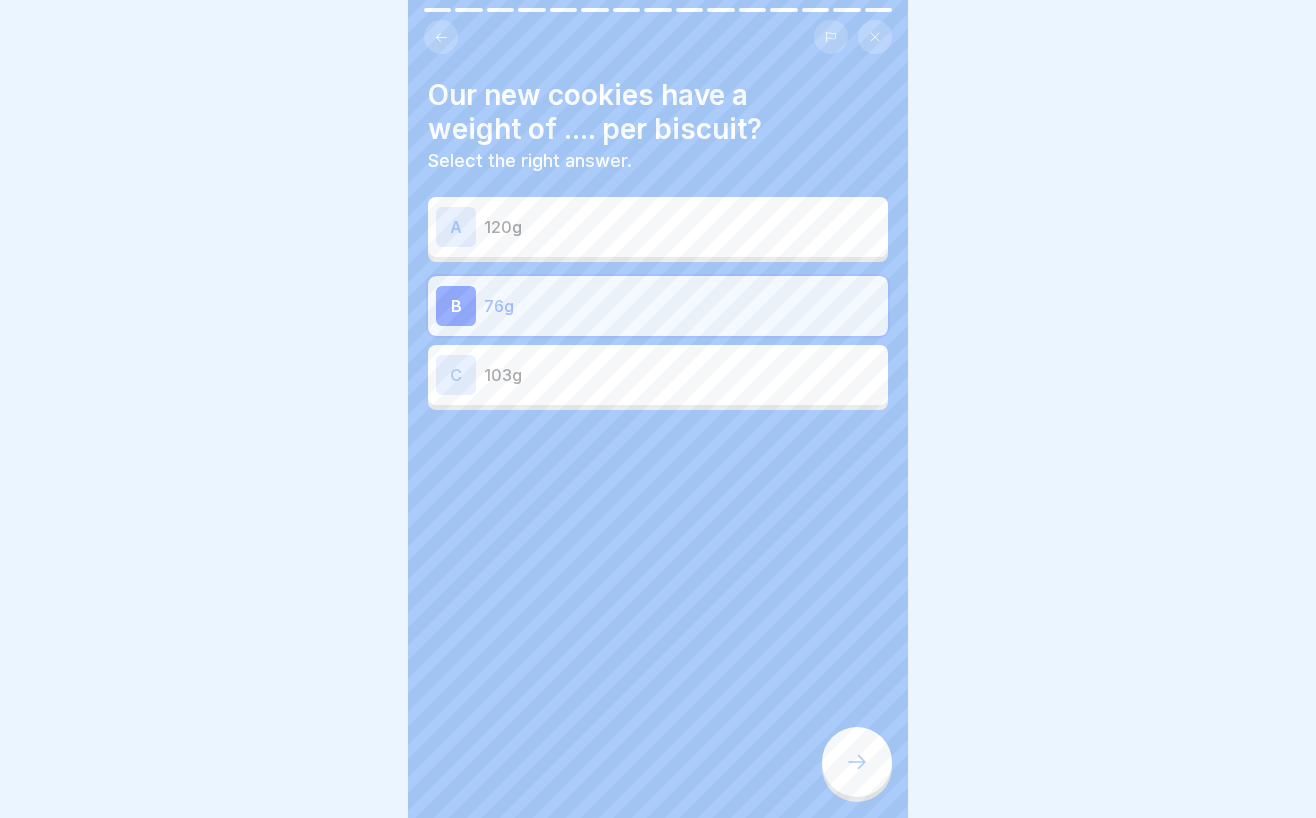 click on "B 76g" at bounding box center [658, 306] 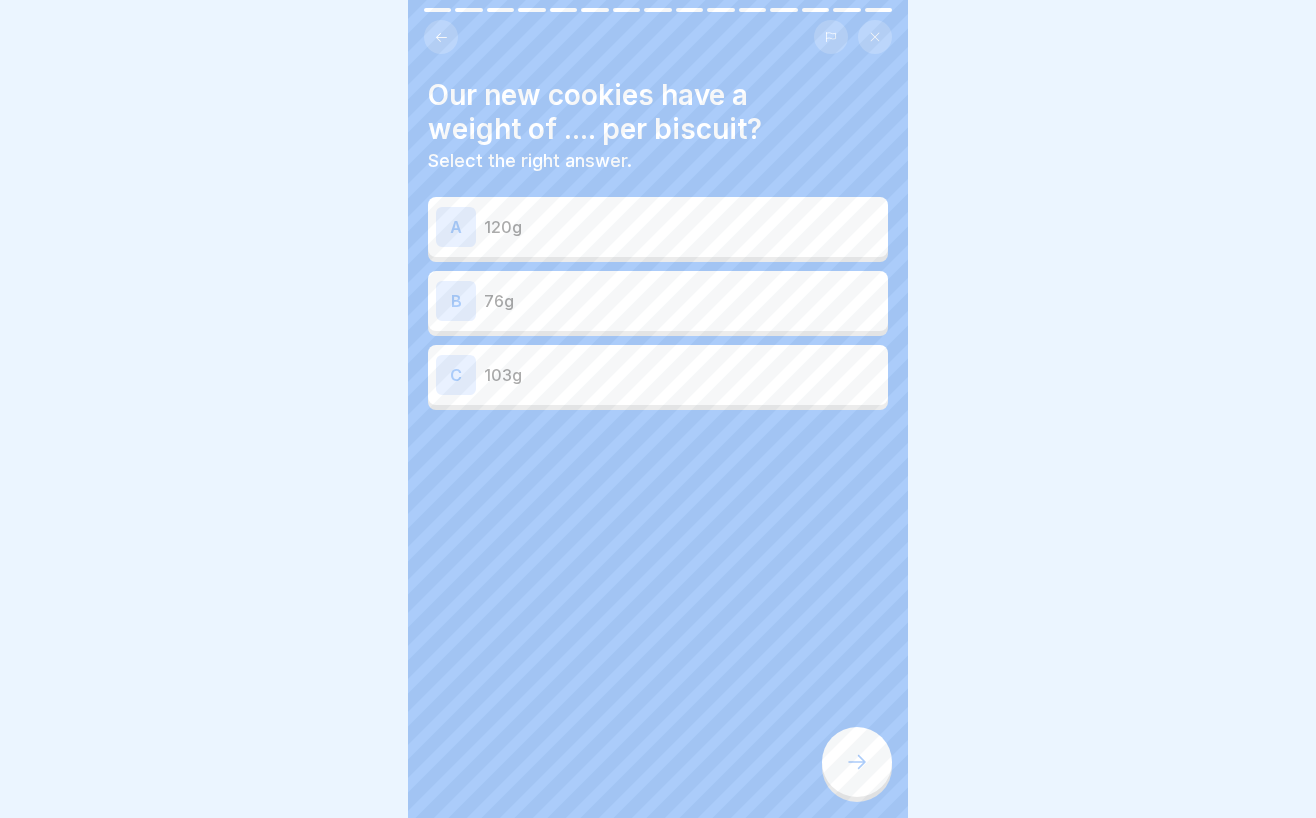 click on "103g" at bounding box center (682, 375) 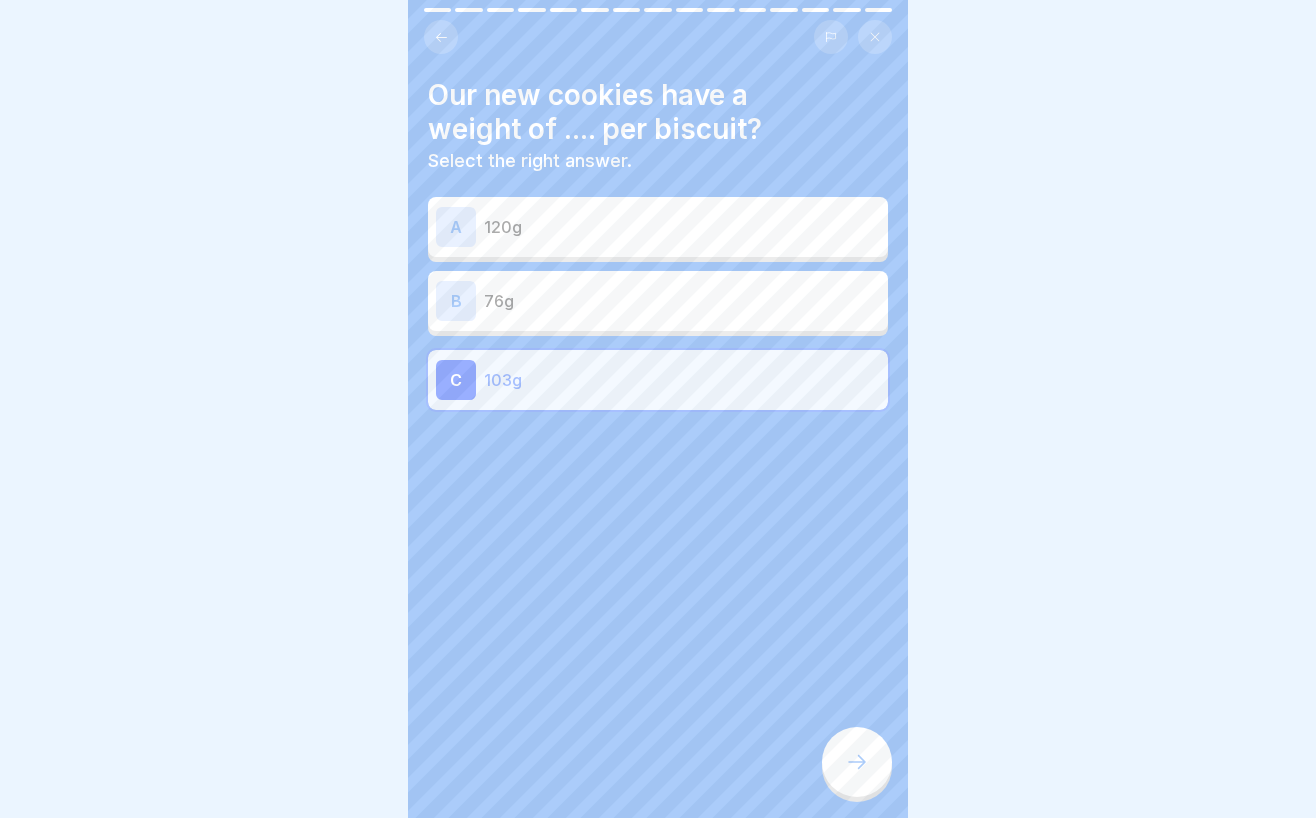 click at bounding box center [857, 762] 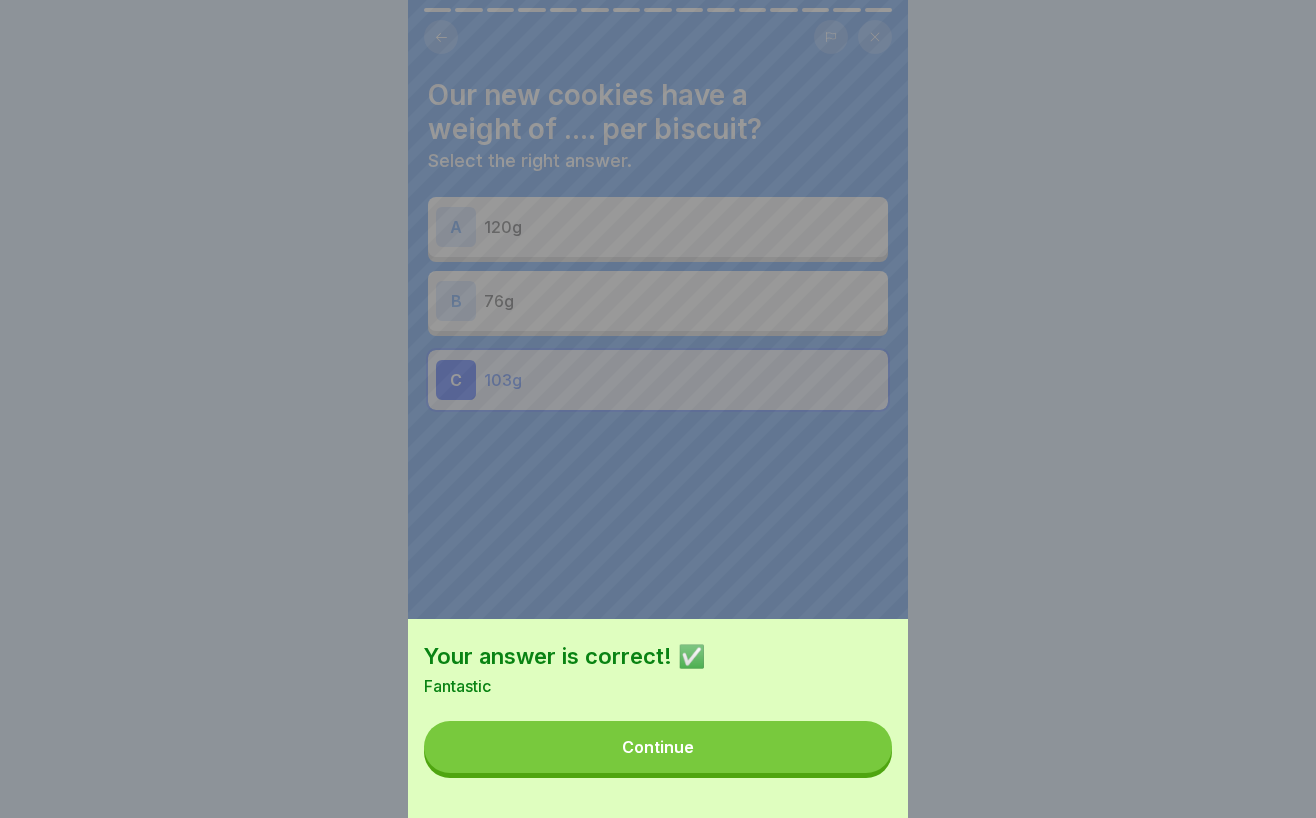 click on "Continue" at bounding box center [658, 747] 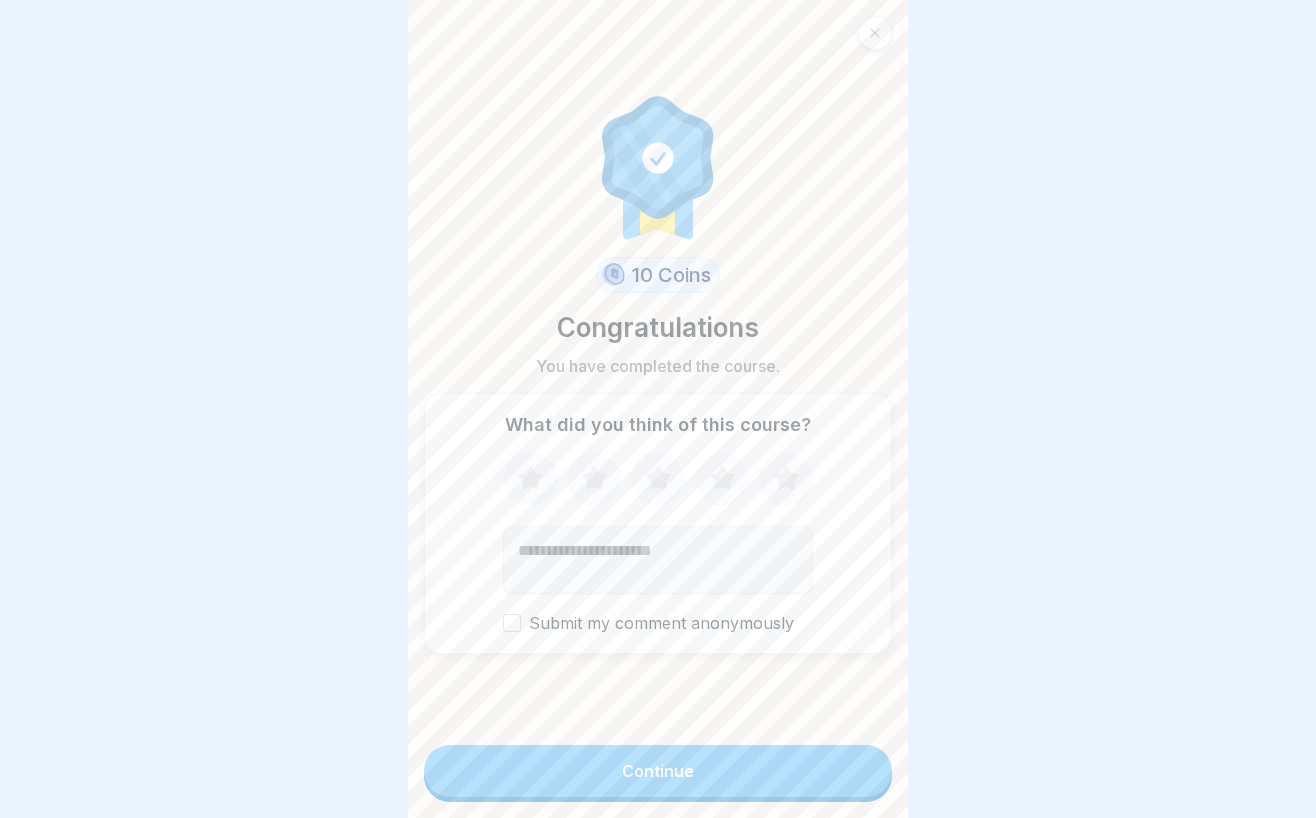 click on "Continue" at bounding box center (658, 773) 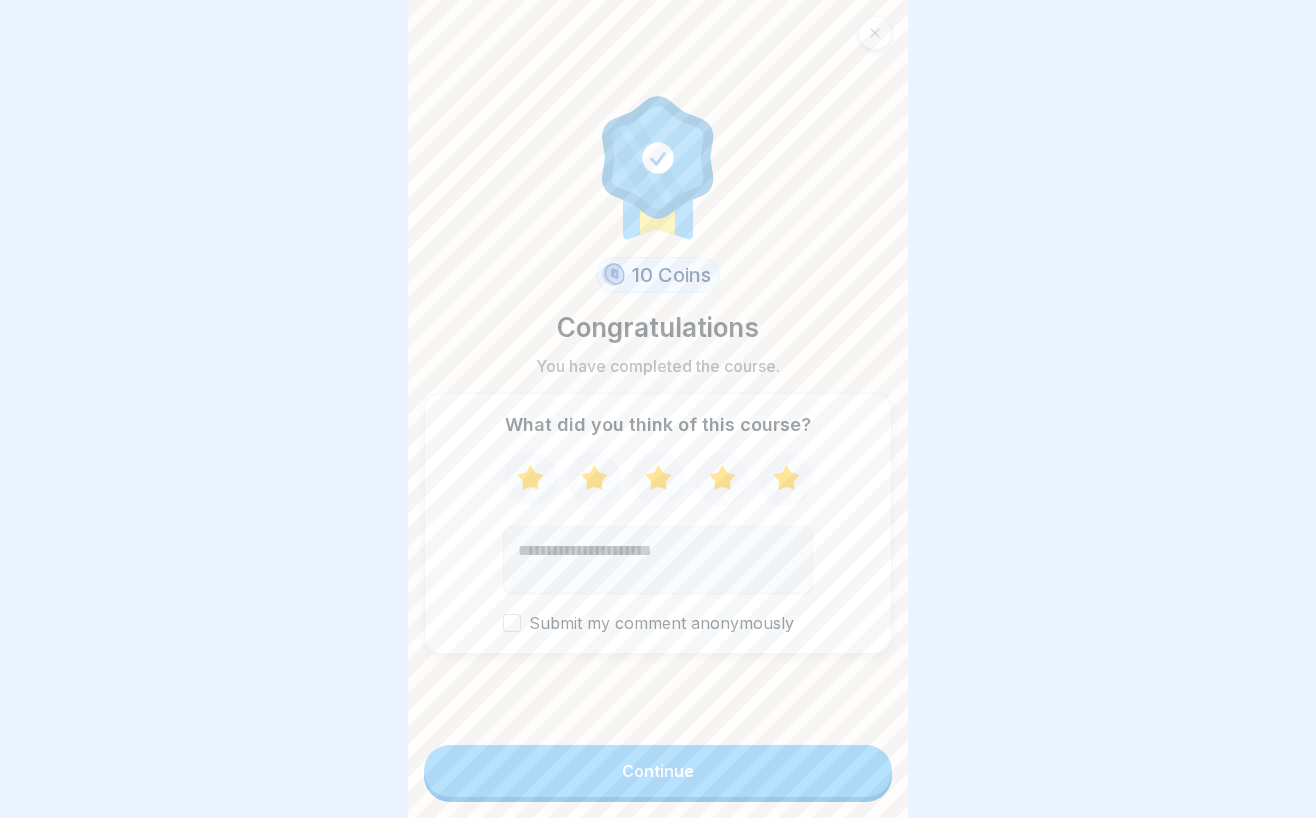click on "Continue" at bounding box center (658, 773) 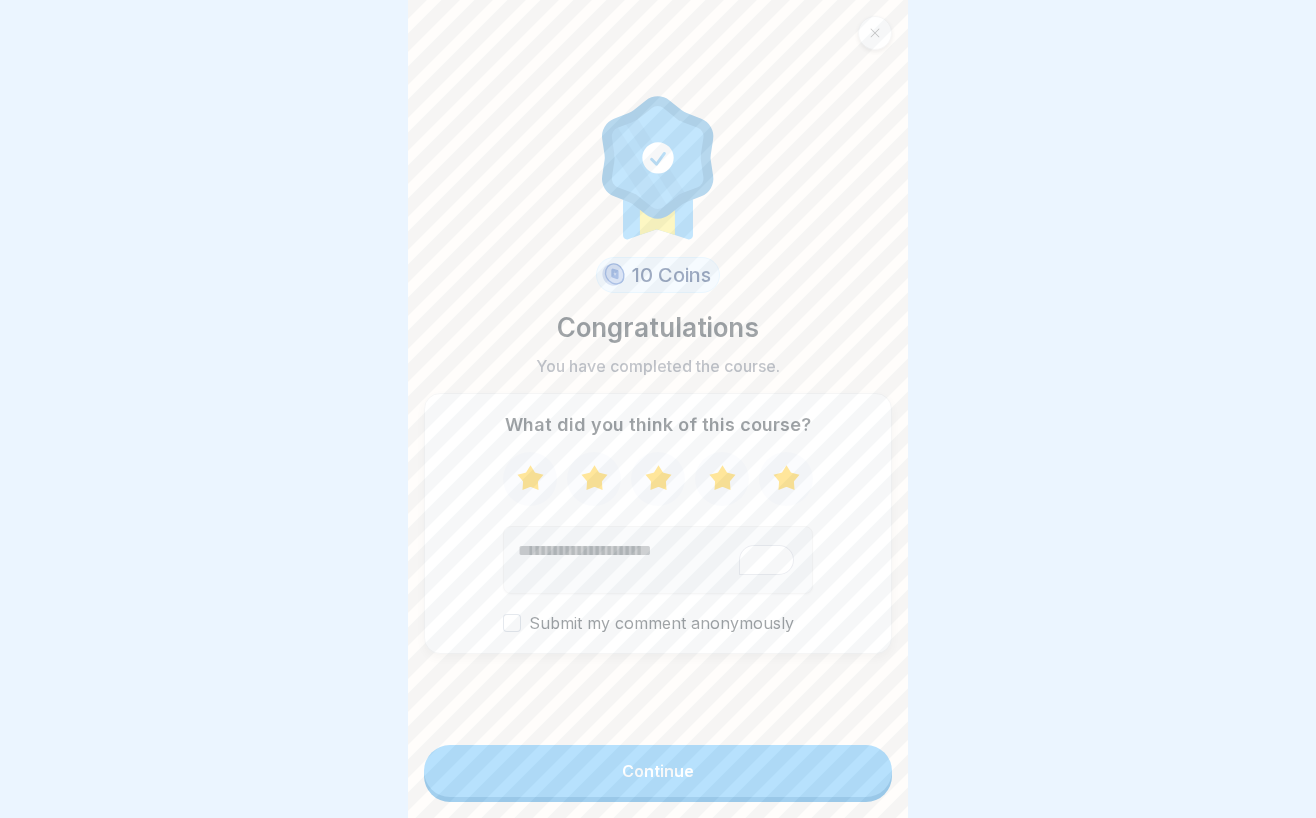 click on "Submit my comment anonymously" at bounding box center (512, 623) 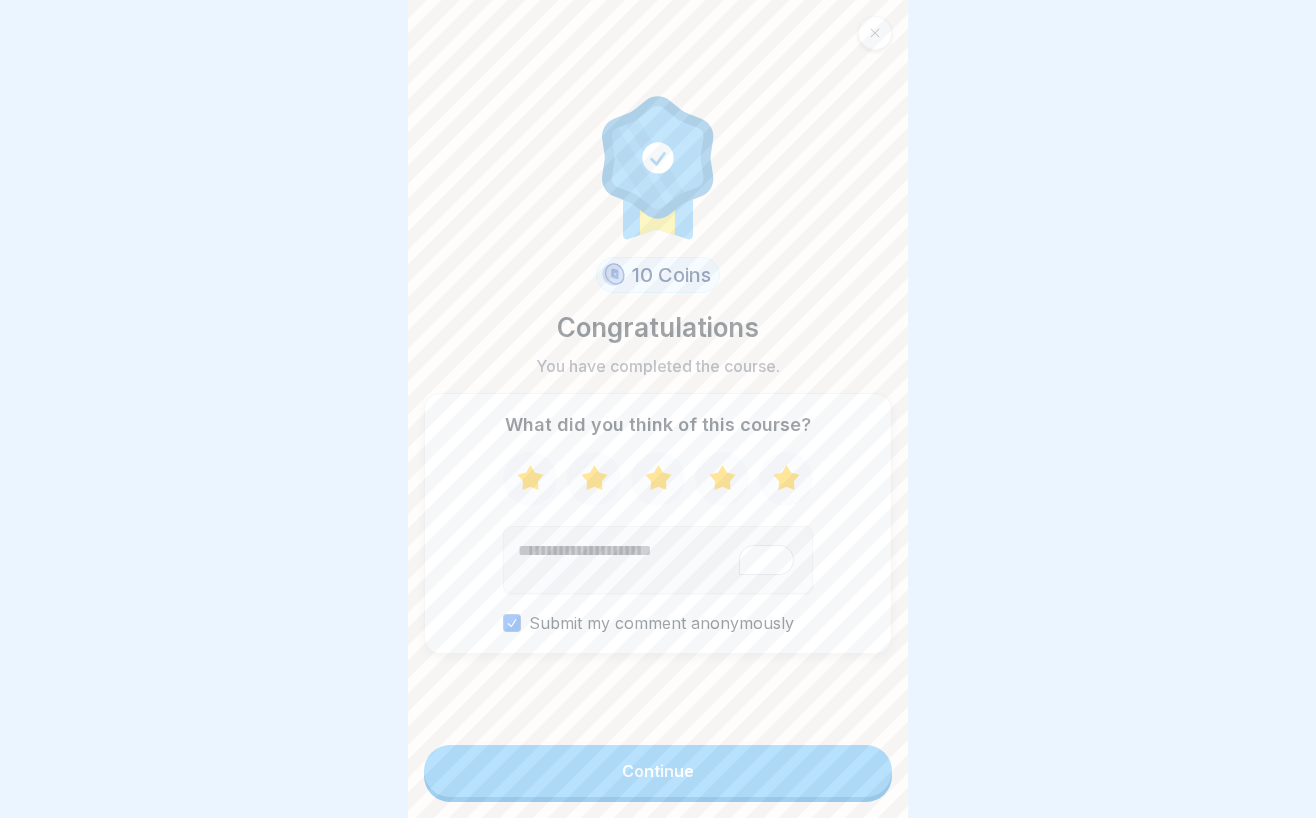 click on "Submit my comment anonymously" at bounding box center (512, 623) 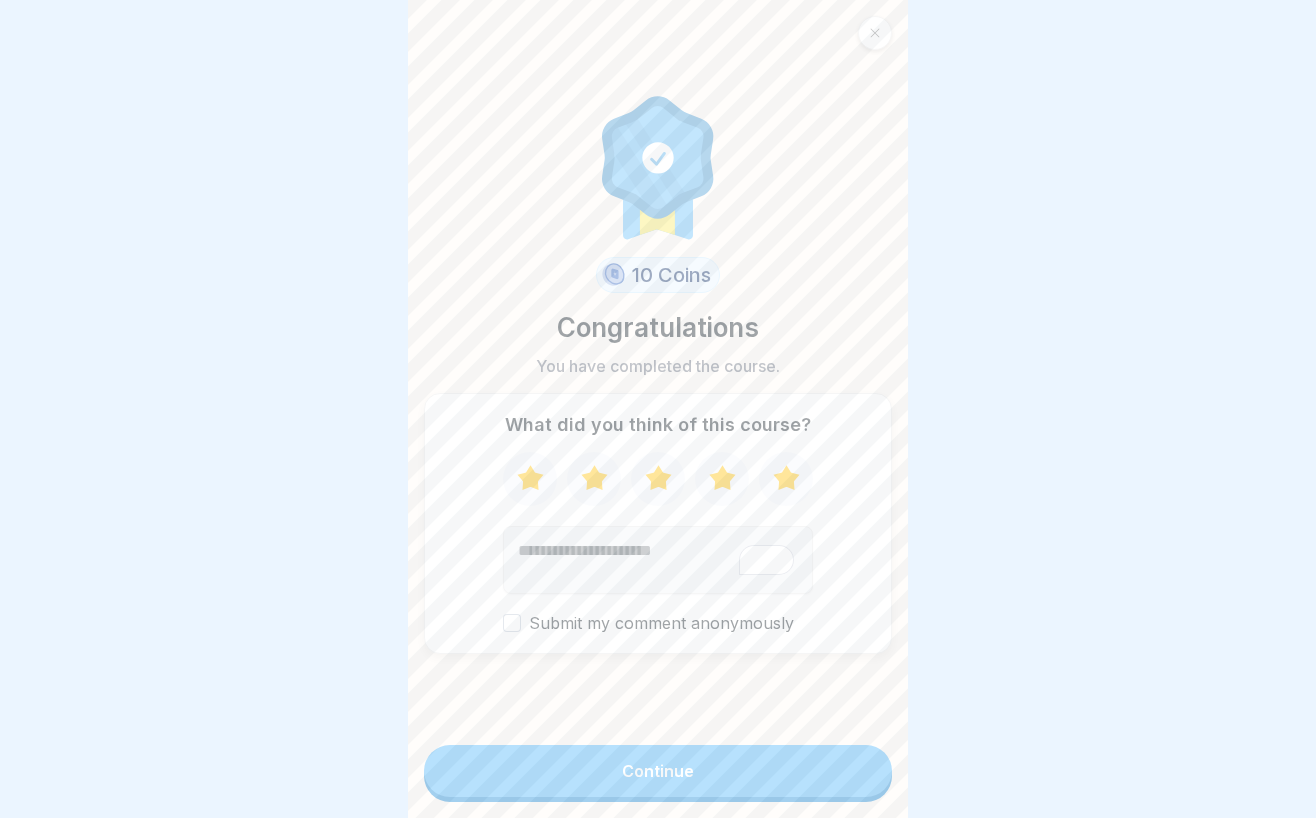 click on "Continue" at bounding box center (658, 771) 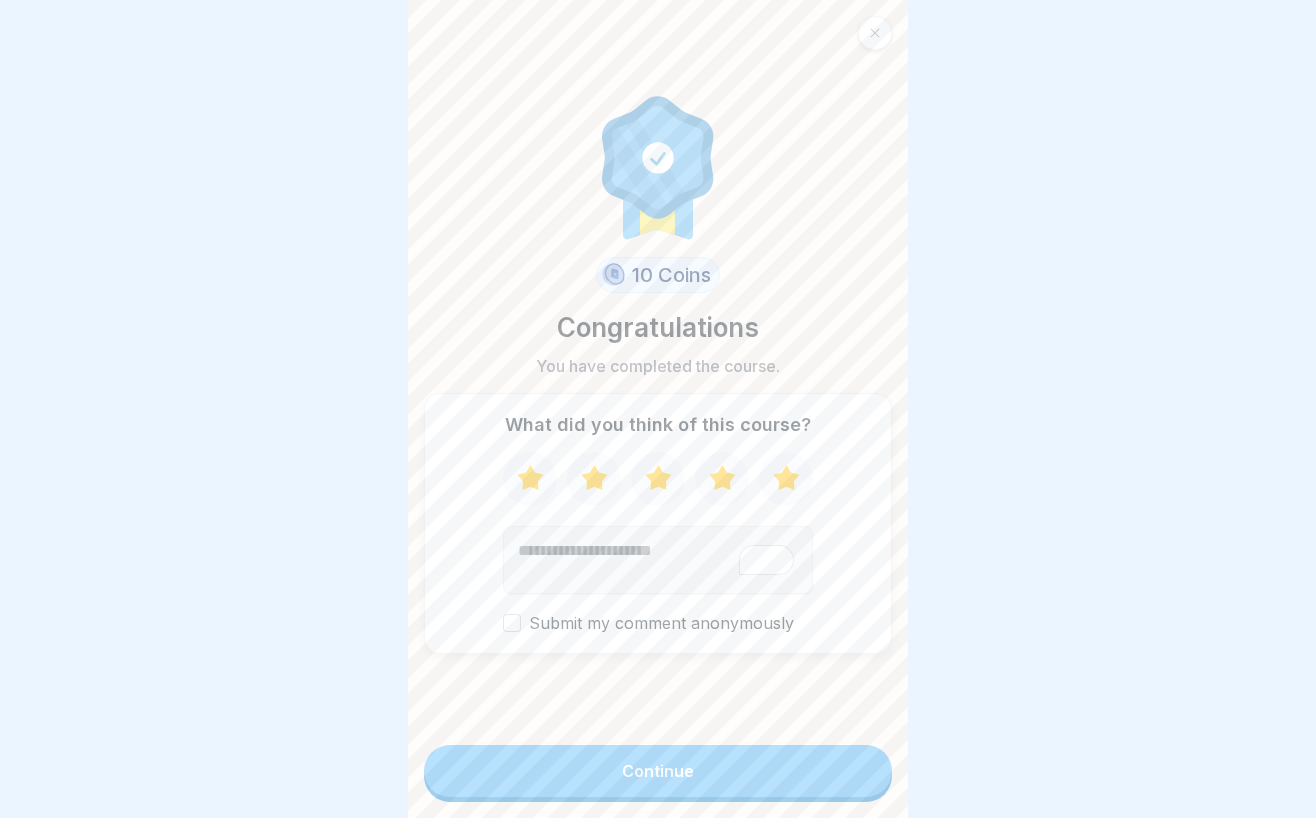 click 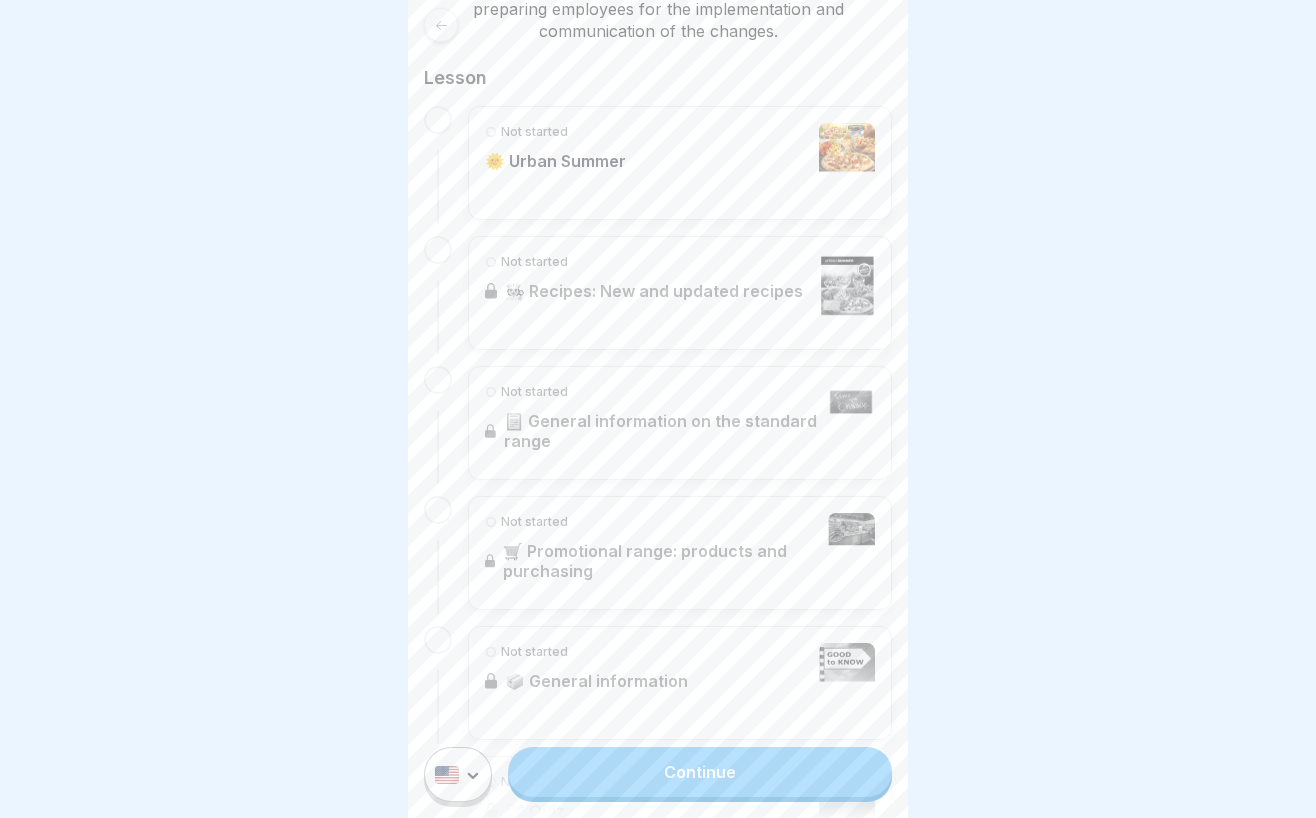 scroll, scrollTop: 189, scrollLeft: 0, axis: vertical 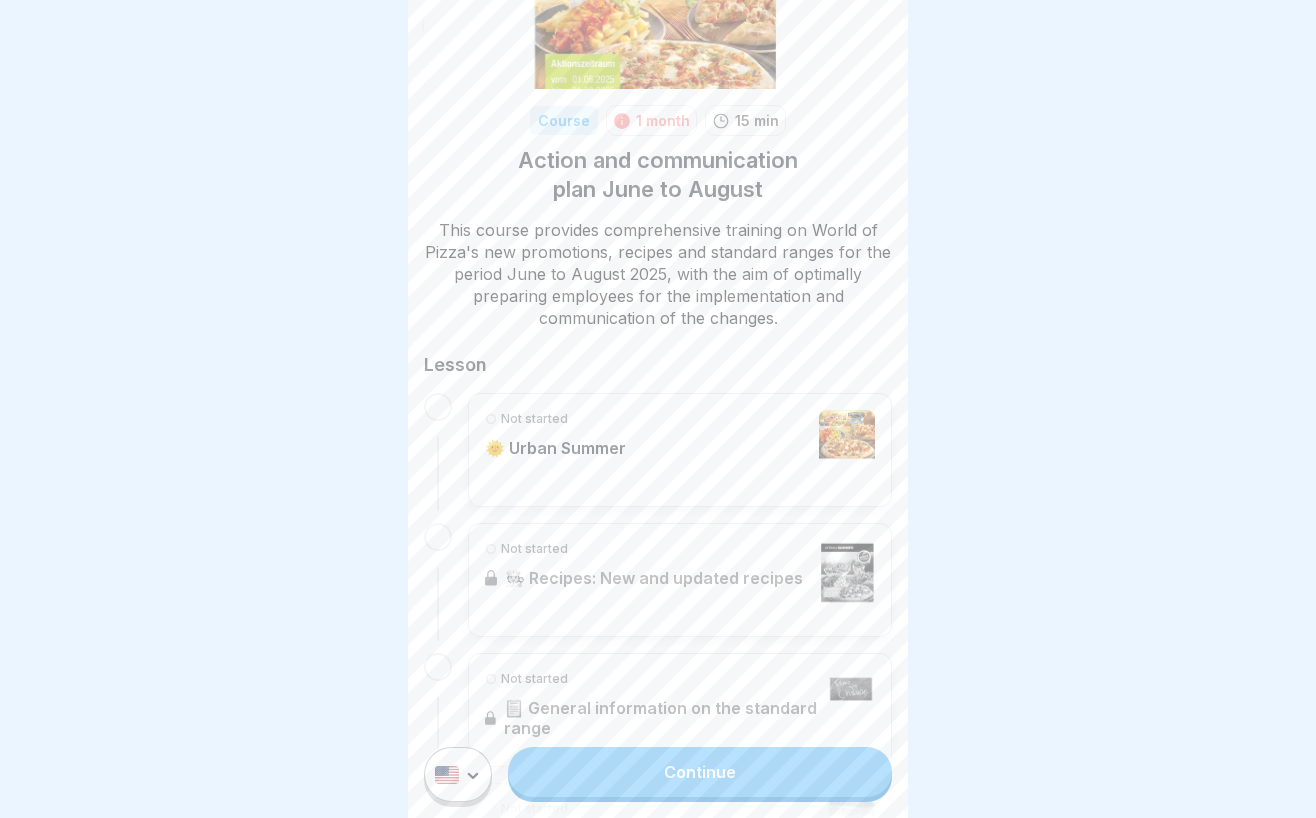click on "Not started 🧑‍🍳 Recipes: New and updated recipes" at bounding box center (680, 580) 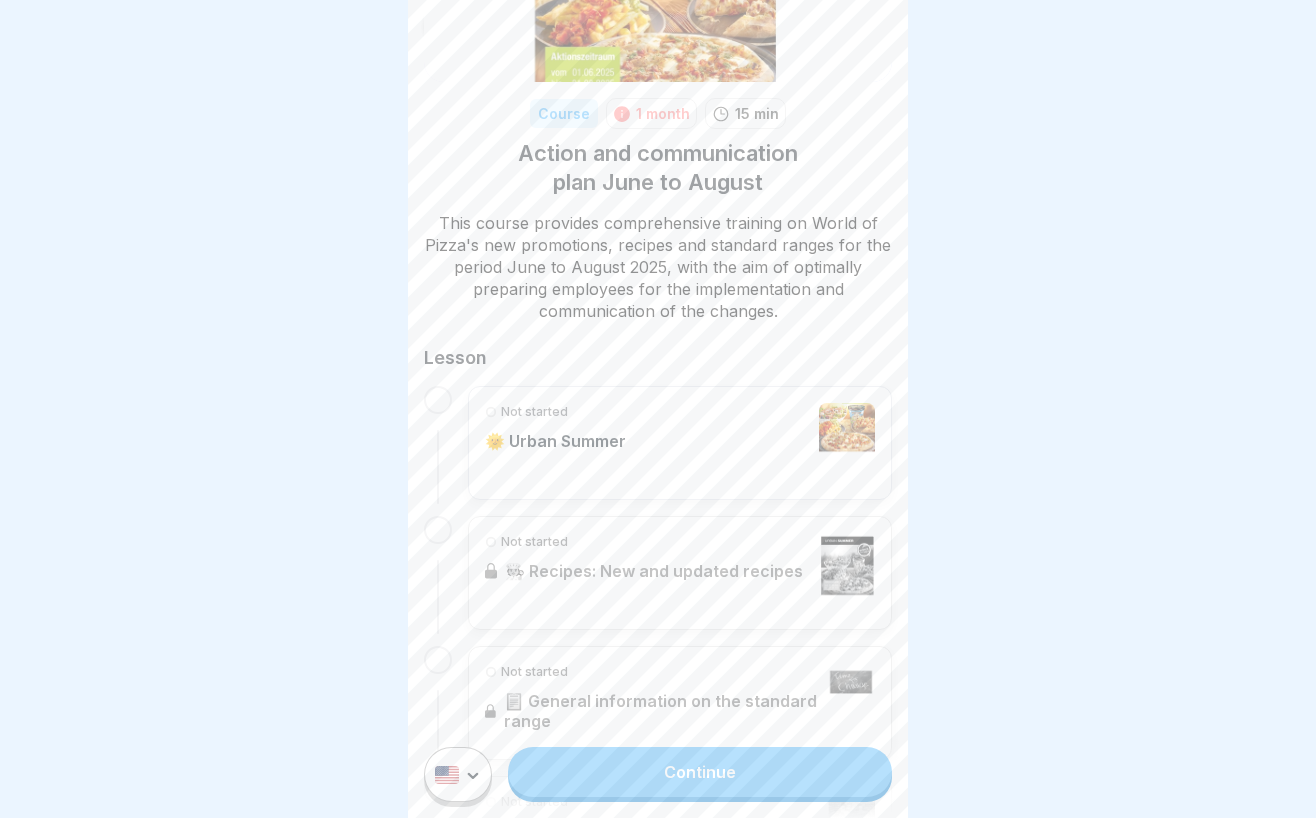 scroll, scrollTop: 198, scrollLeft: 0, axis: vertical 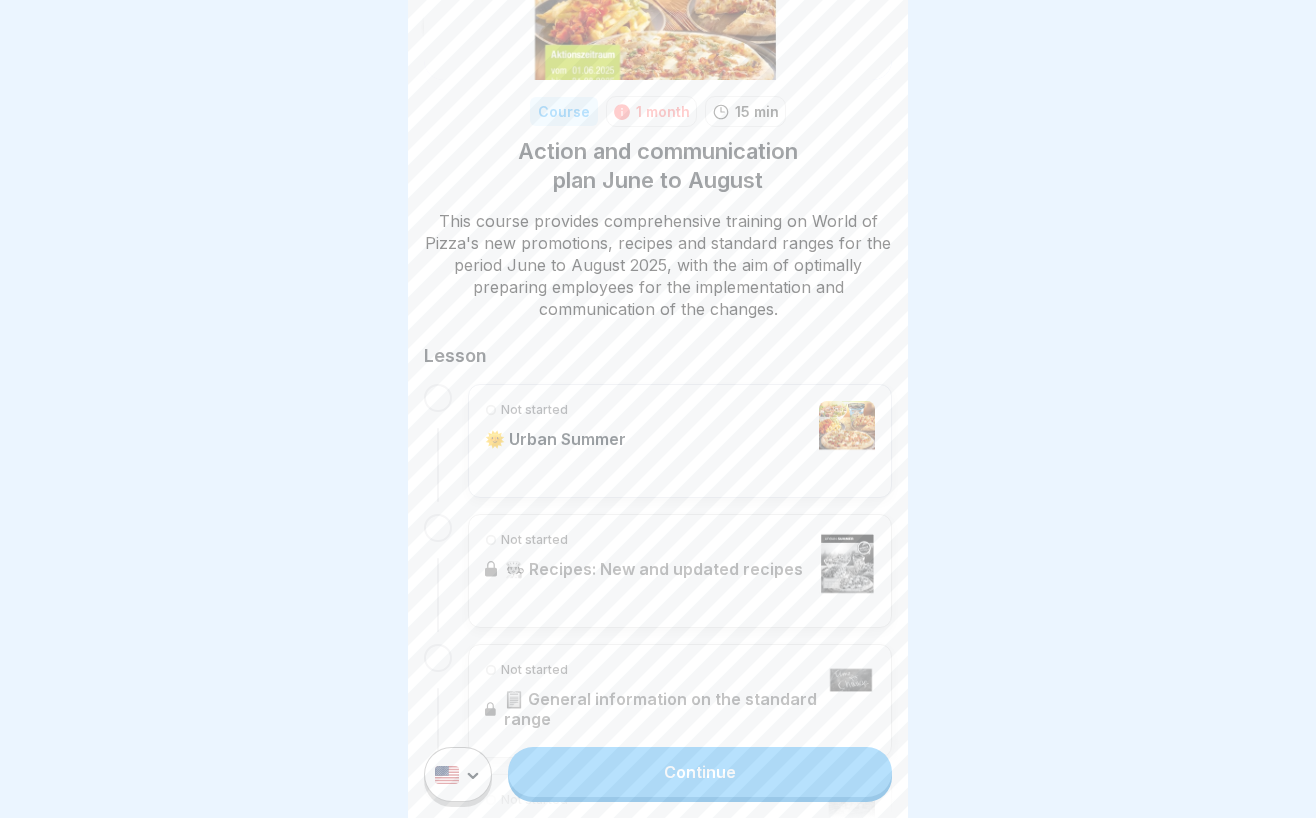 click on "Not started 🌞 Urban Summer" at bounding box center [680, 441] 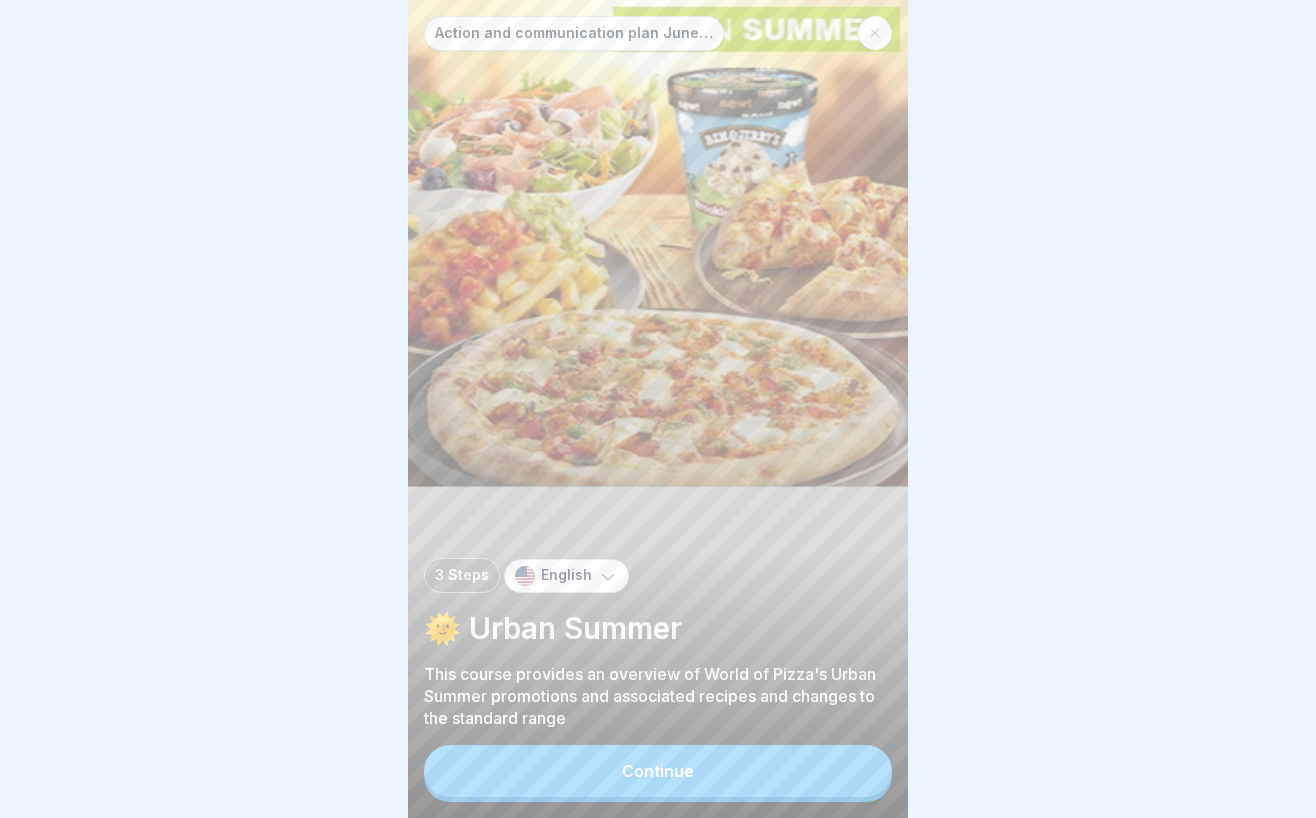 click on "Continue" at bounding box center (658, 771) 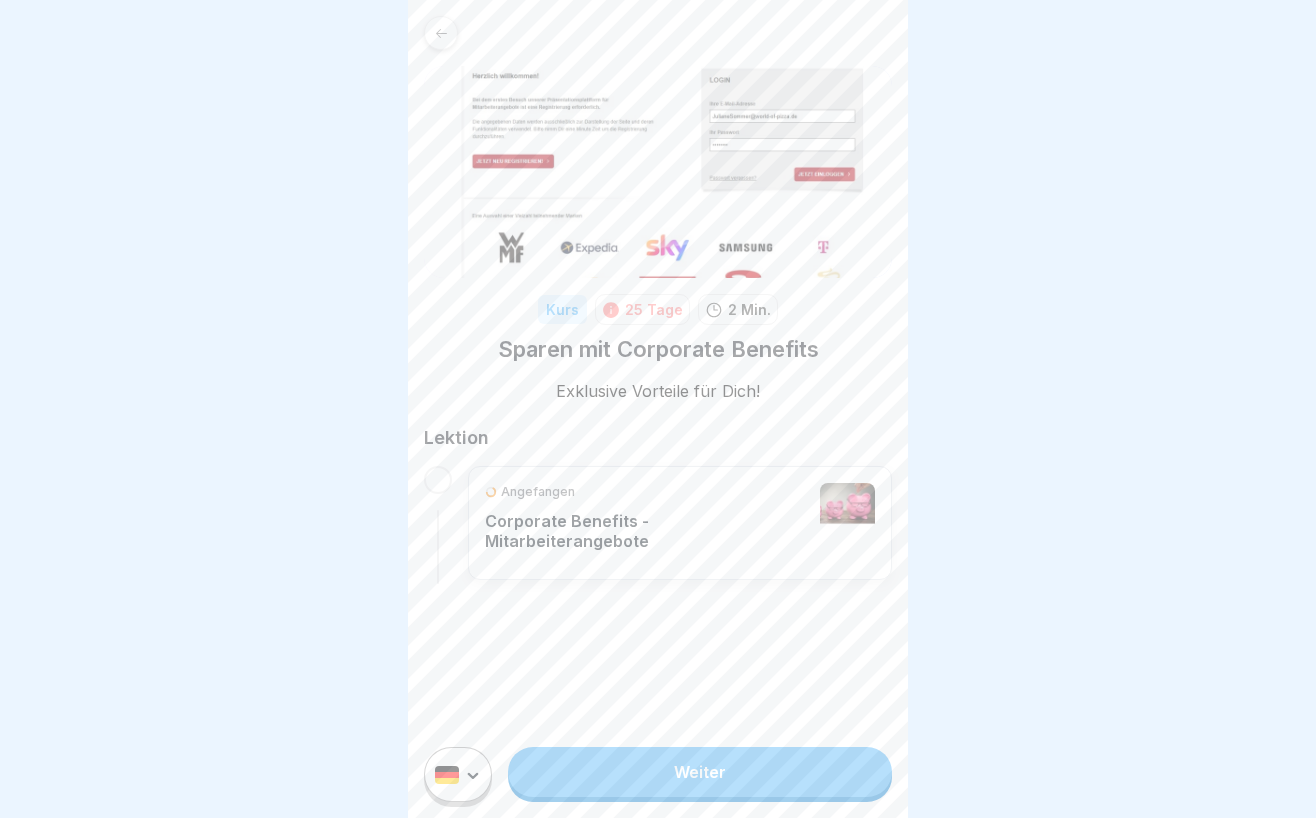 scroll, scrollTop: 0, scrollLeft: 0, axis: both 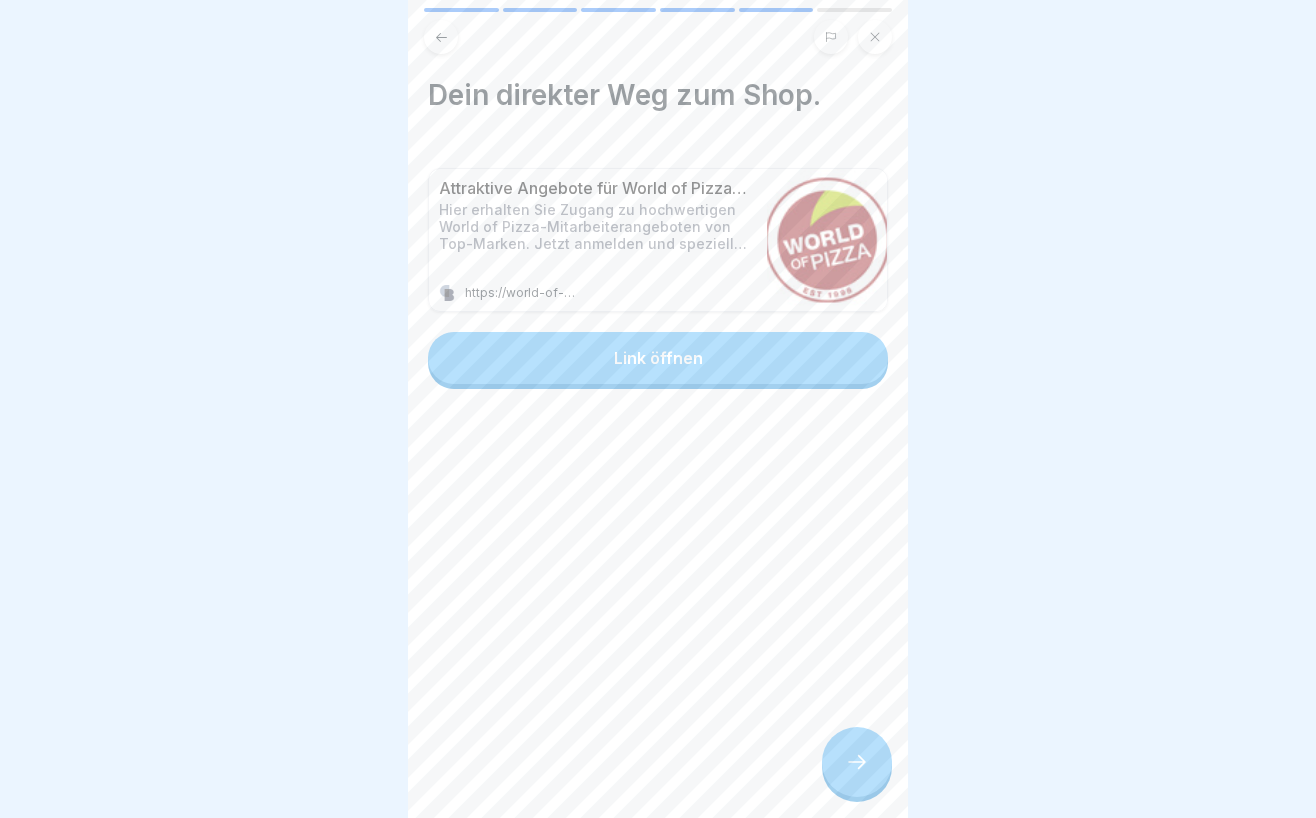 click on "Link öffnen" at bounding box center (658, 358) 